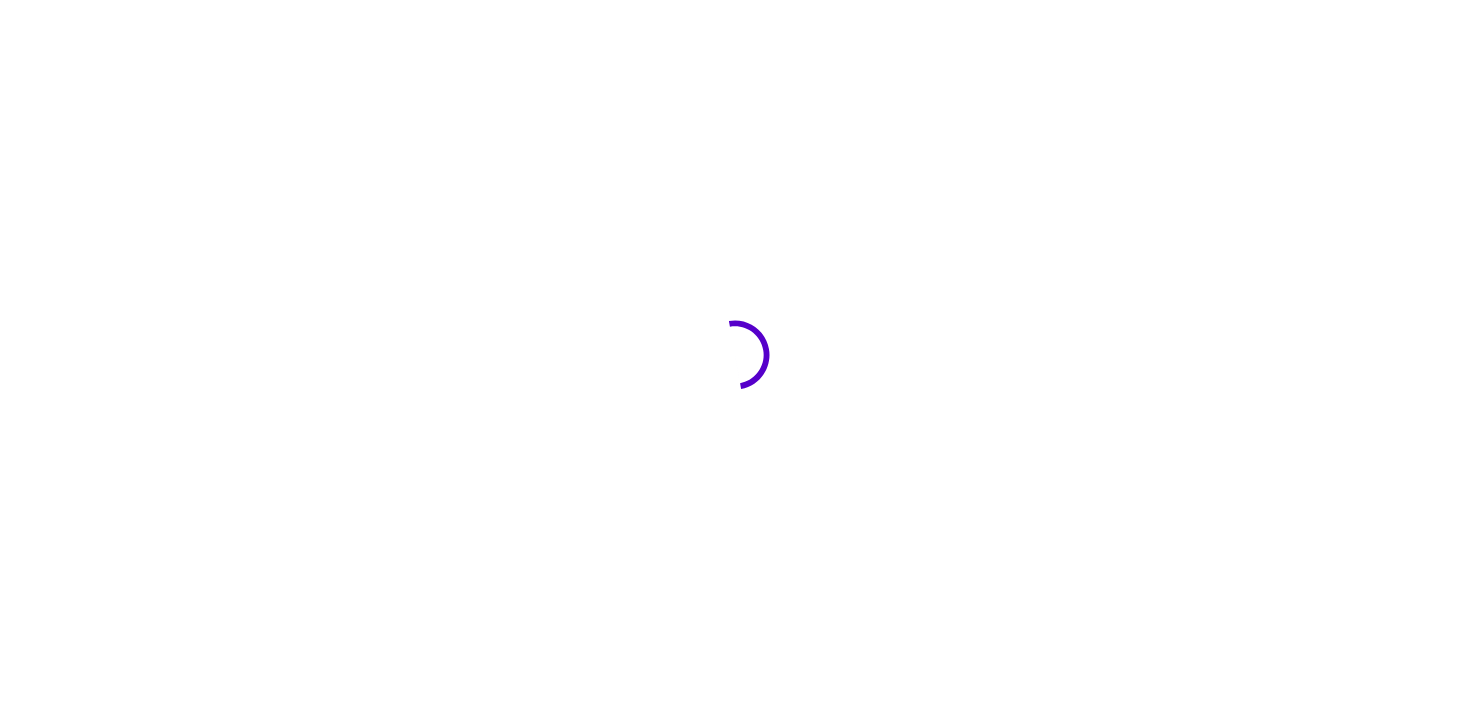 scroll, scrollTop: 0, scrollLeft: 0, axis: both 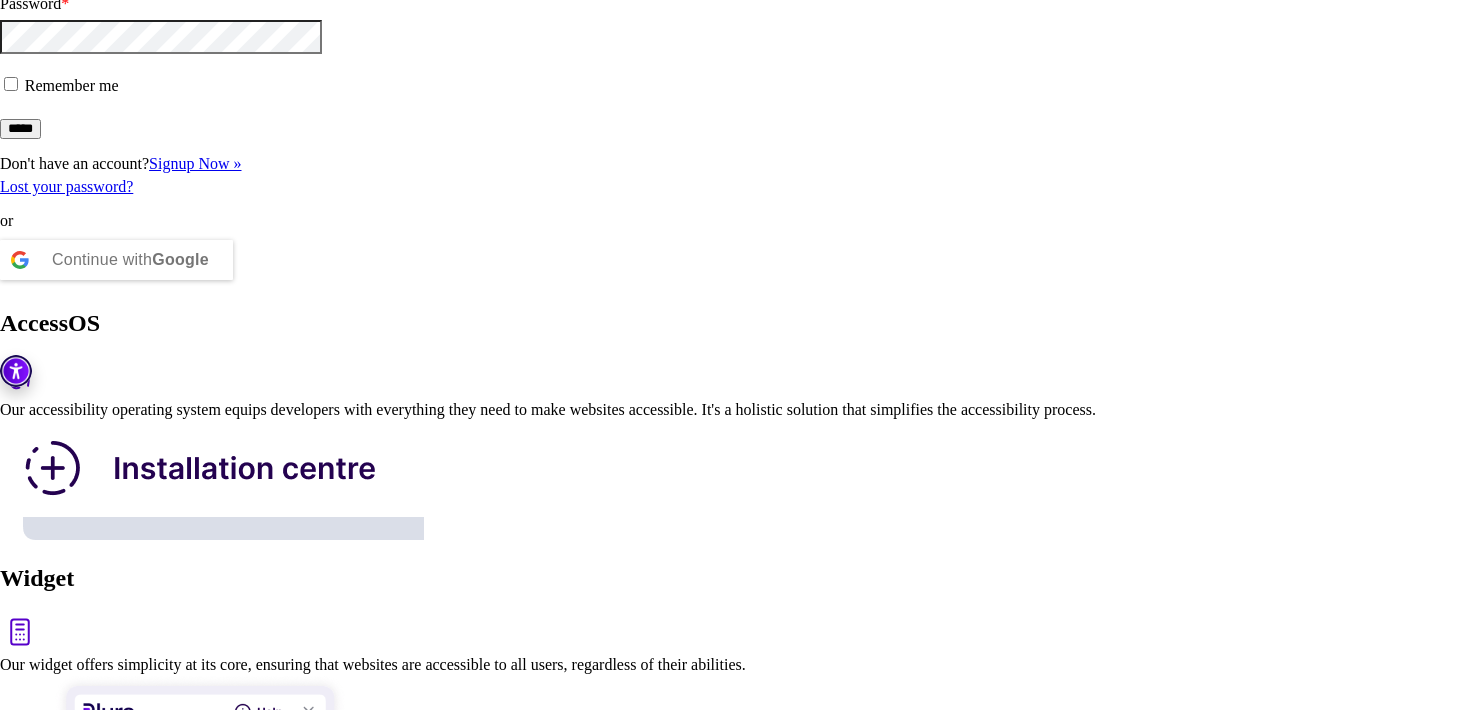 click on "Continue with  Google" at bounding box center [130, 260] 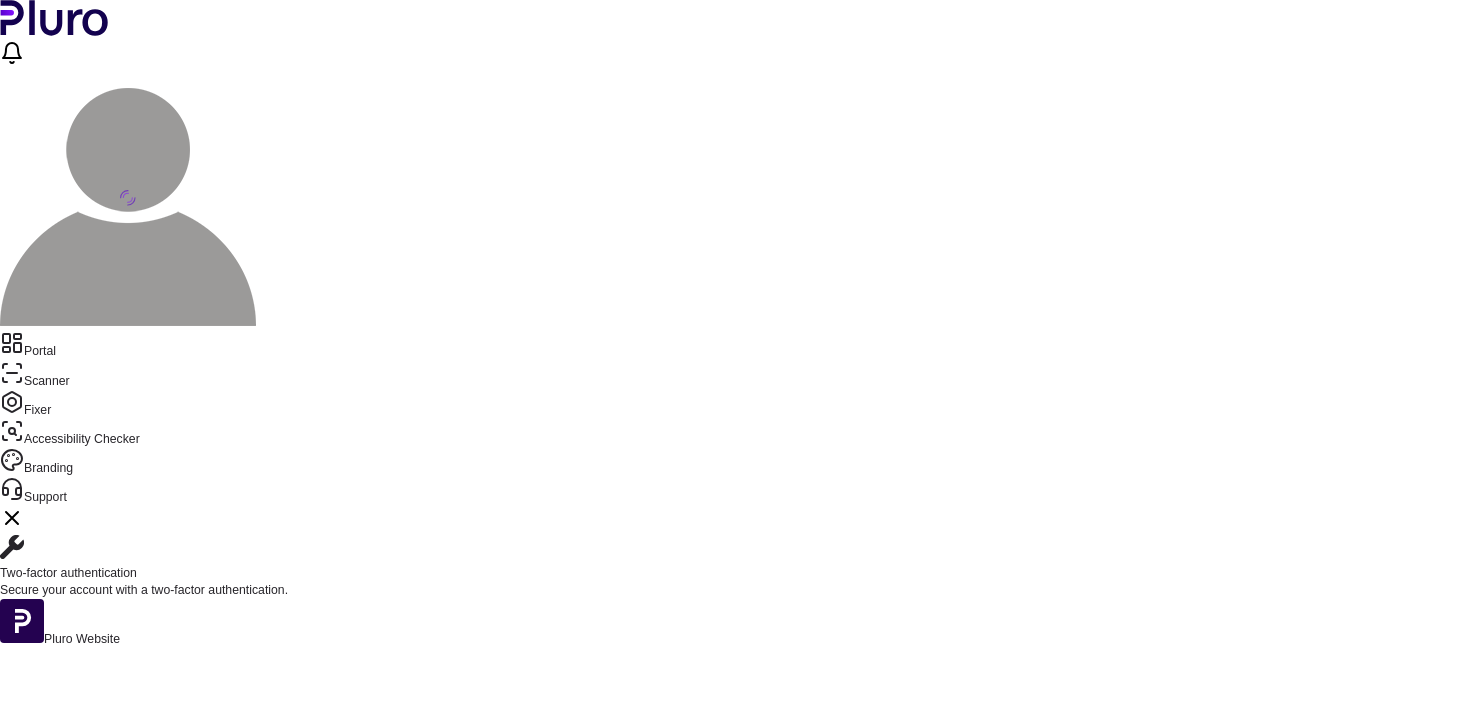scroll, scrollTop: 0, scrollLeft: 0, axis: both 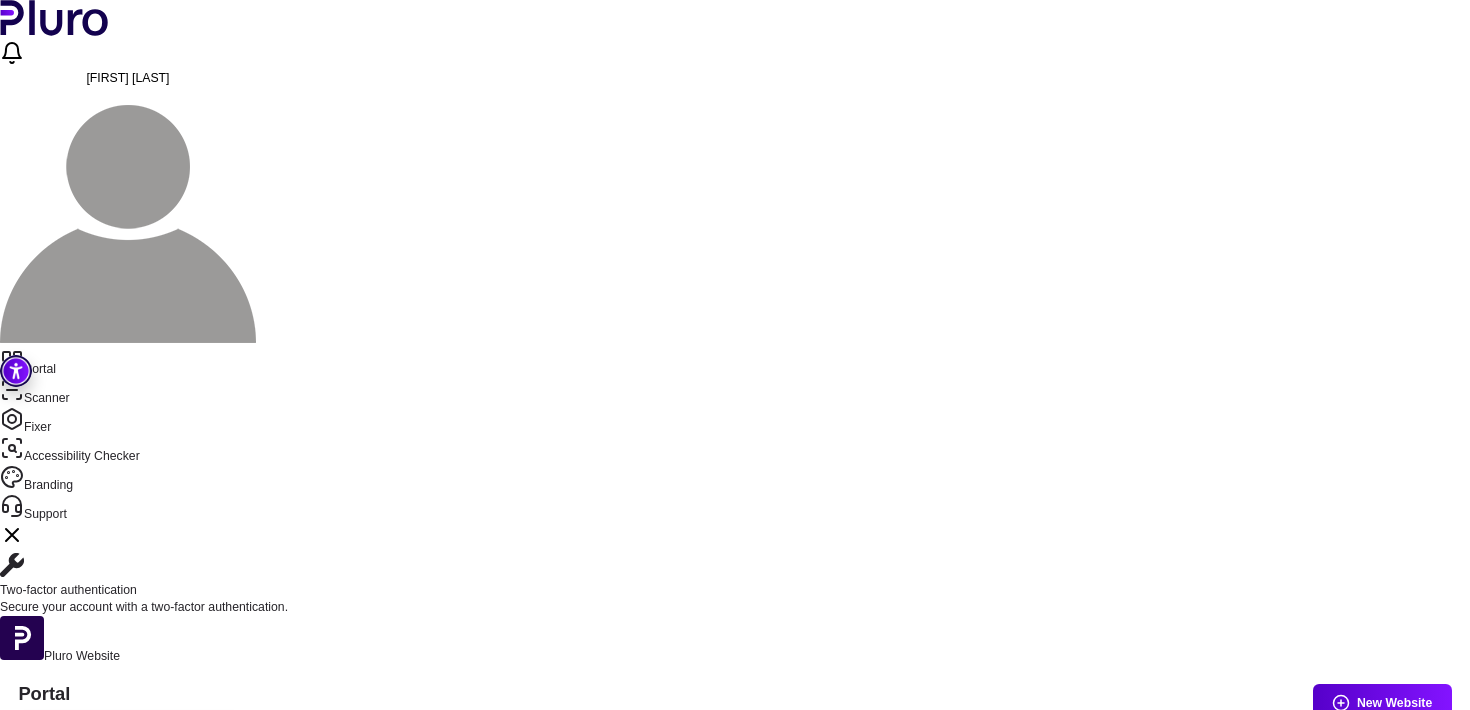 click 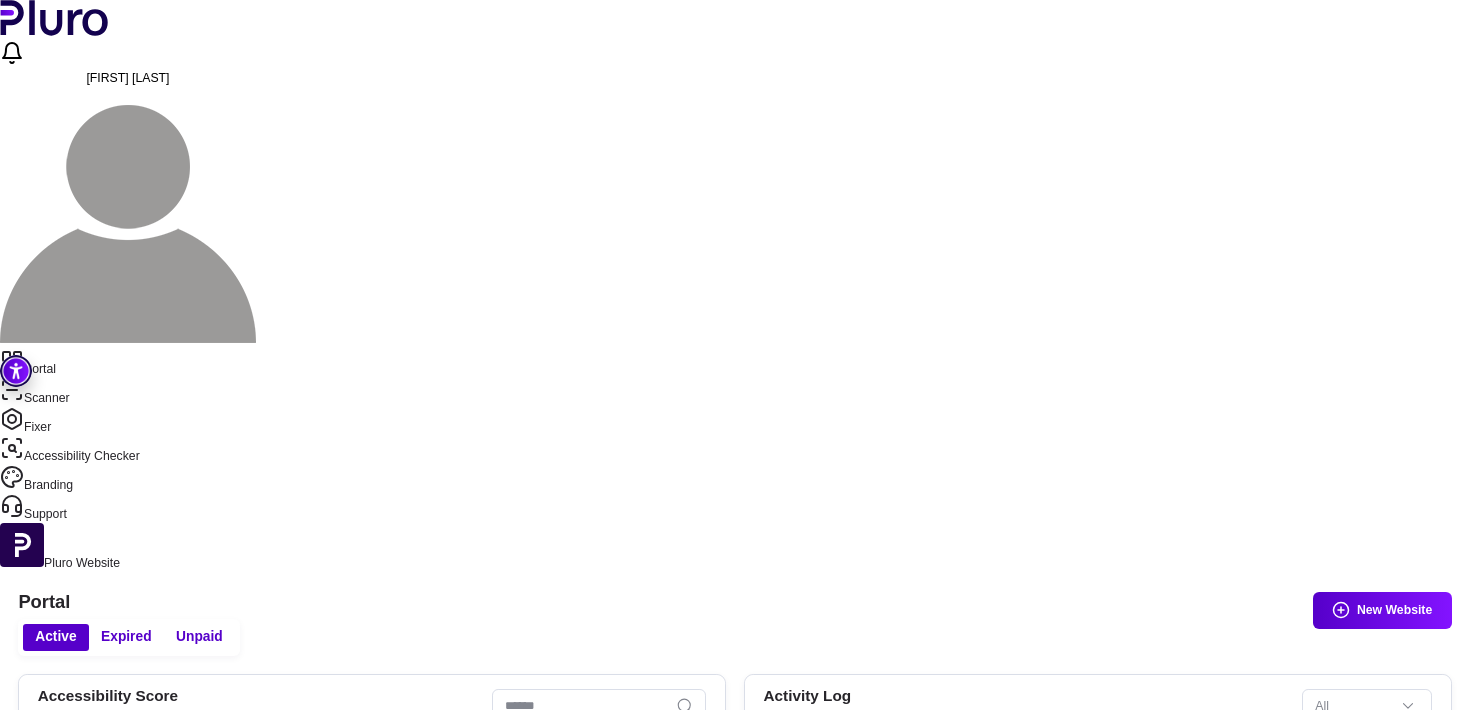 click on "Scanner" at bounding box center (735, 392) 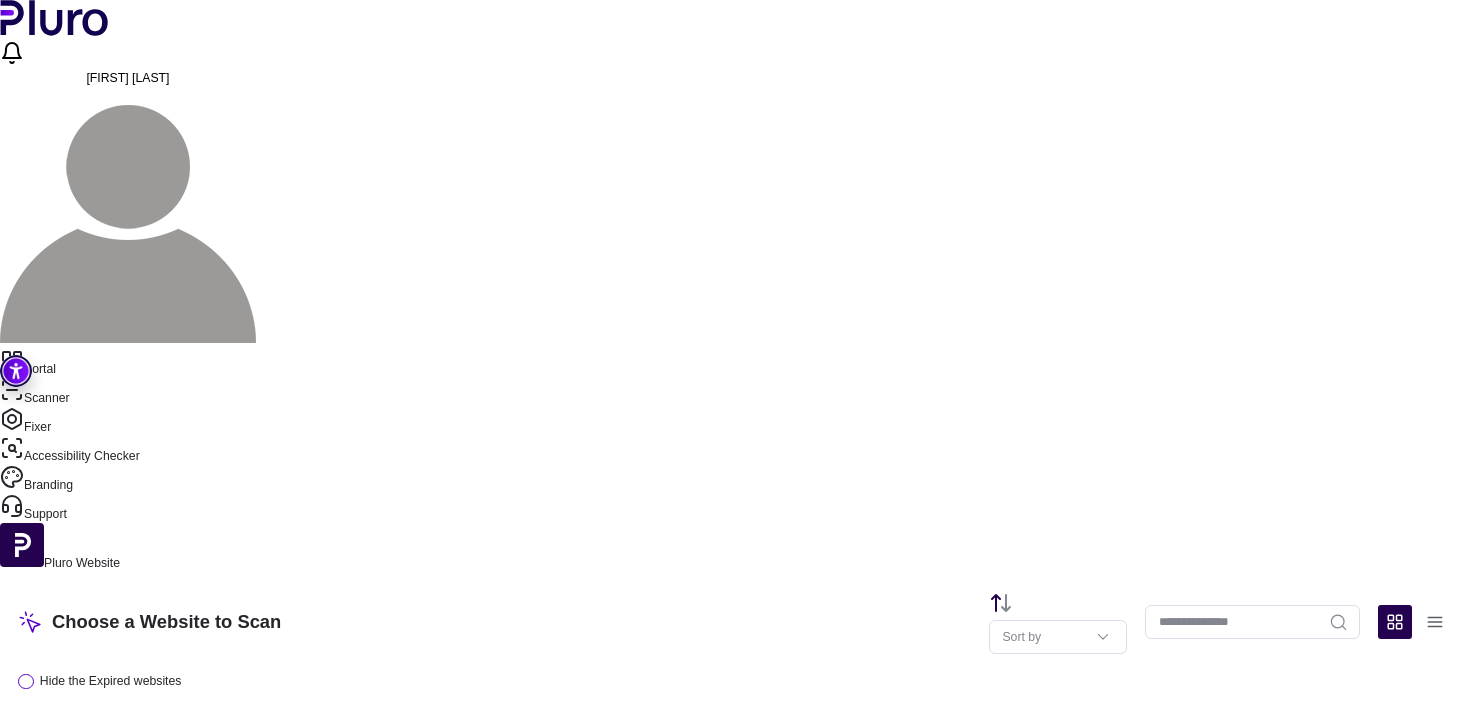 click at bounding box center (25, 681) 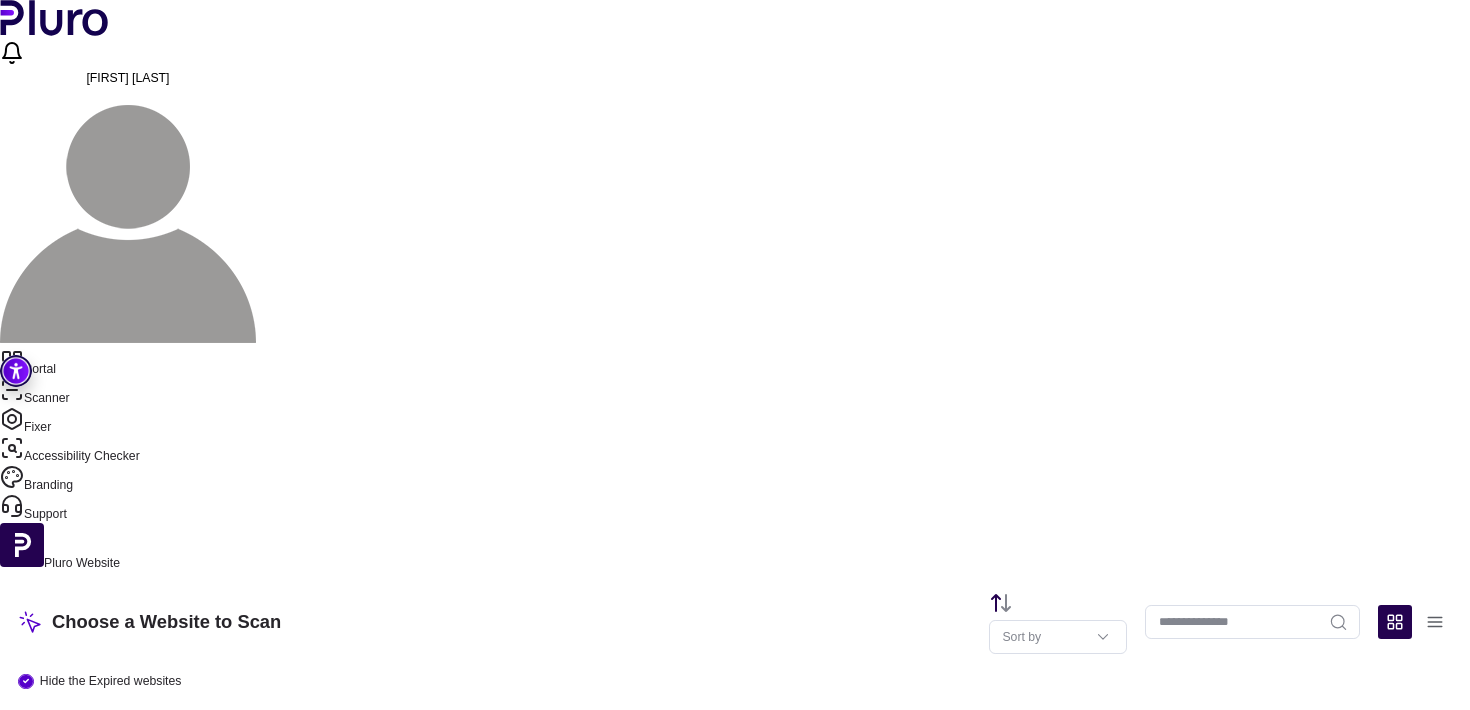 click 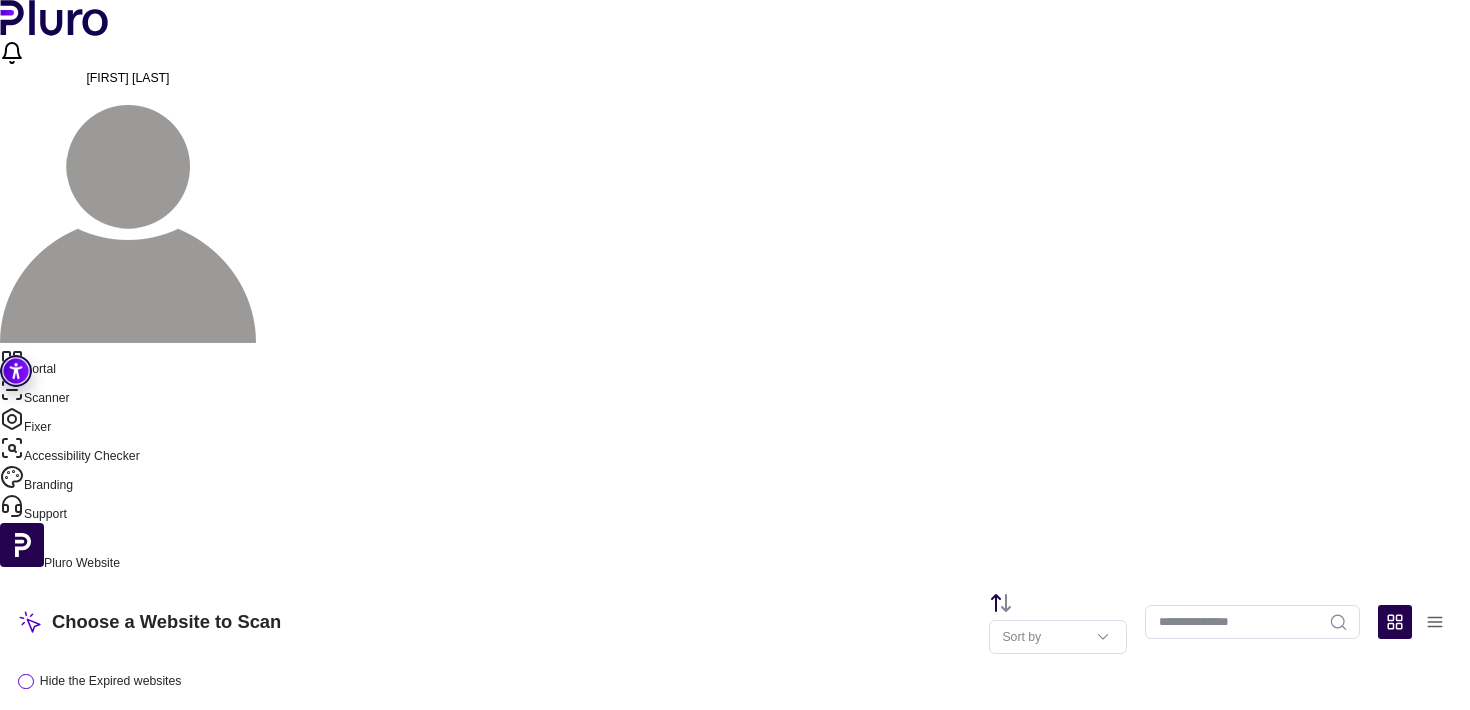 click on "Add Website" at bounding box center (734, 1046) 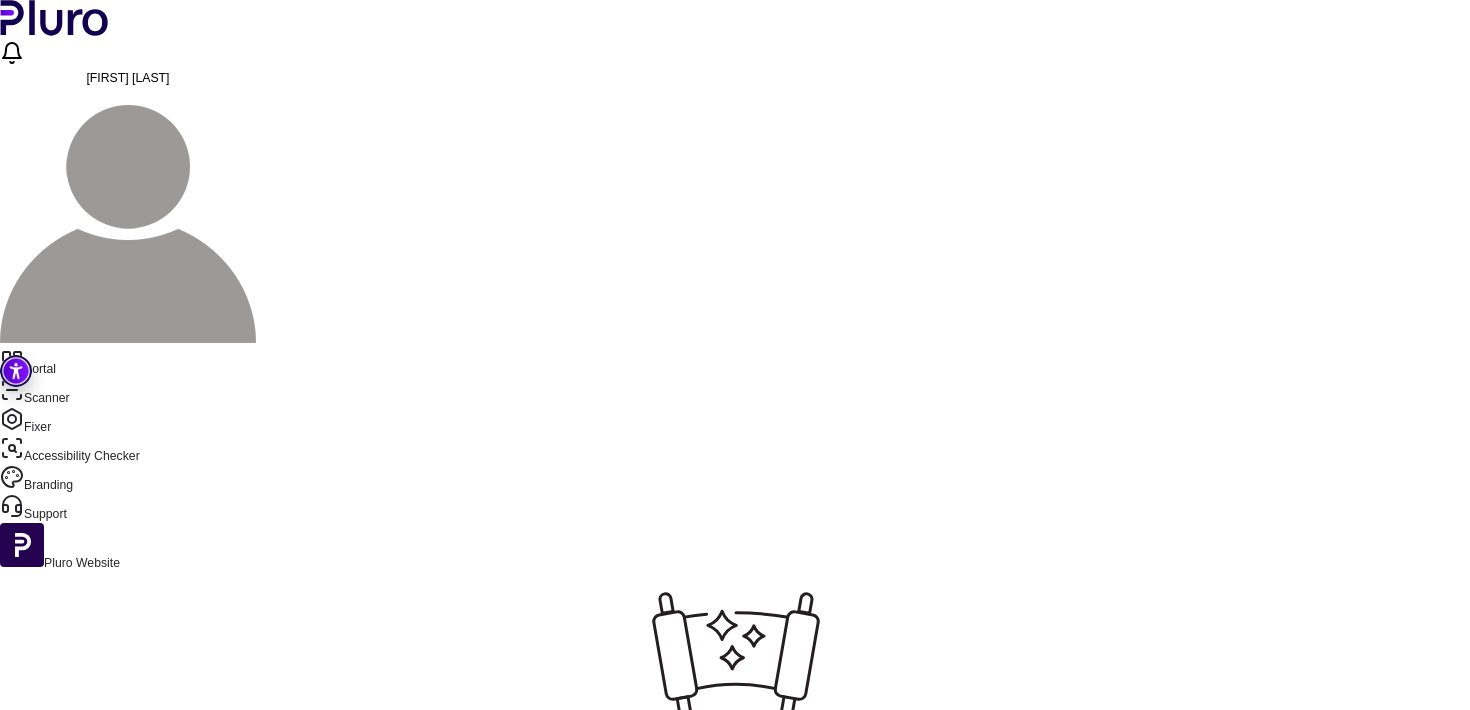 click on "Start Wizard" at bounding box center (734, 846) 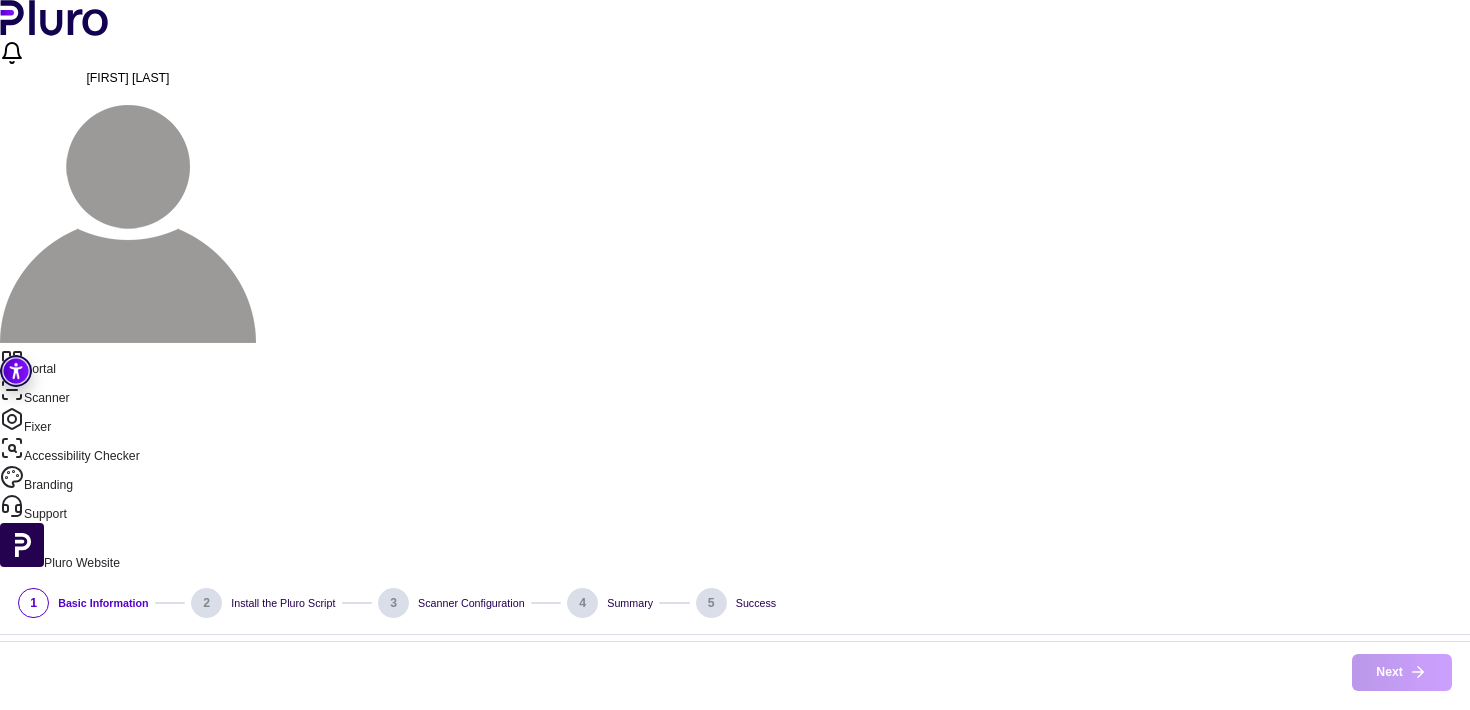 click on "URL (Required)" at bounding box center [735, 763] 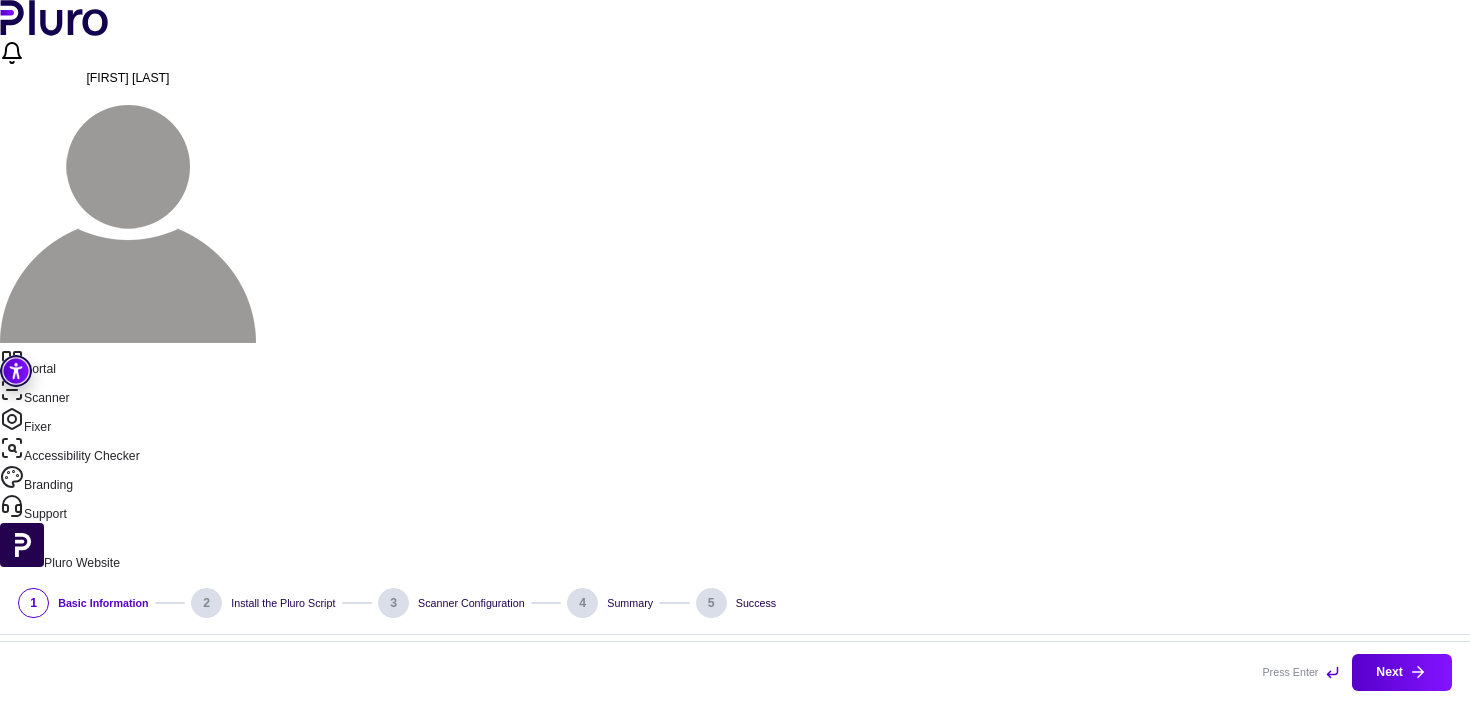 type on "**********" 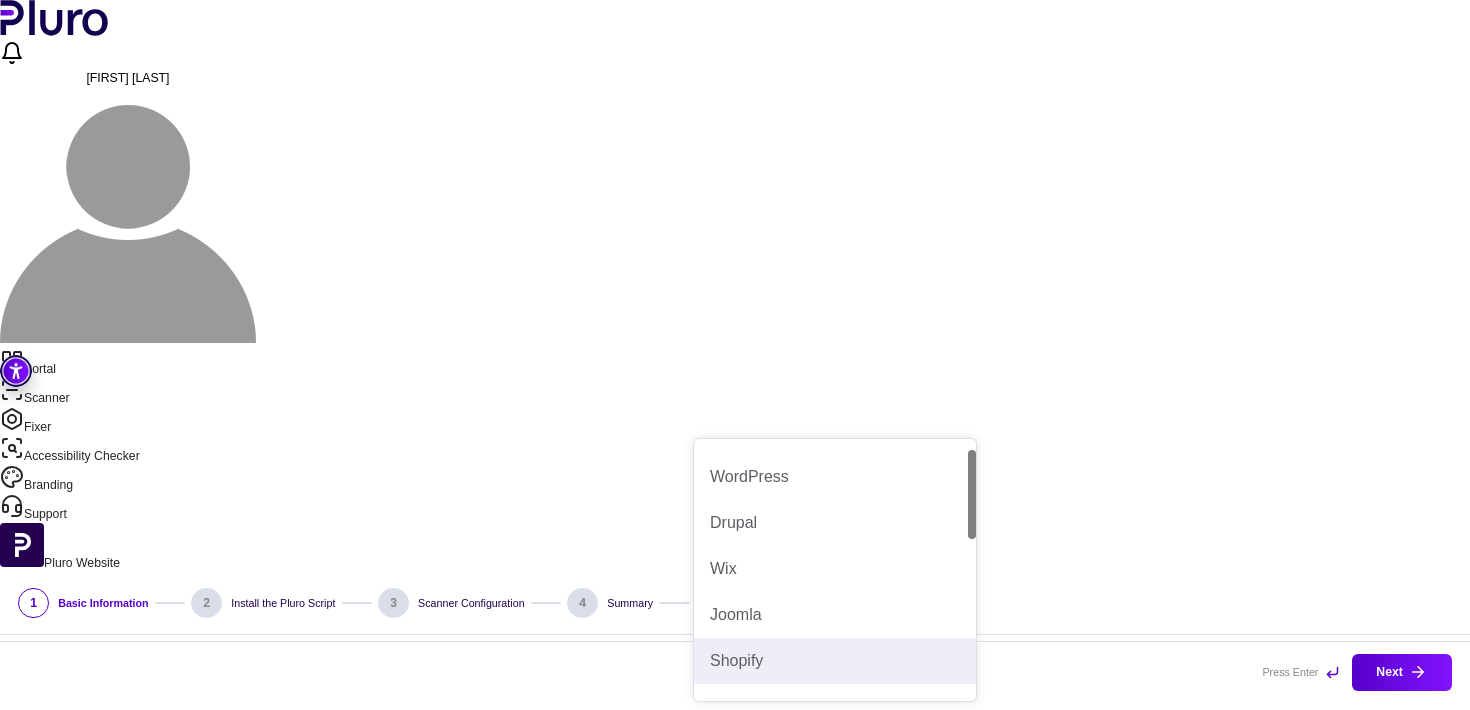 scroll, scrollTop: 22, scrollLeft: 0, axis: vertical 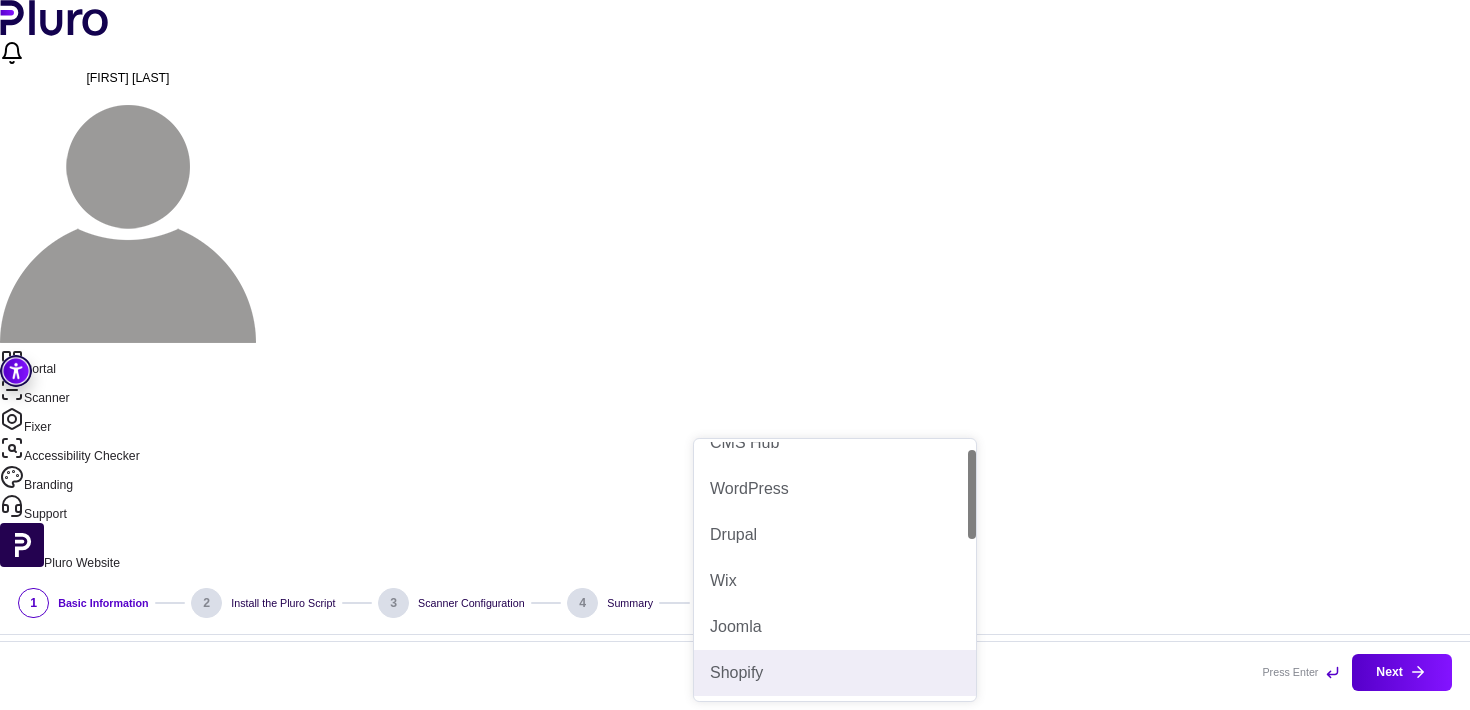 click on "WordPress" at bounding box center (835, 489) 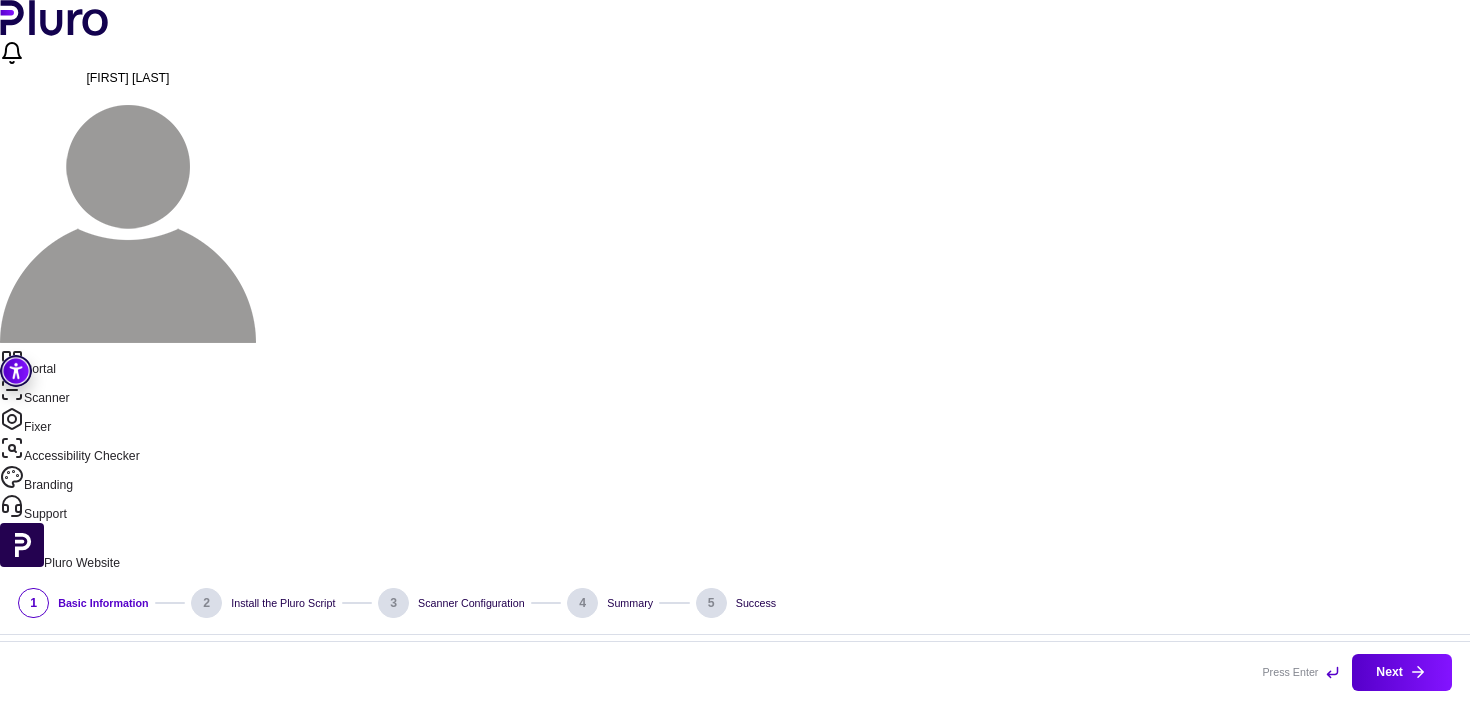 click at bounding box center (726, 899) 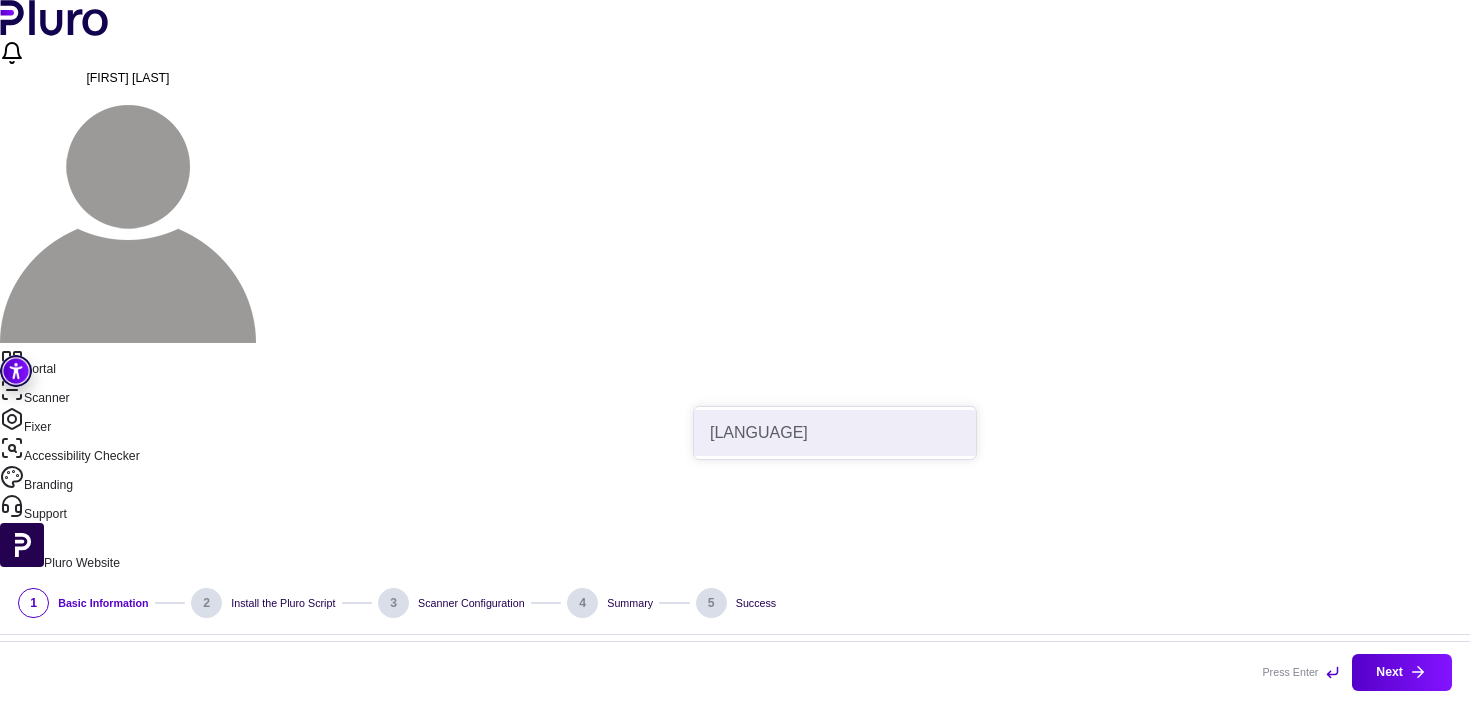 type on "***" 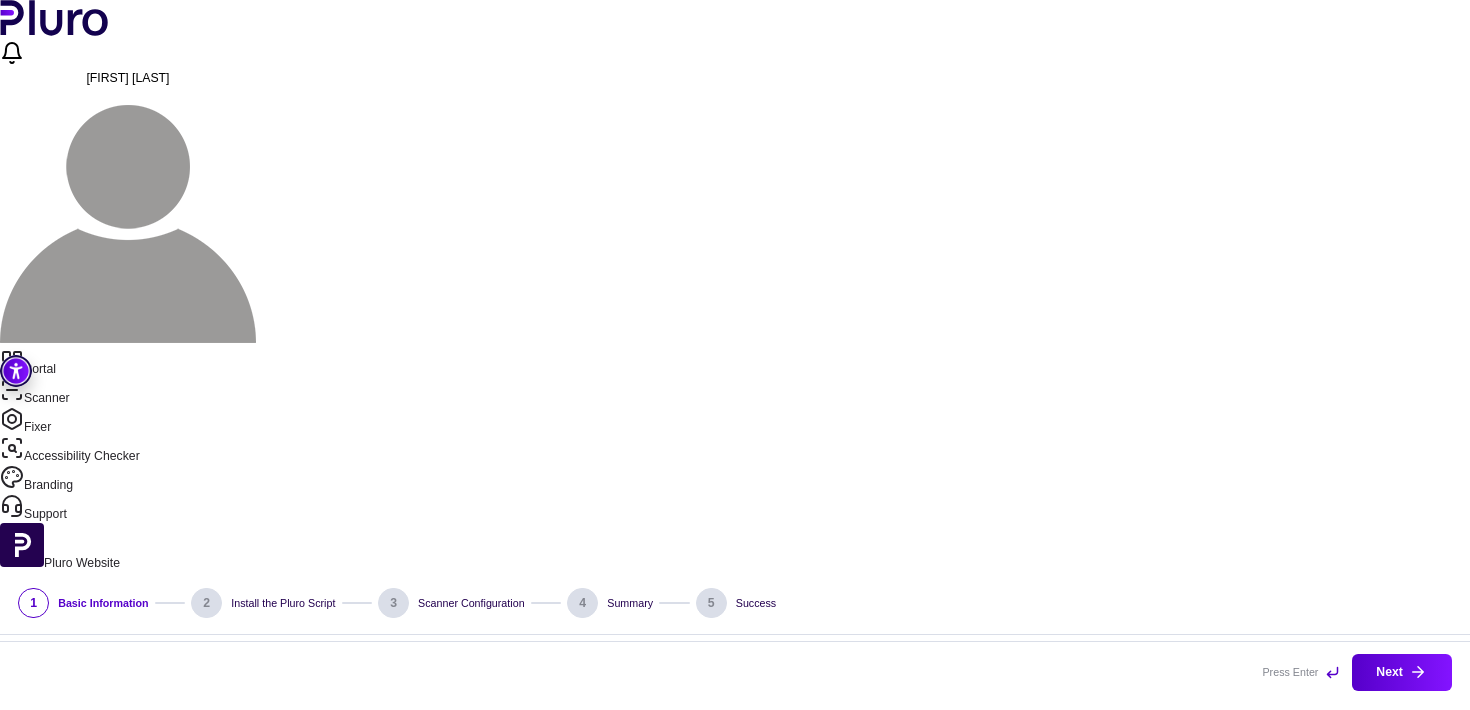 drag, startPoint x: 865, startPoint y: 345, endPoint x: 542, endPoint y: 344, distance: 323.00156 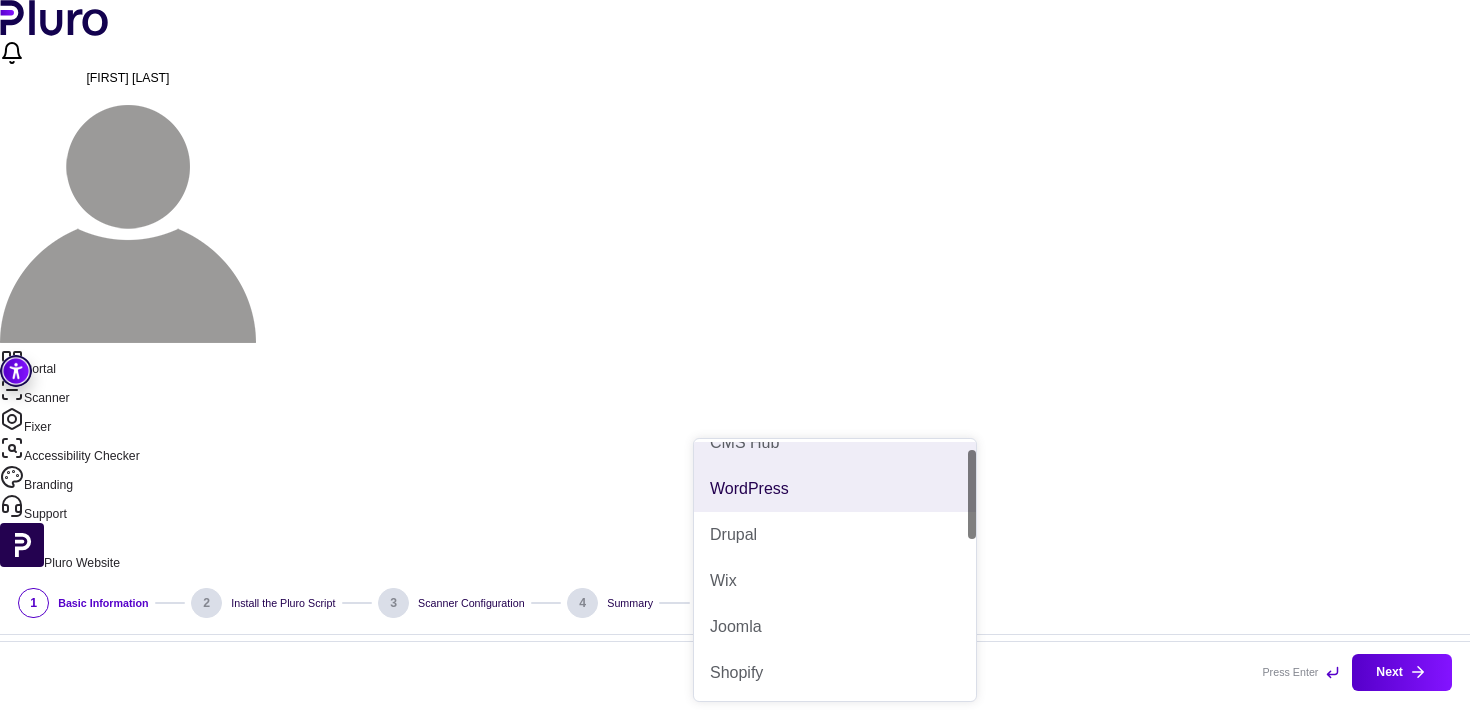click on "**********" at bounding box center [735, 798] 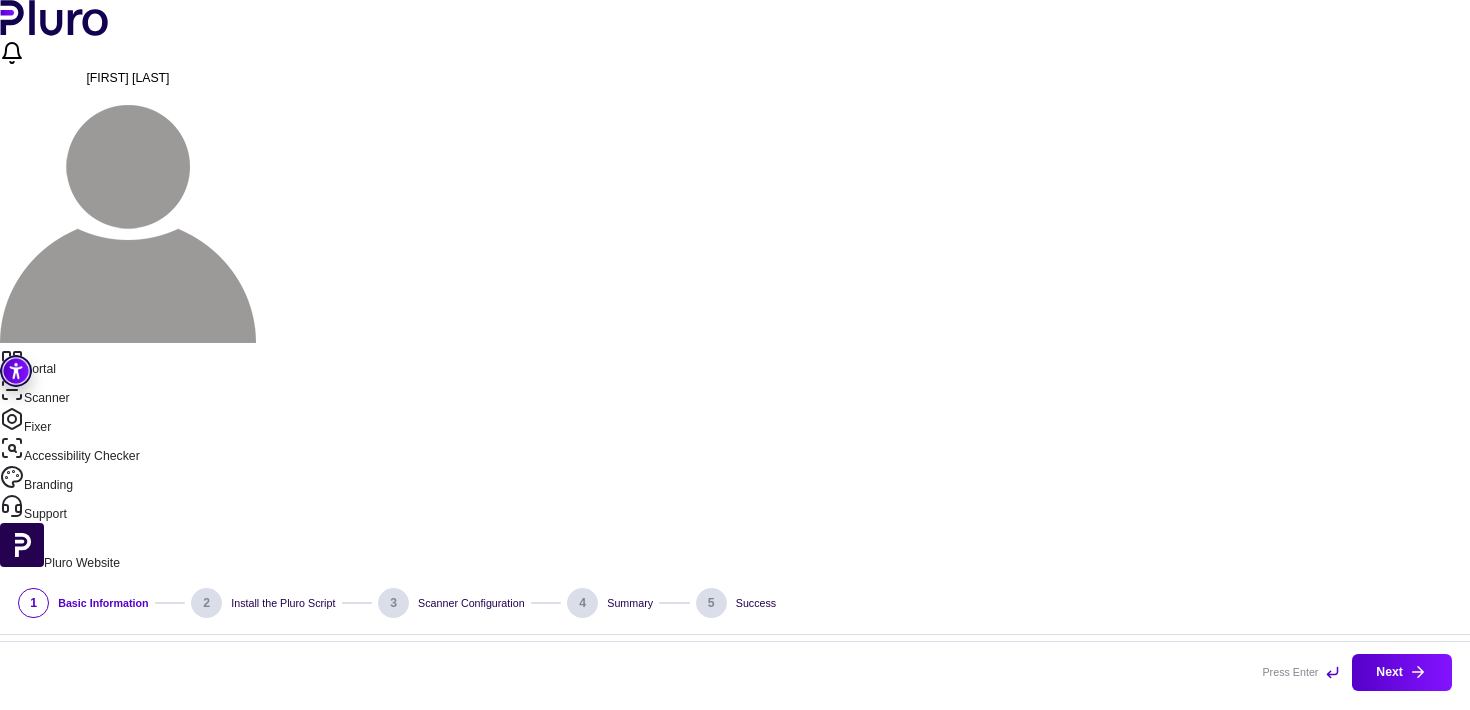 click on "Next" at bounding box center [1402, 672] 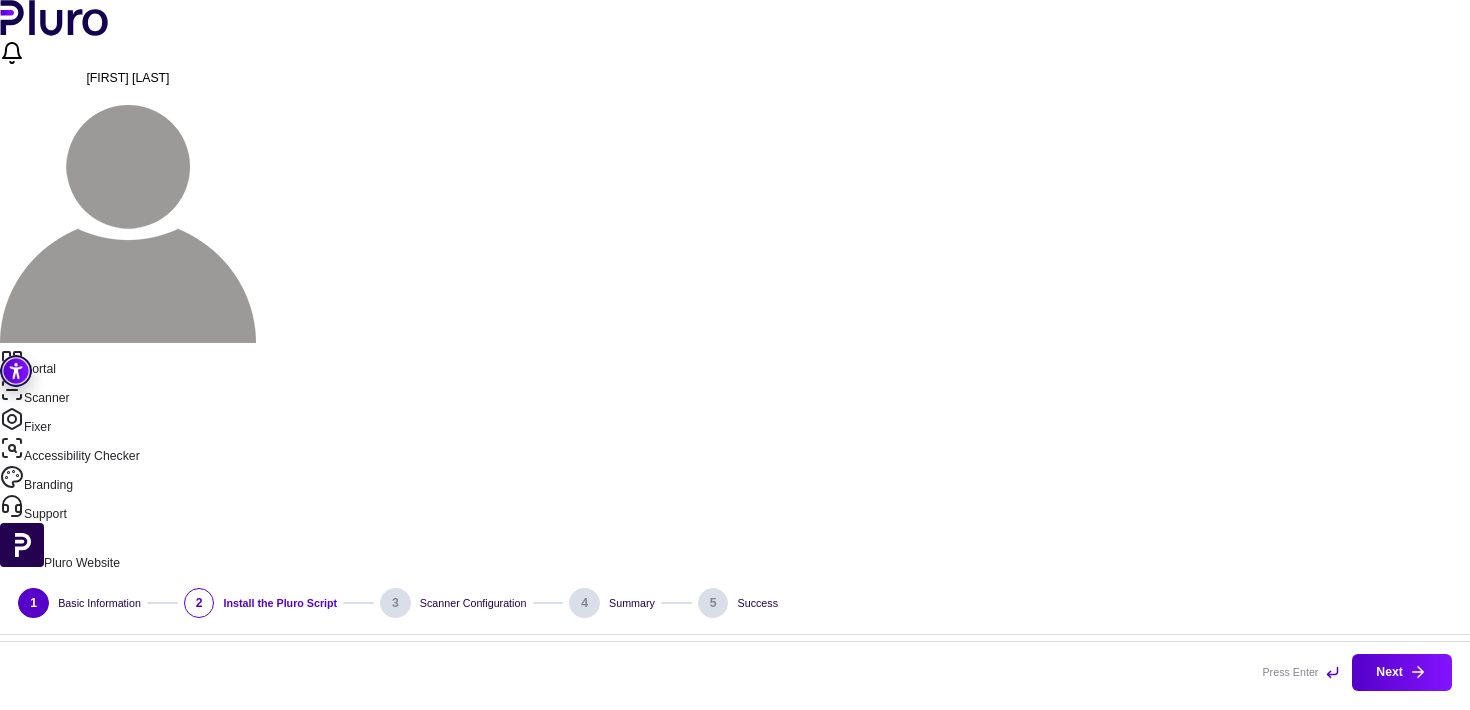click on "Scanner" at bounding box center [735, 392] 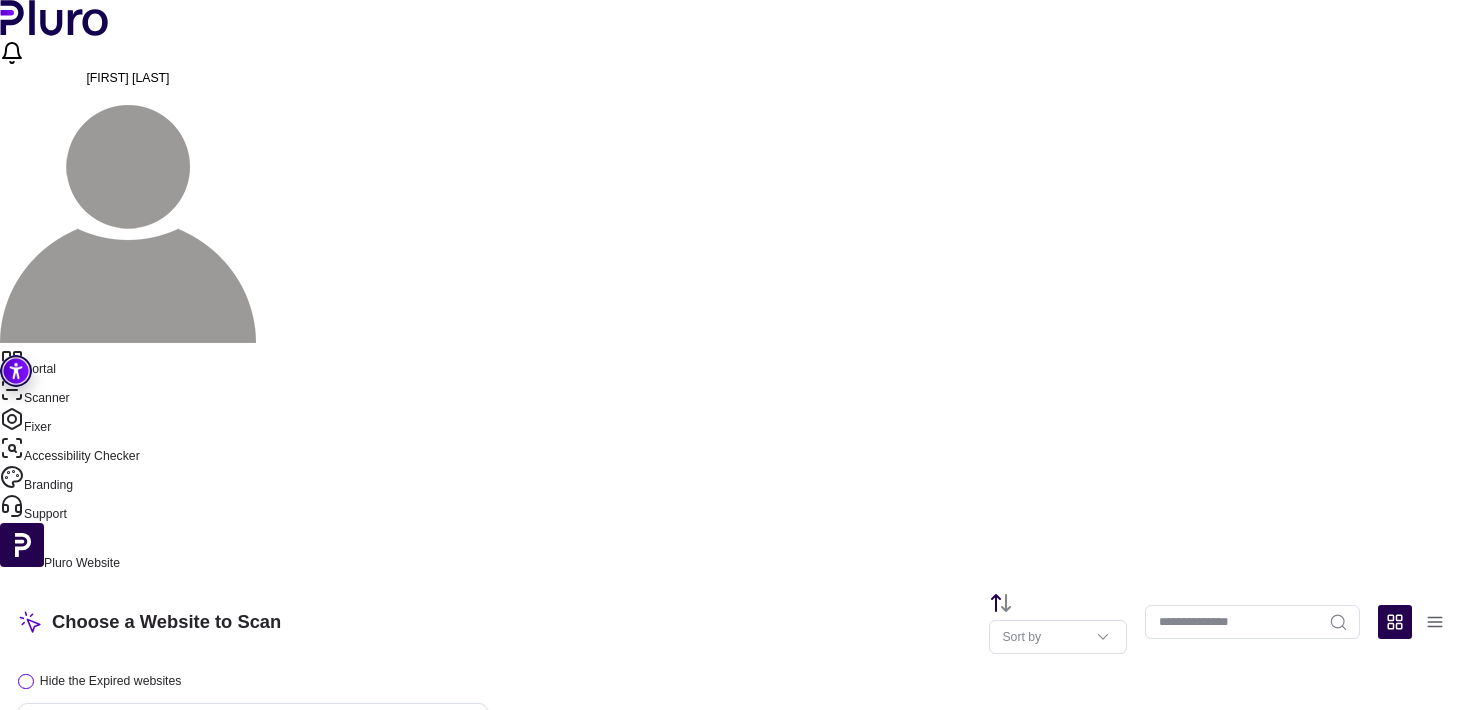 click 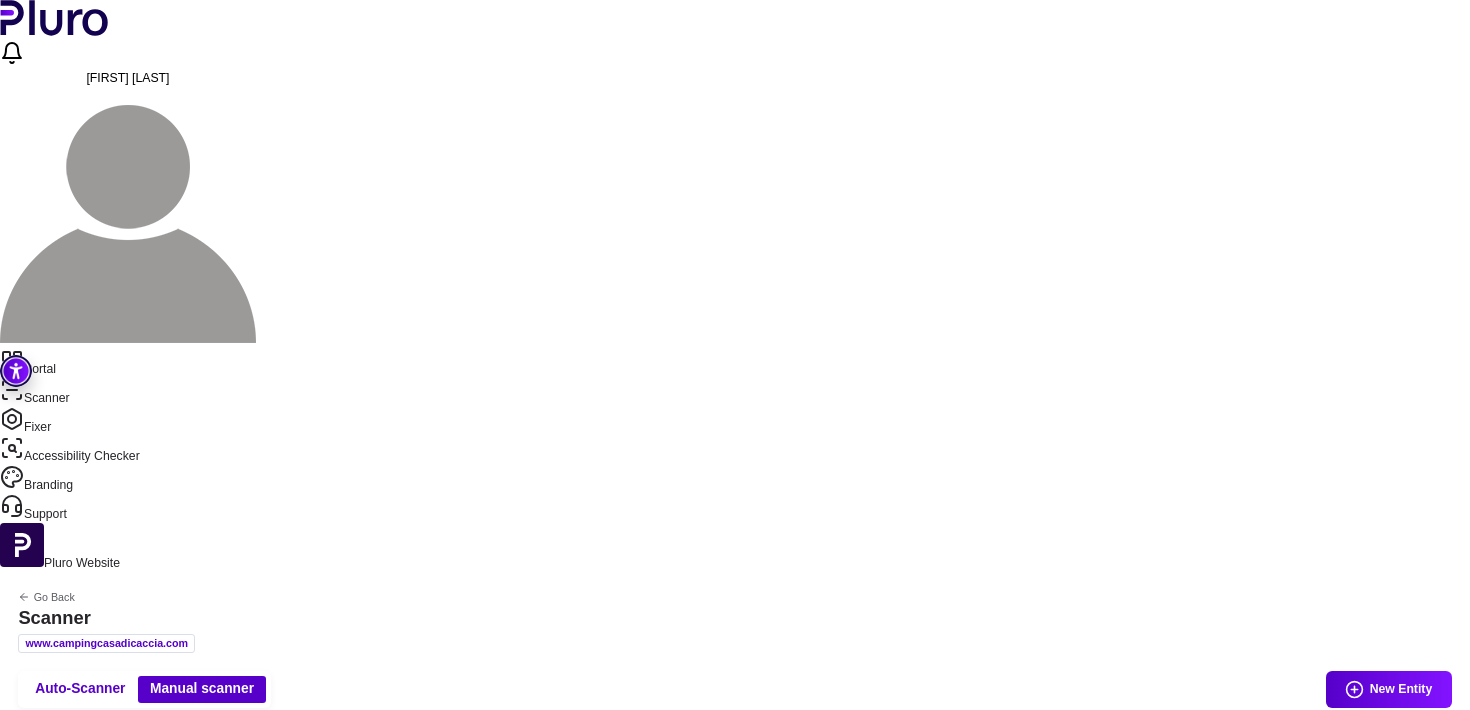 click on "Auto-Scanner" at bounding box center (80, 689) 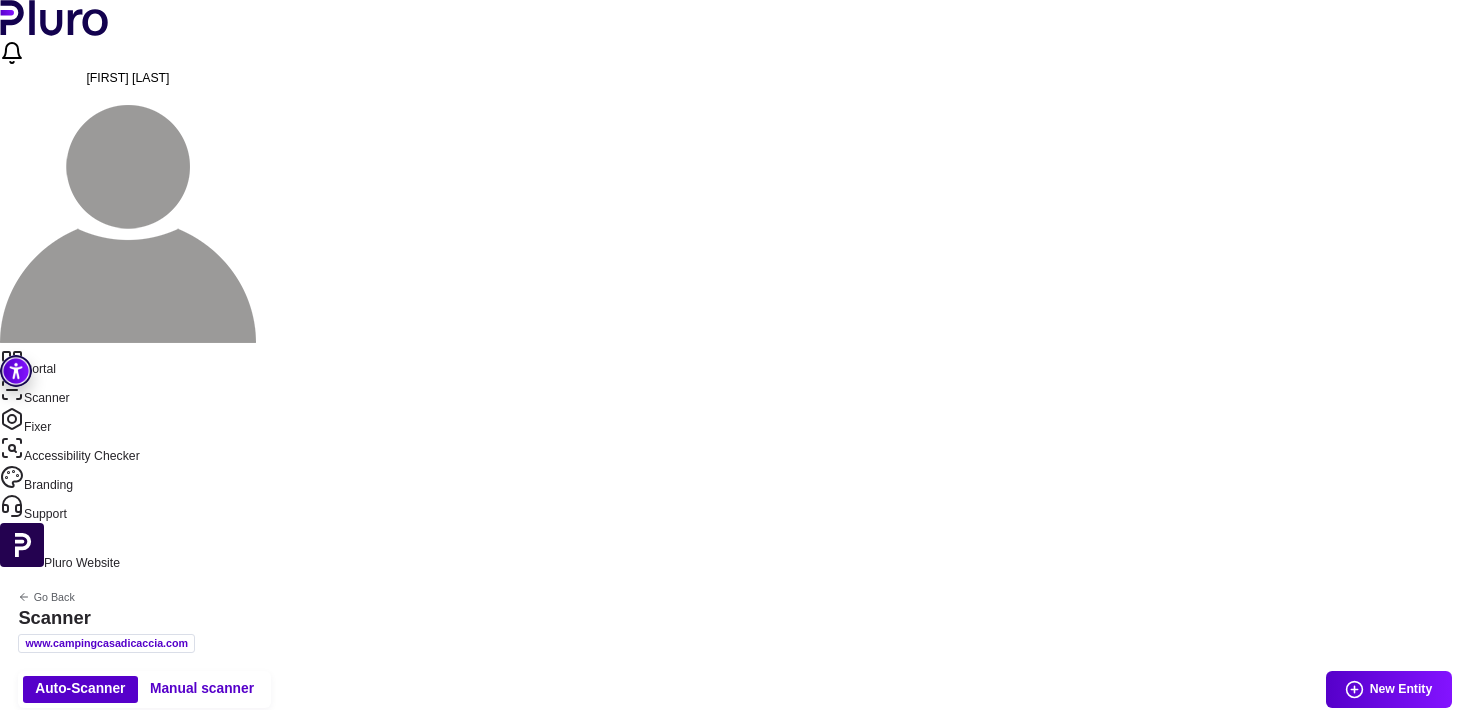 click on "Manual scanner" at bounding box center [202, 689] 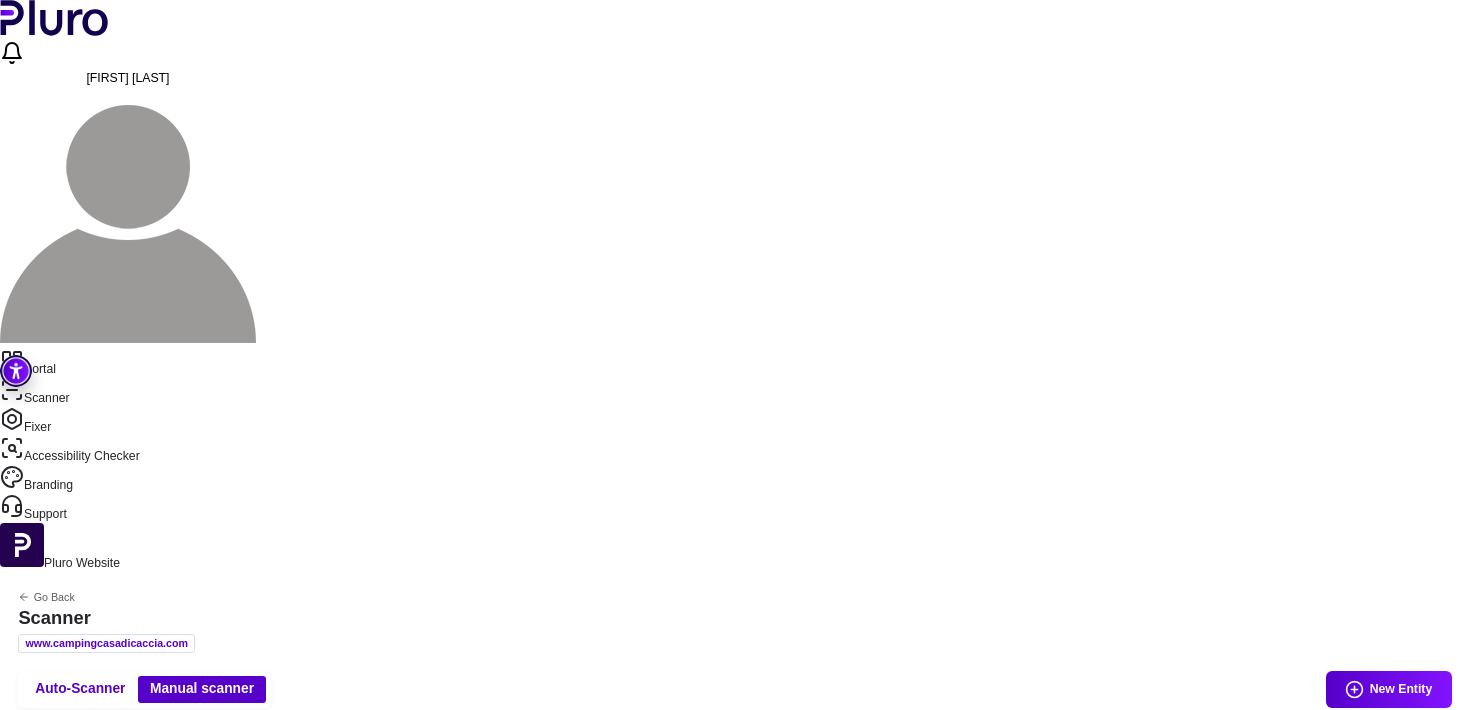 click on "New Entity" at bounding box center [1389, 689] 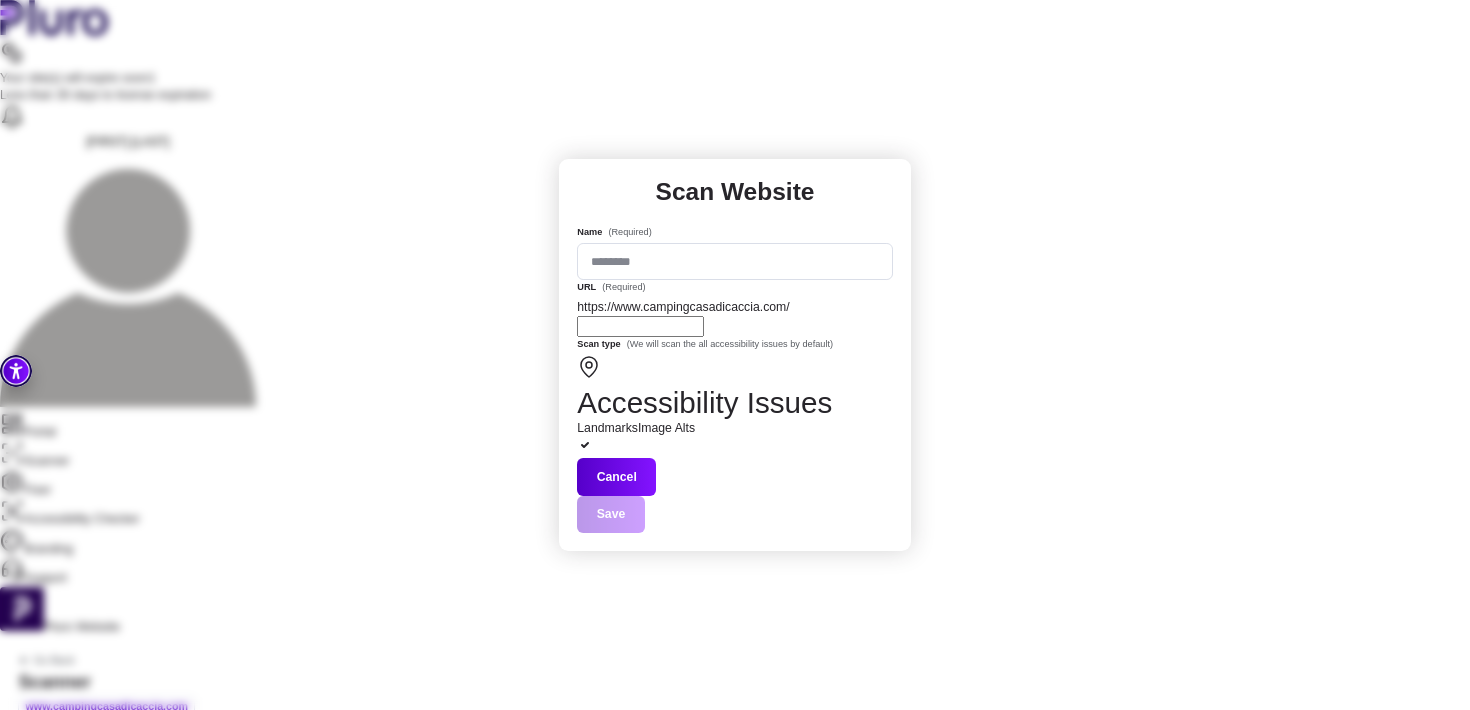 click on "Cancel" at bounding box center (616, 476) 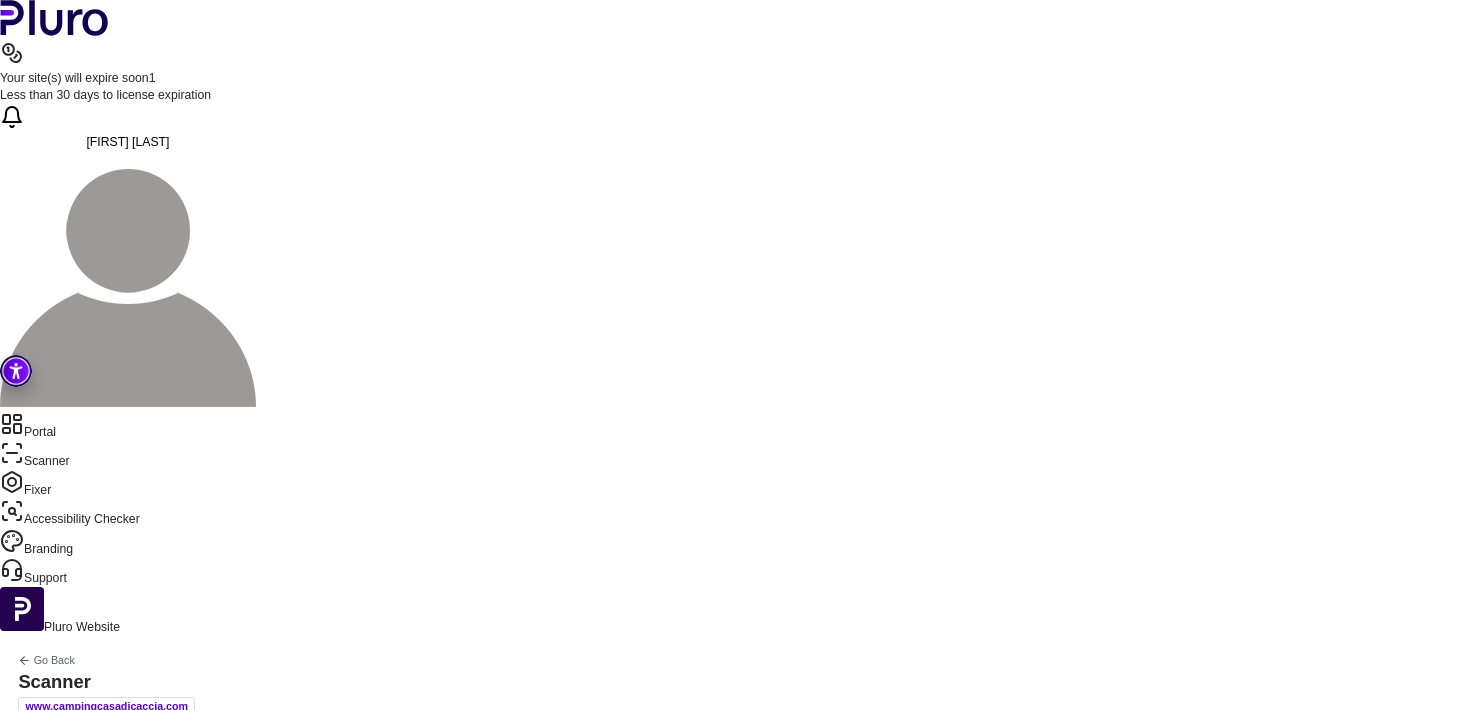 click on "Auto-Scanner" at bounding box center [80, 753] 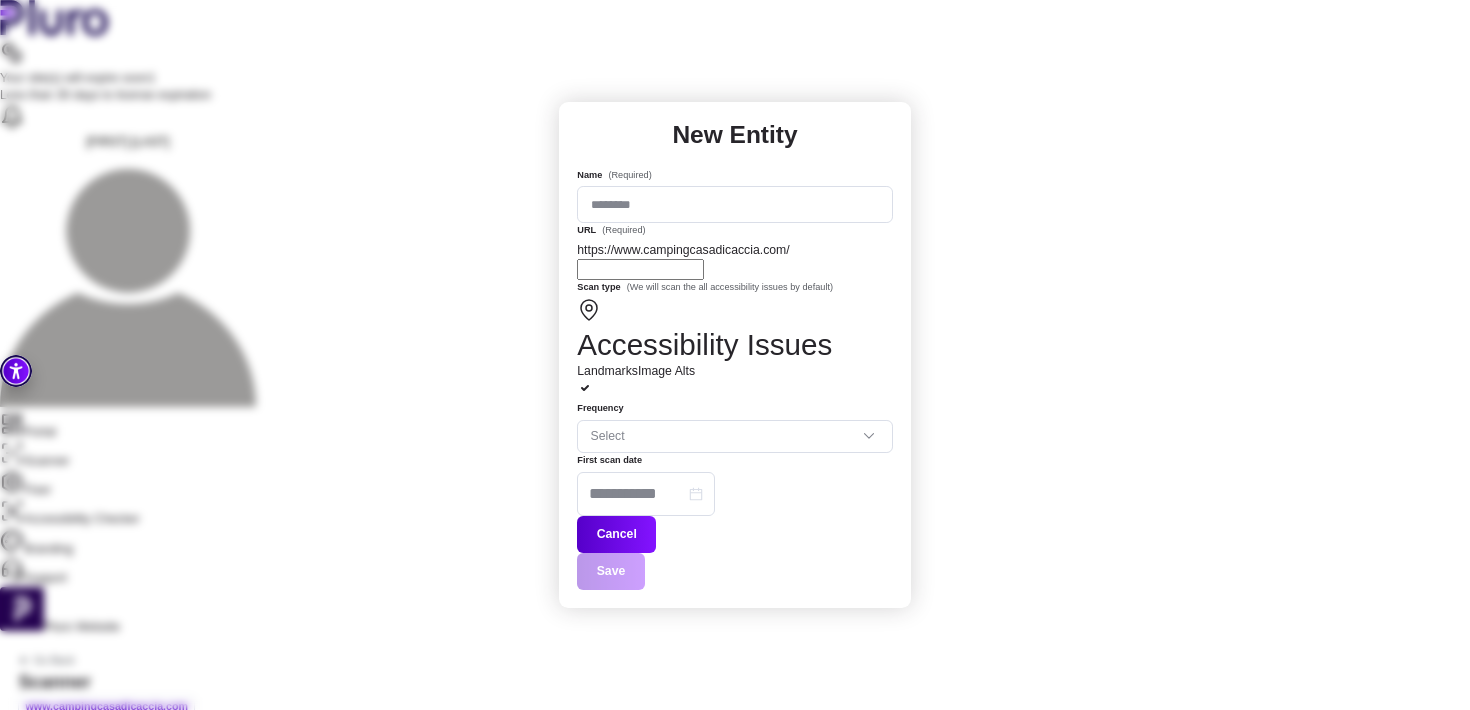 click on "Name (Required)" at bounding box center [734, 204] 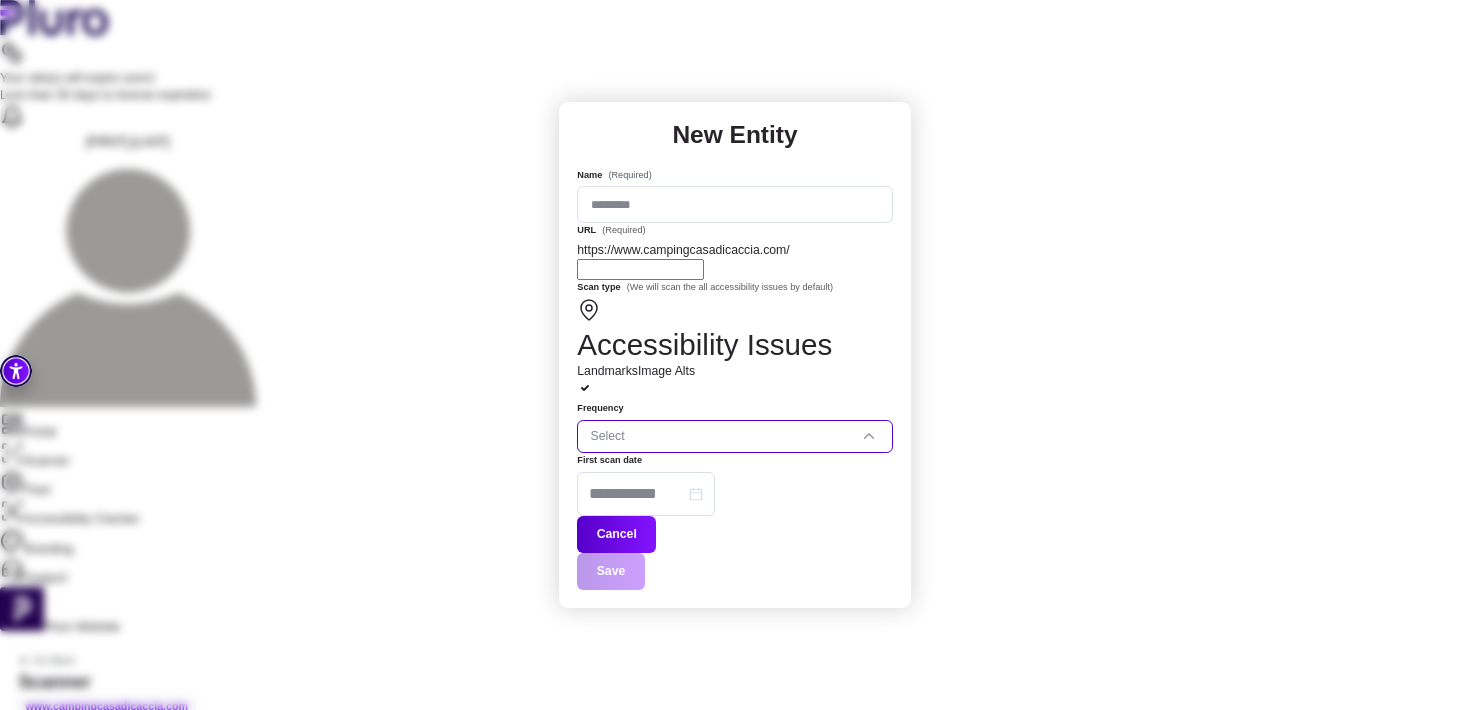 click at bounding box center [735, 436] 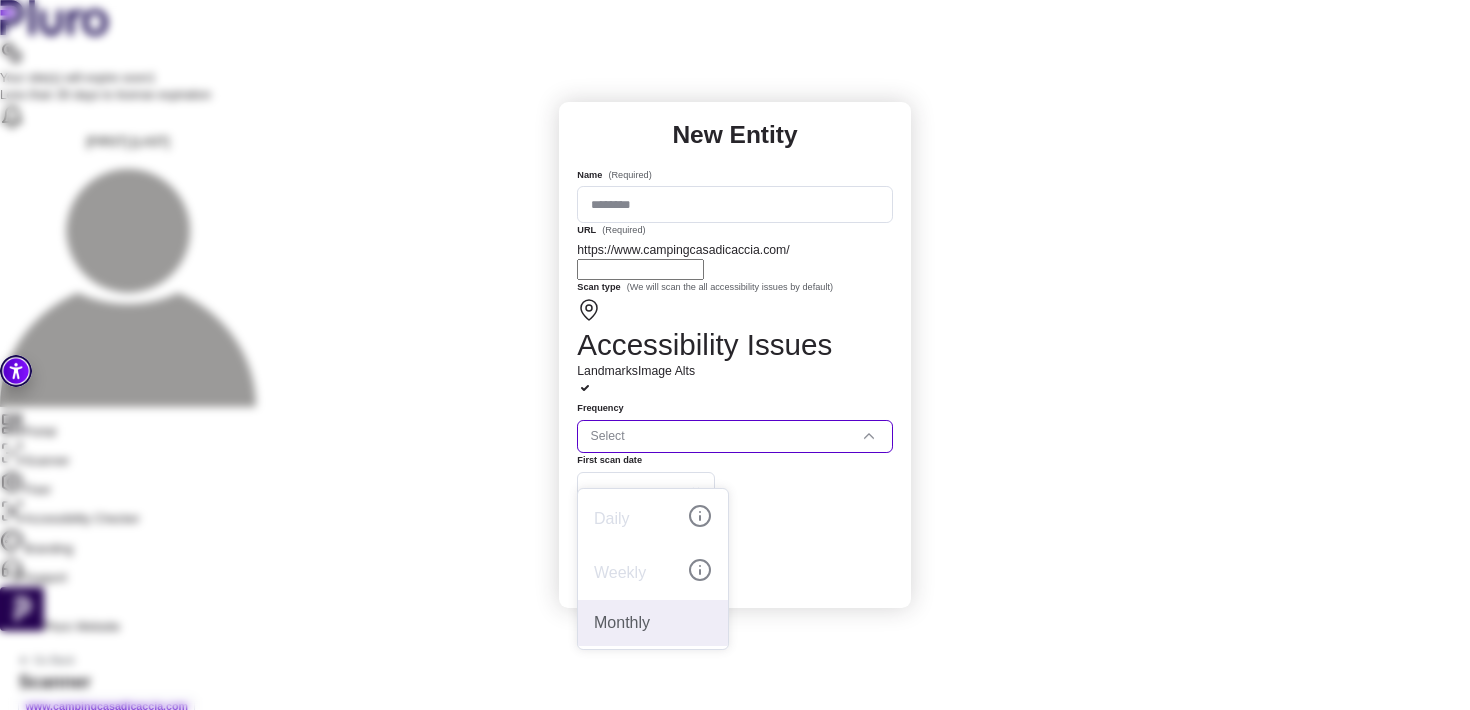 click on "Monthly" at bounding box center (653, 623) 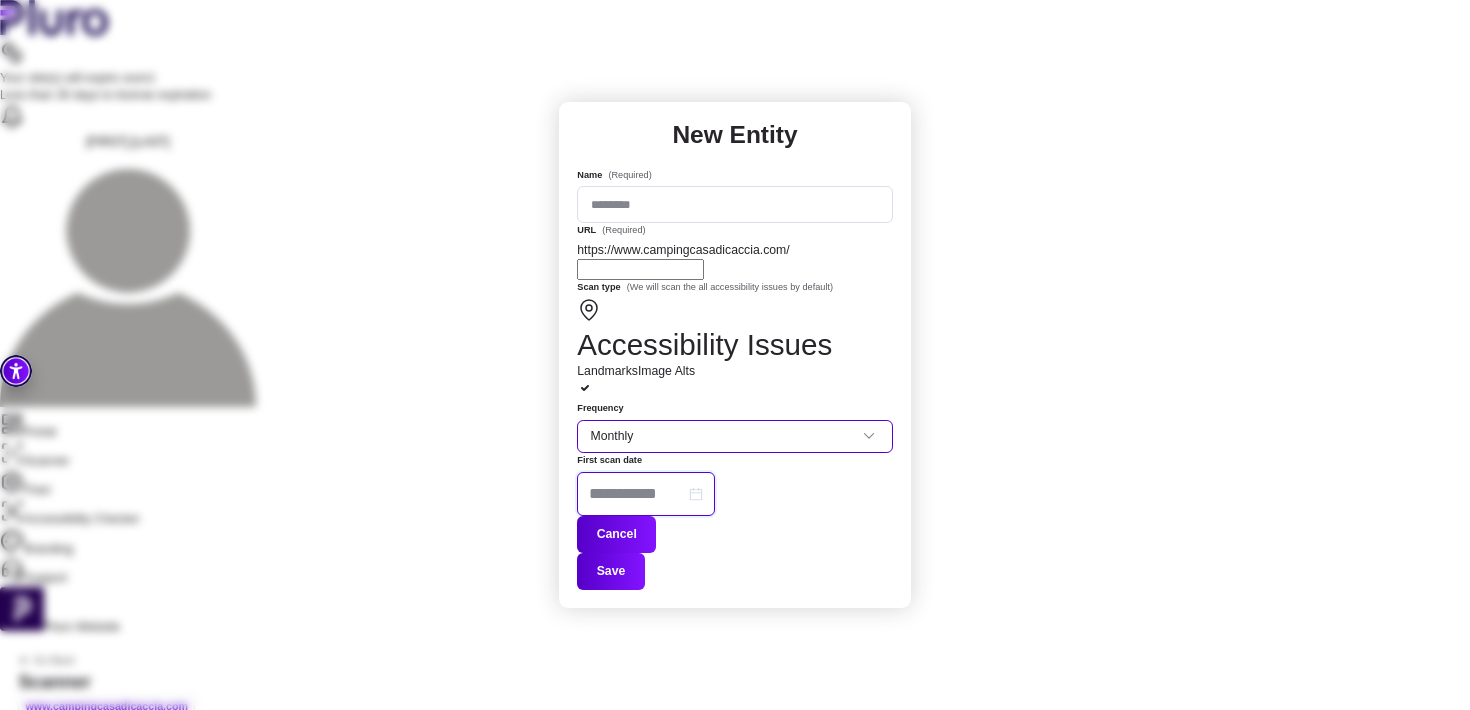 click at bounding box center [637, 494] 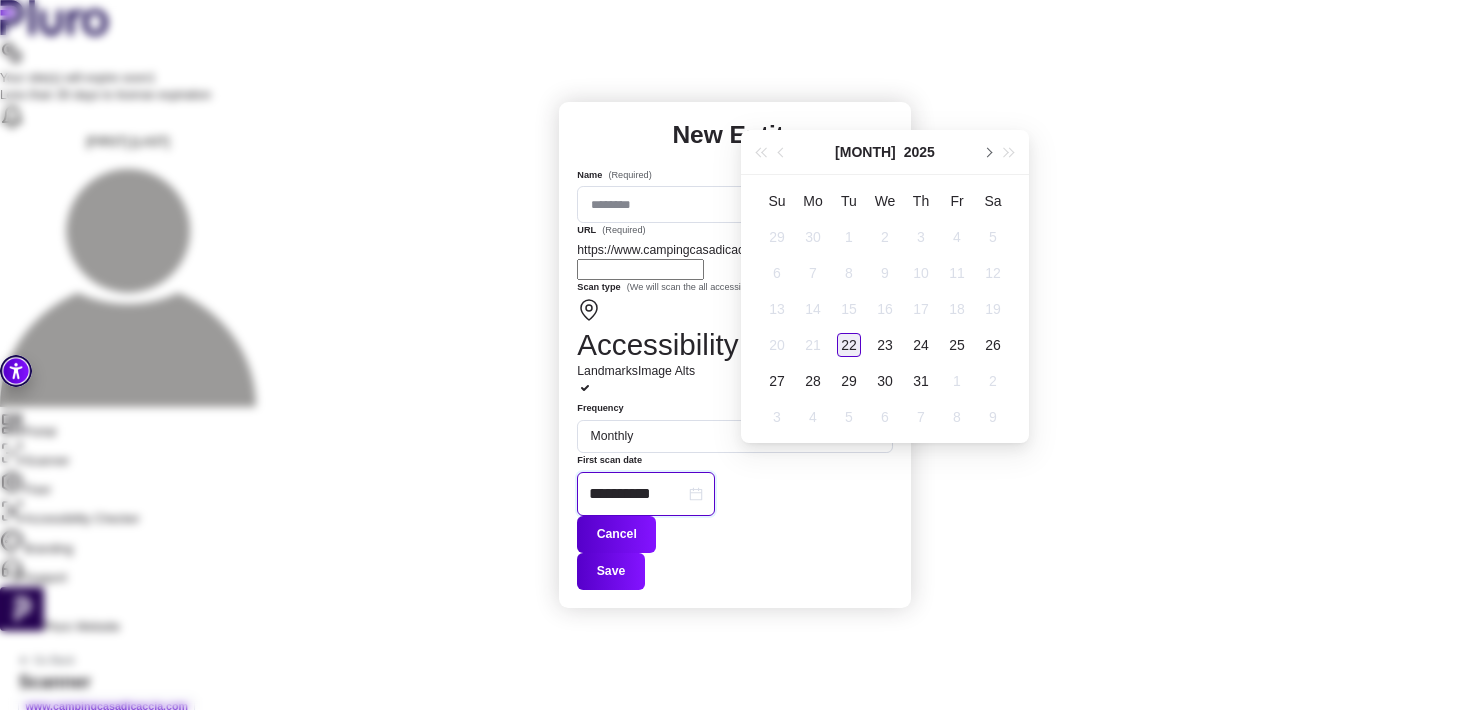 type on "**********" 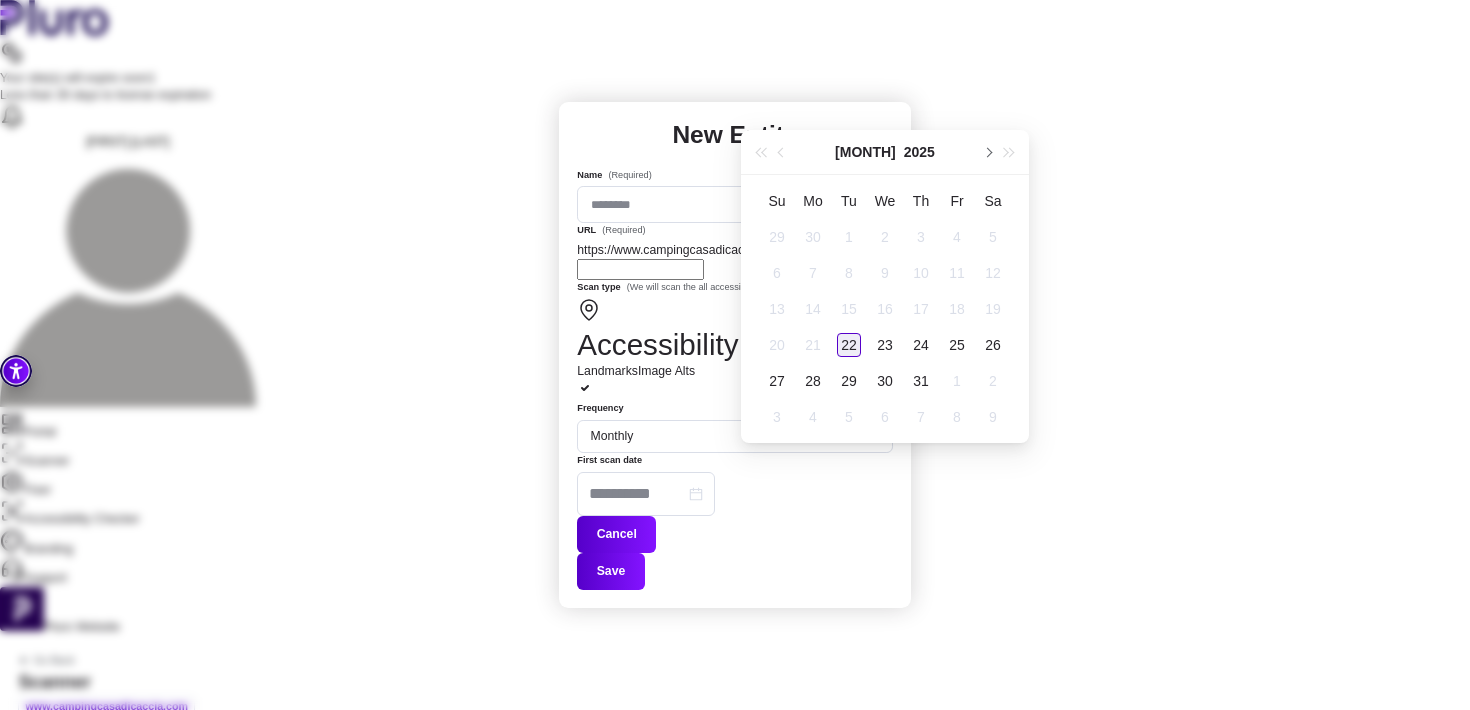 click on "22" at bounding box center [849, 345] 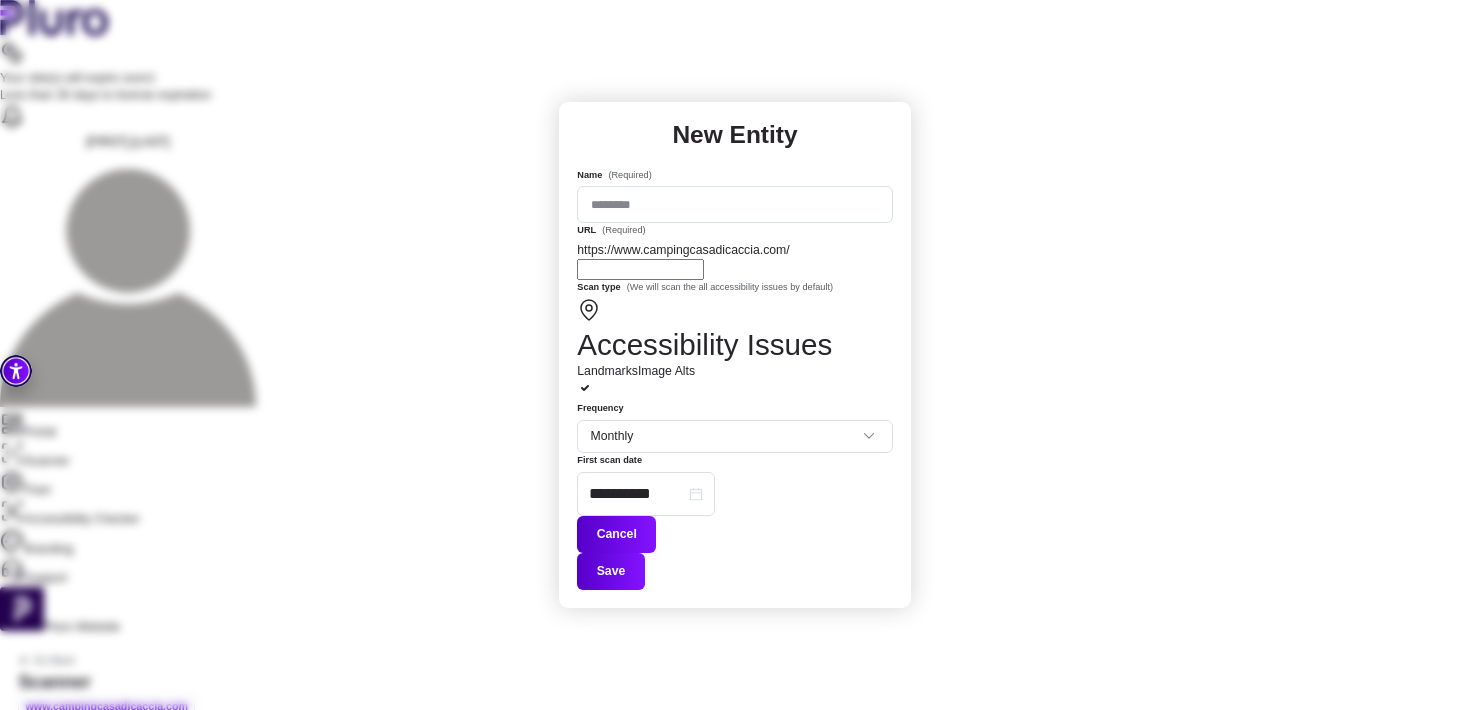 click on "Save" at bounding box center [610, 571] 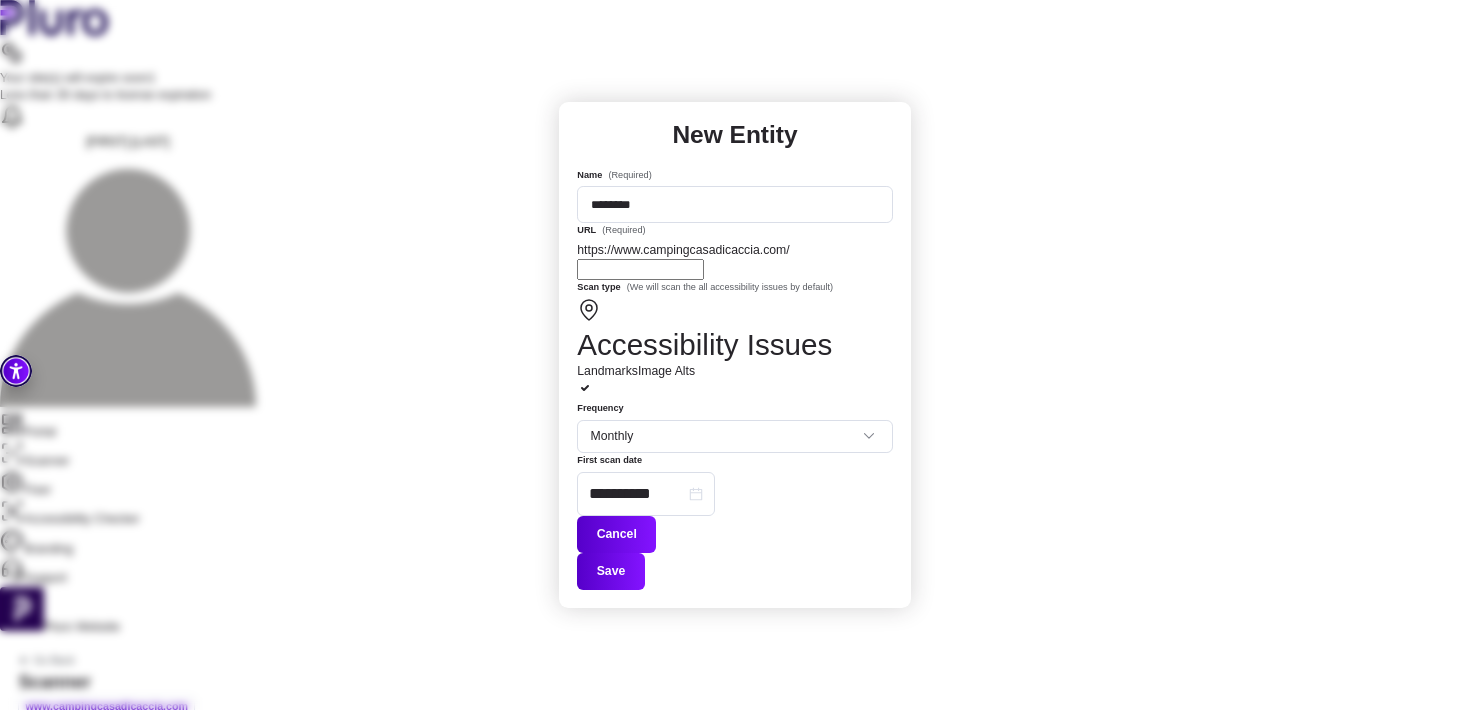 type on "********" 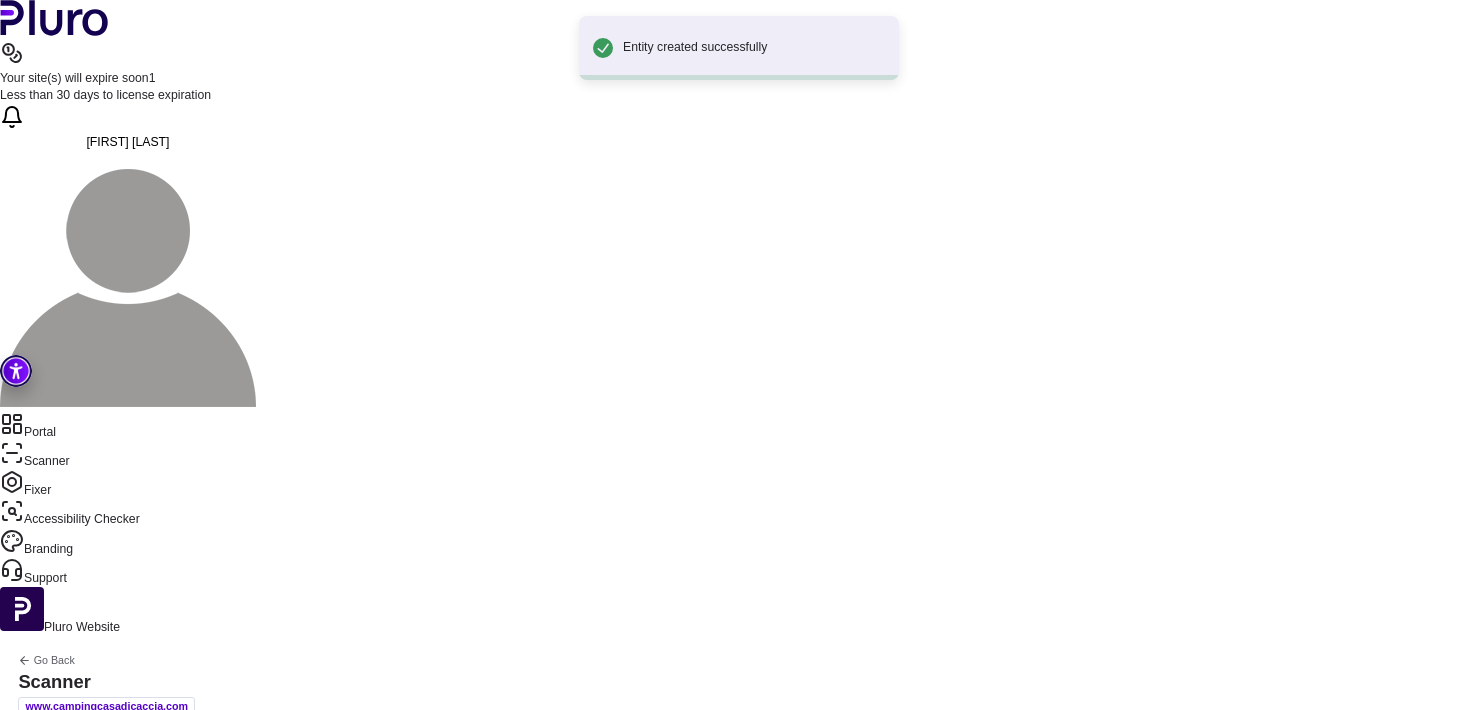 click on "Manual scanner" at bounding box center [202, 753] 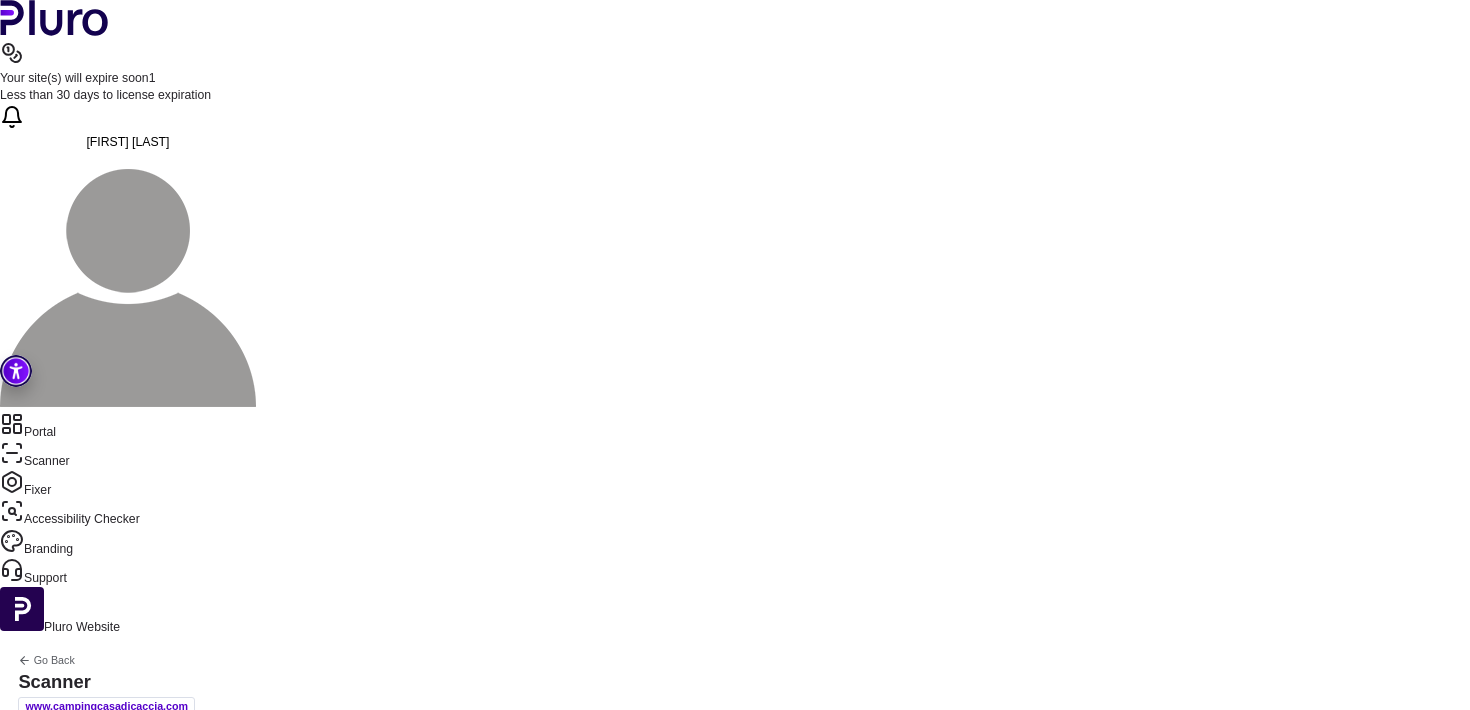 click on "Scan" at bounding box center (452, 984) 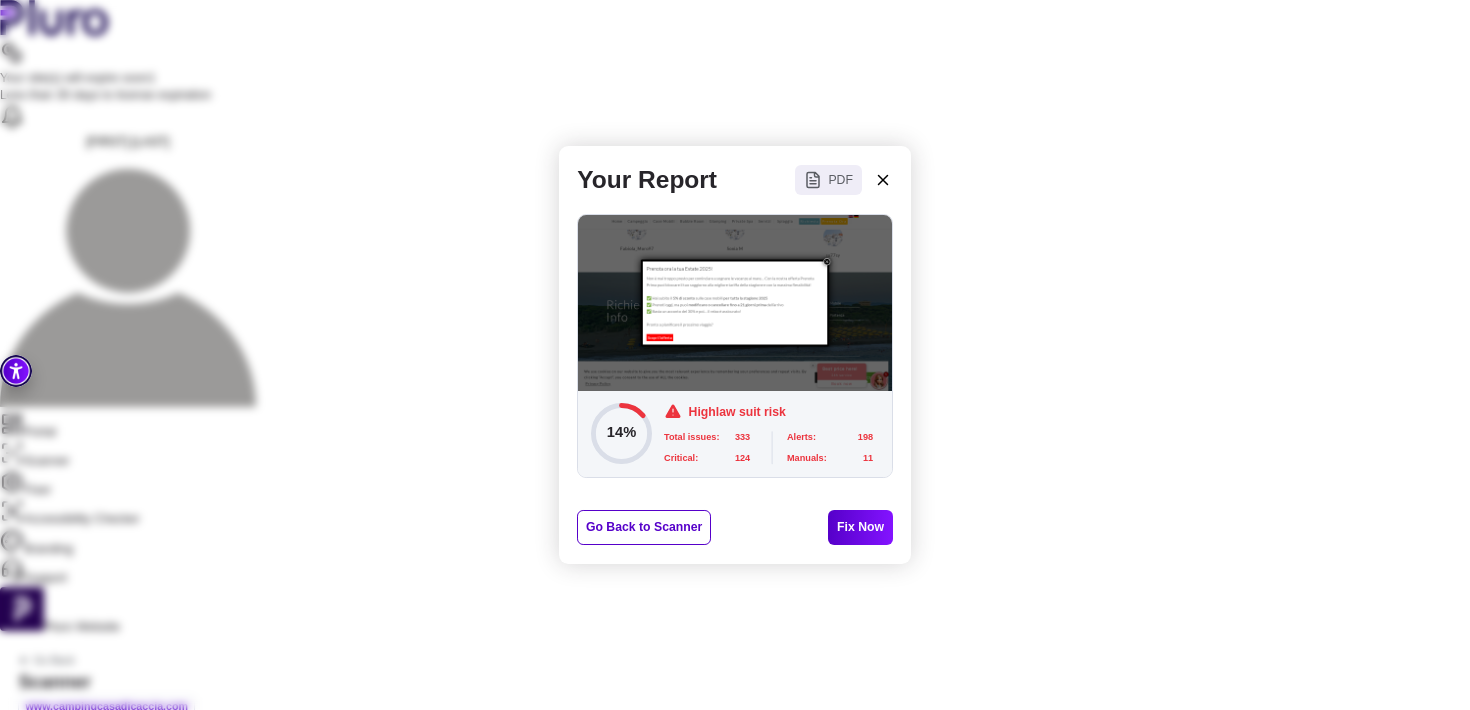 click 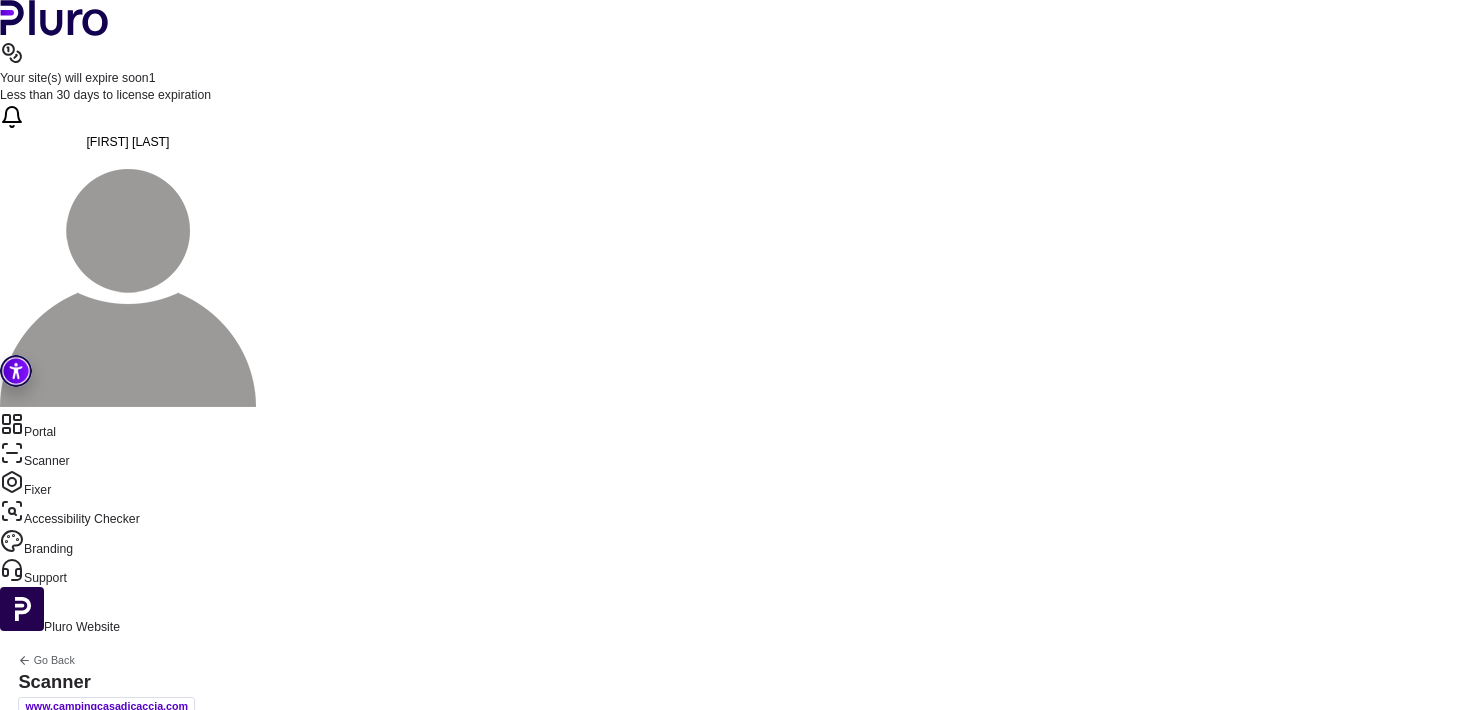 click on "Your site(s) will expire soon 1 Less than 30 days to license expiration" at bounding box center (735, 72) 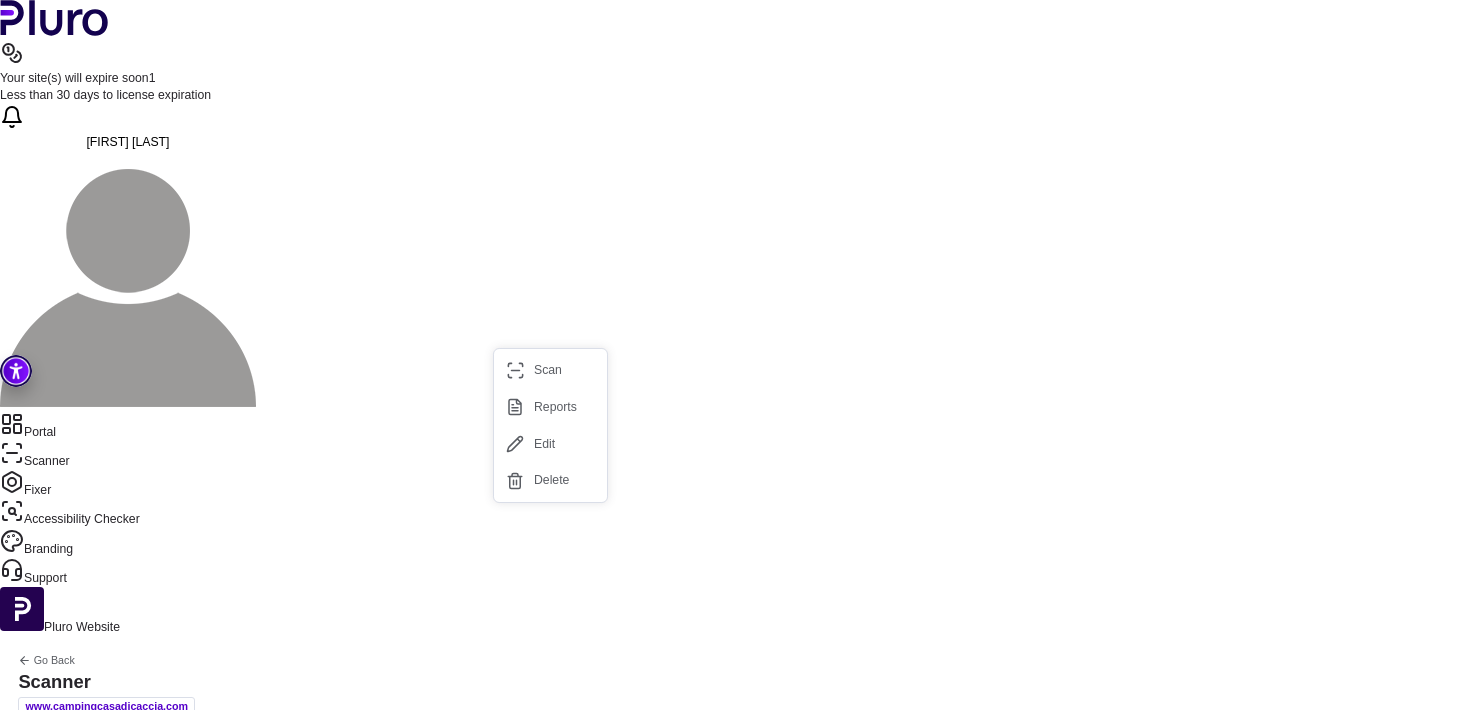 click on "Scan" at bounding box center [550, 370] 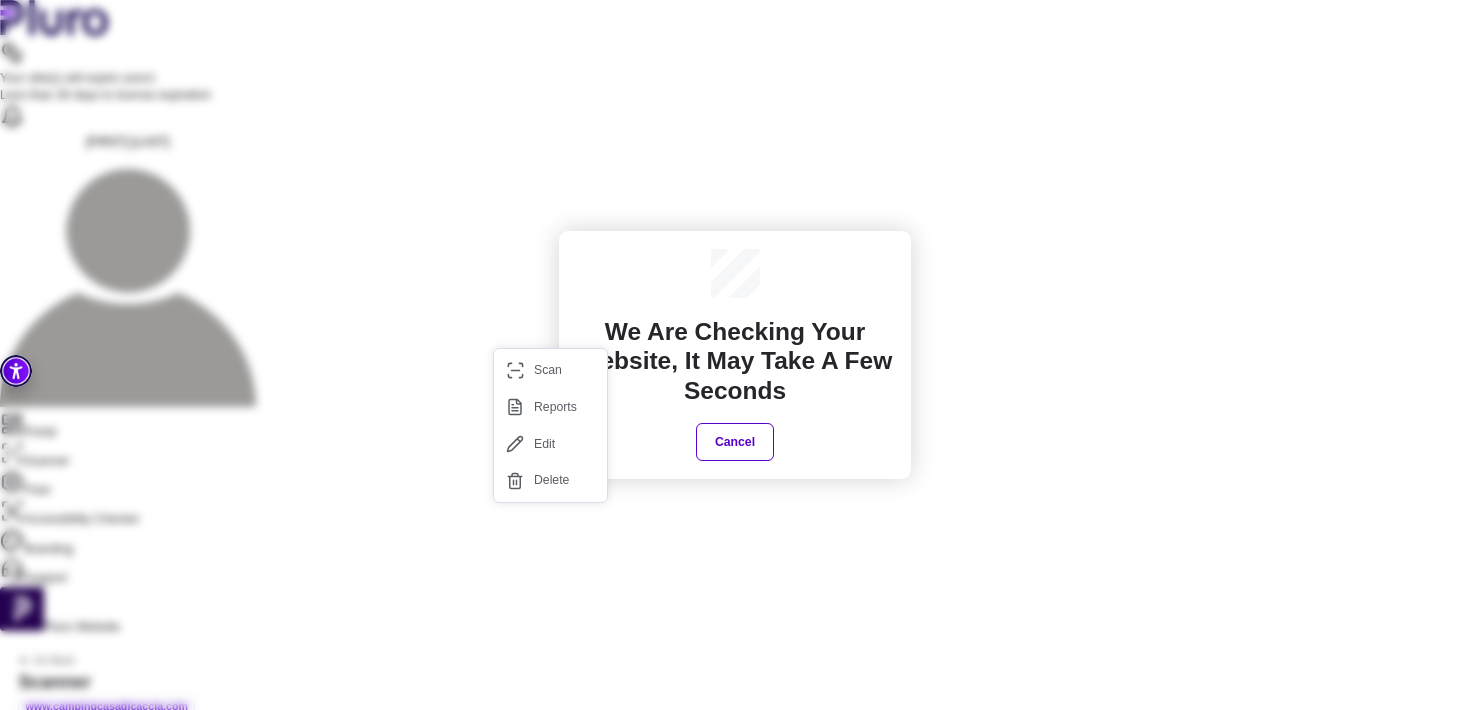 click on "Cancel" at bounding box center [735, 441] 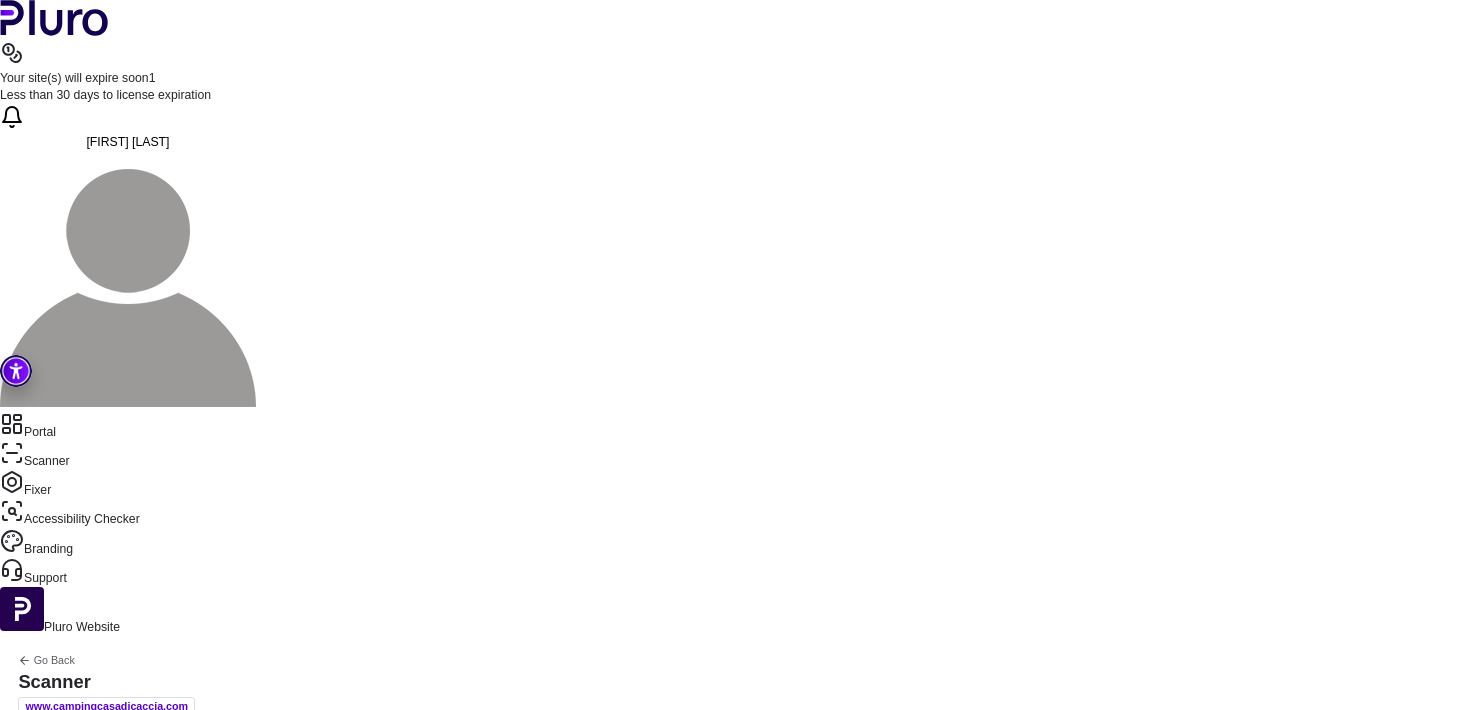 click on "Main page URL:  https://www.campingcasadicaccia.com/ Last scan :  22.07.2025 Scan" at bounding box center (735, 960) 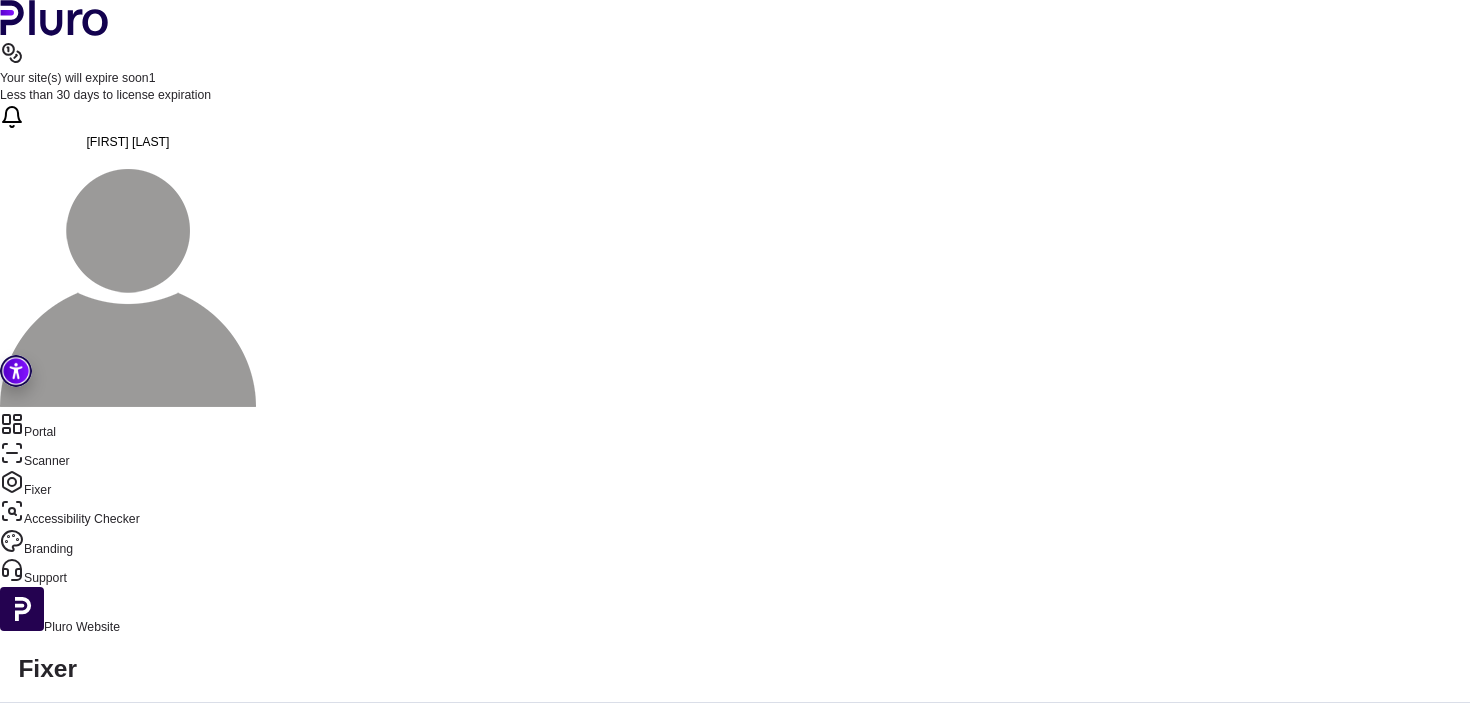 click 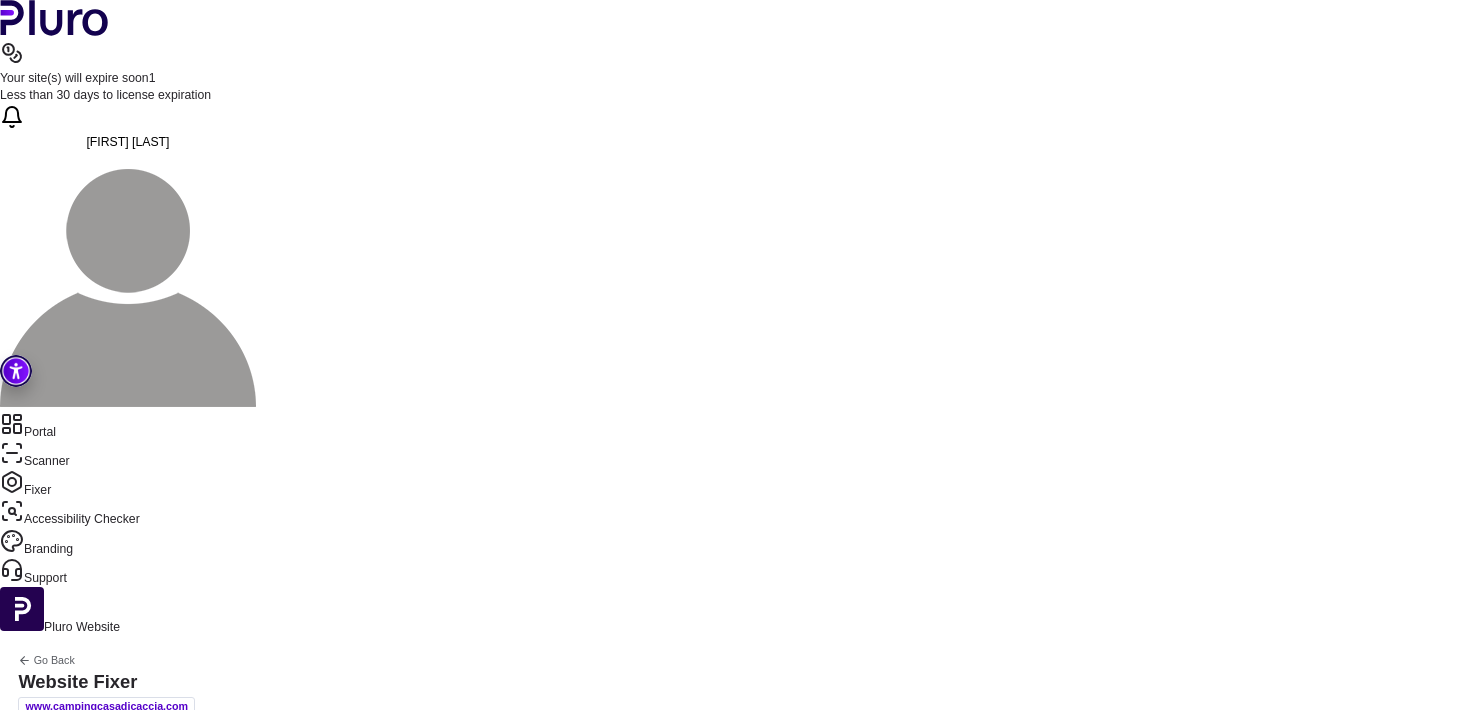 click on "Fix" at bounding box center (454, 1012) 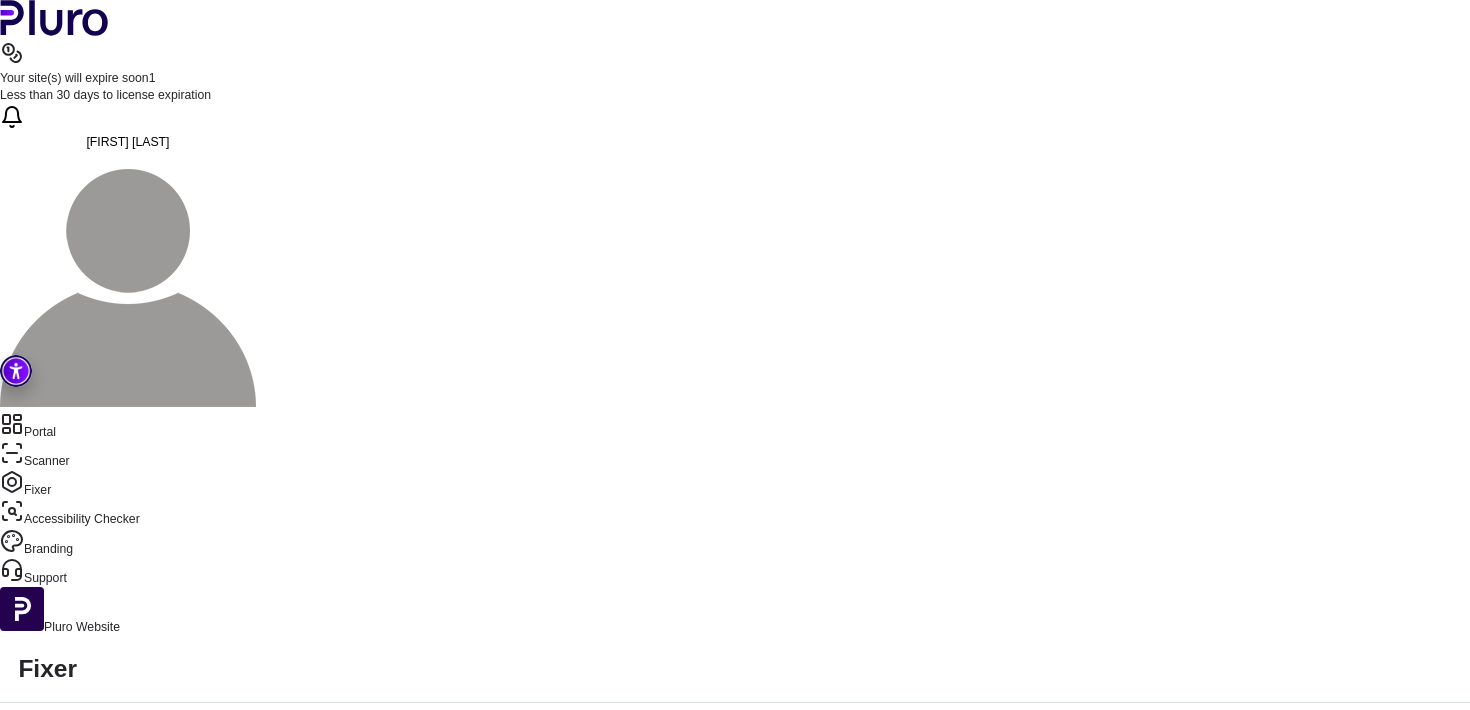 click on "Portal" at bounding box center [735, 426] 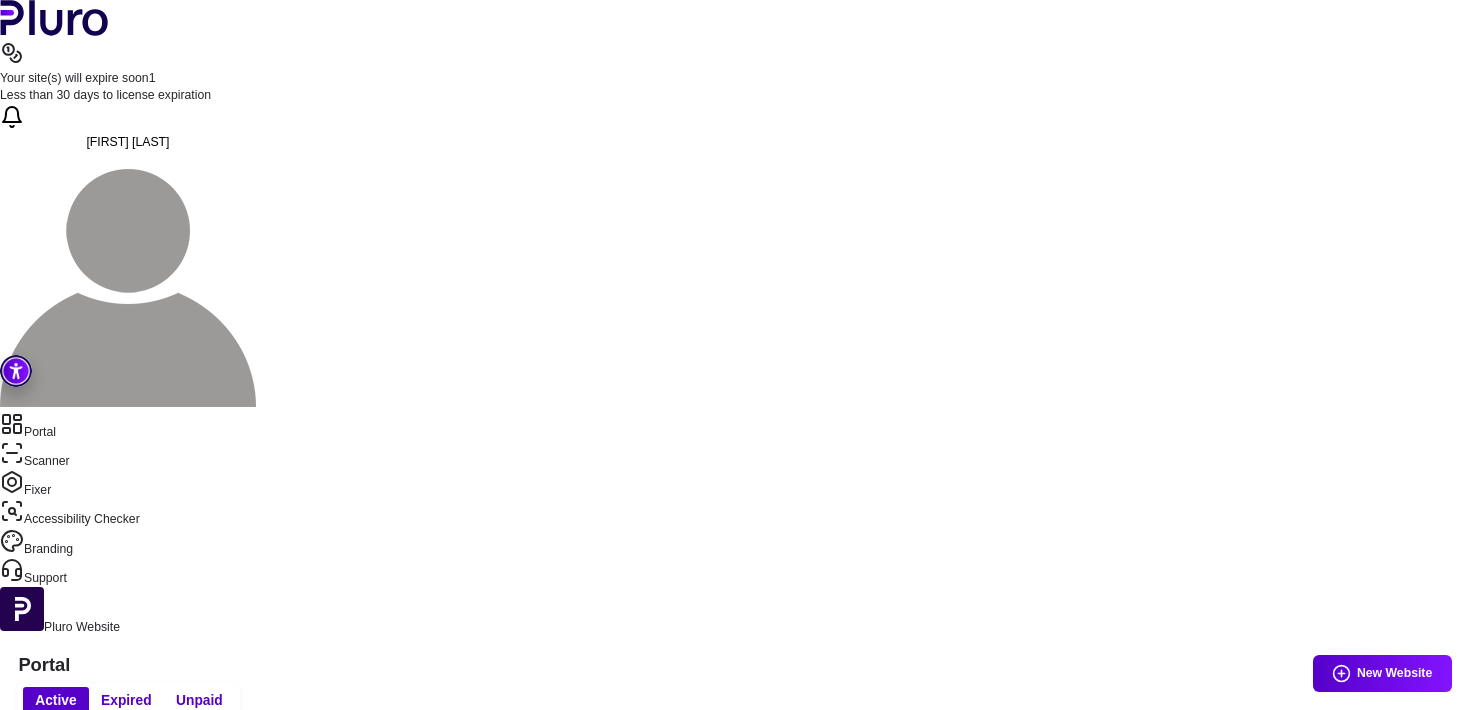 click on "New Website" at bounding box center [1382, 673] 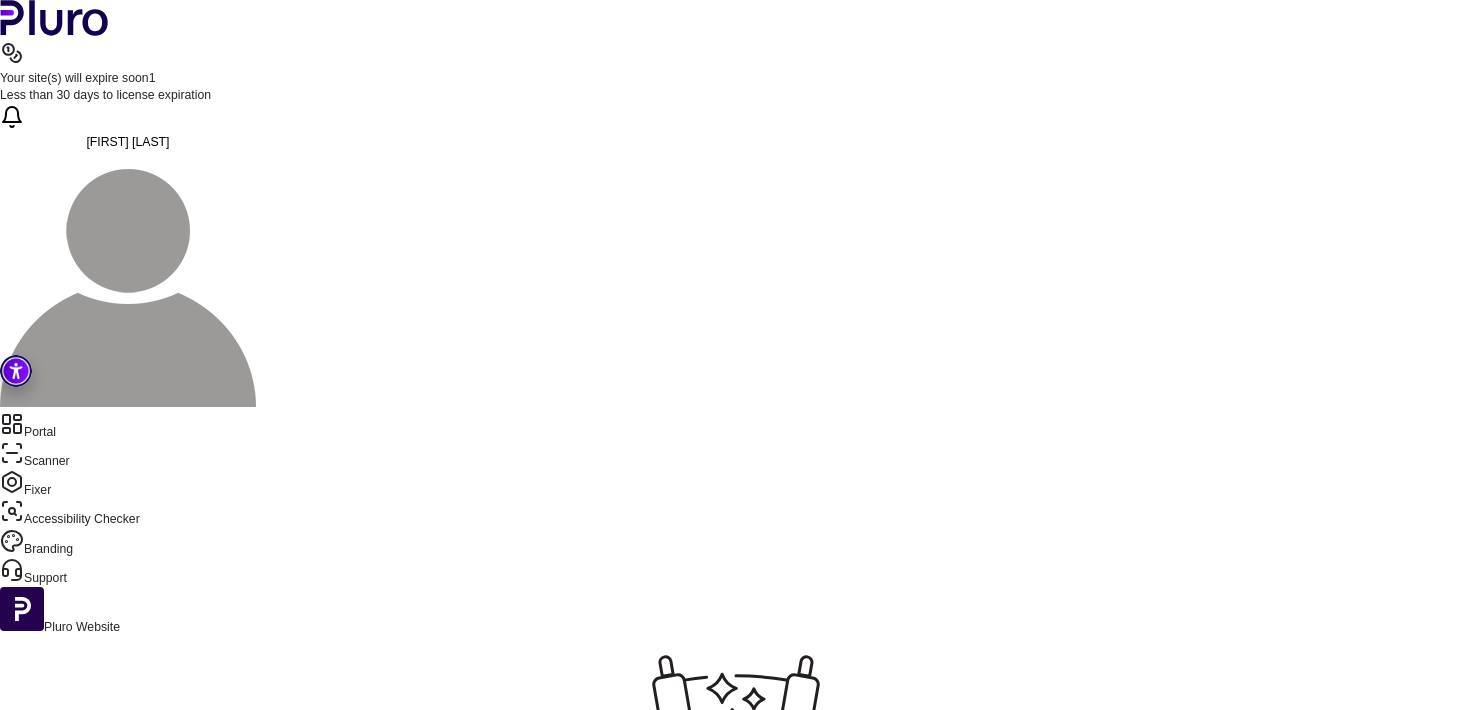 click on "Start Wizard" at bounding box center [734, 909] 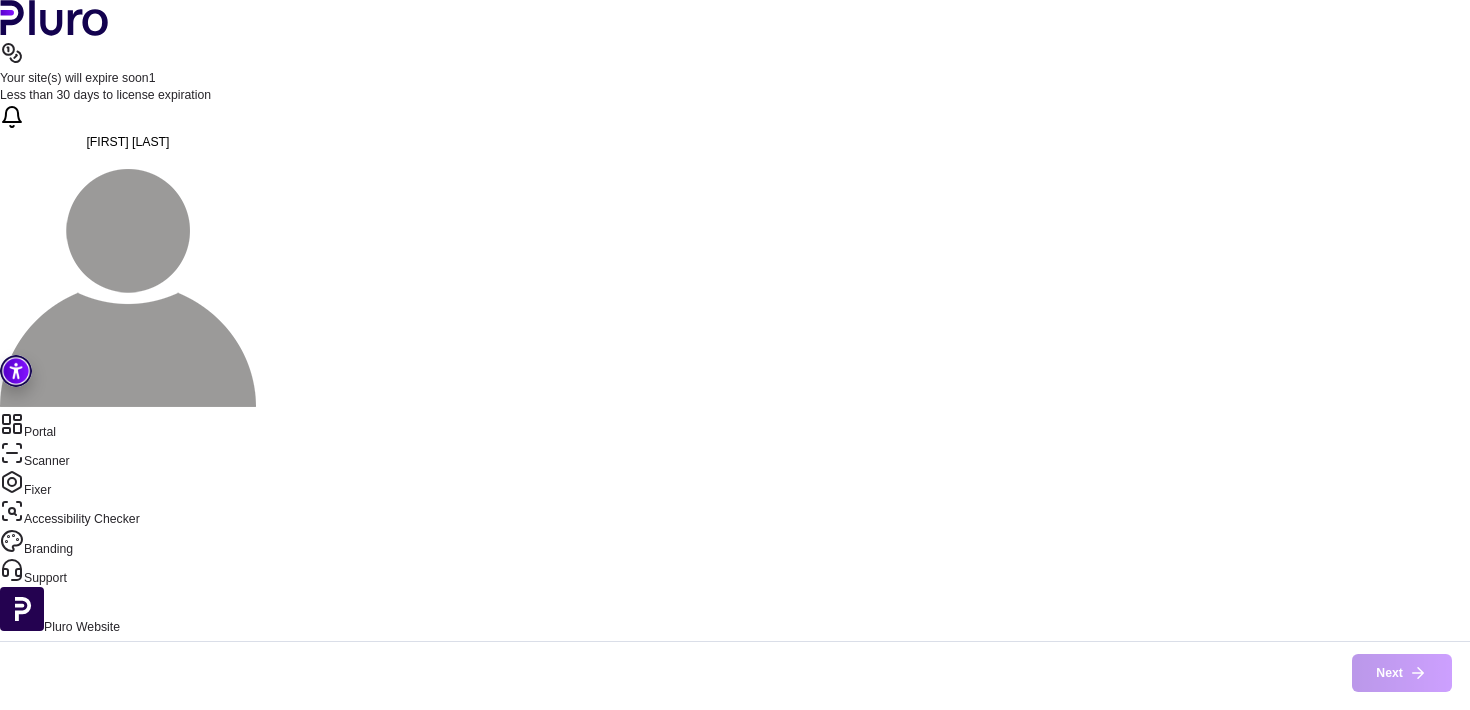 click on "URL (Required)" at bounding box center (735, 826) 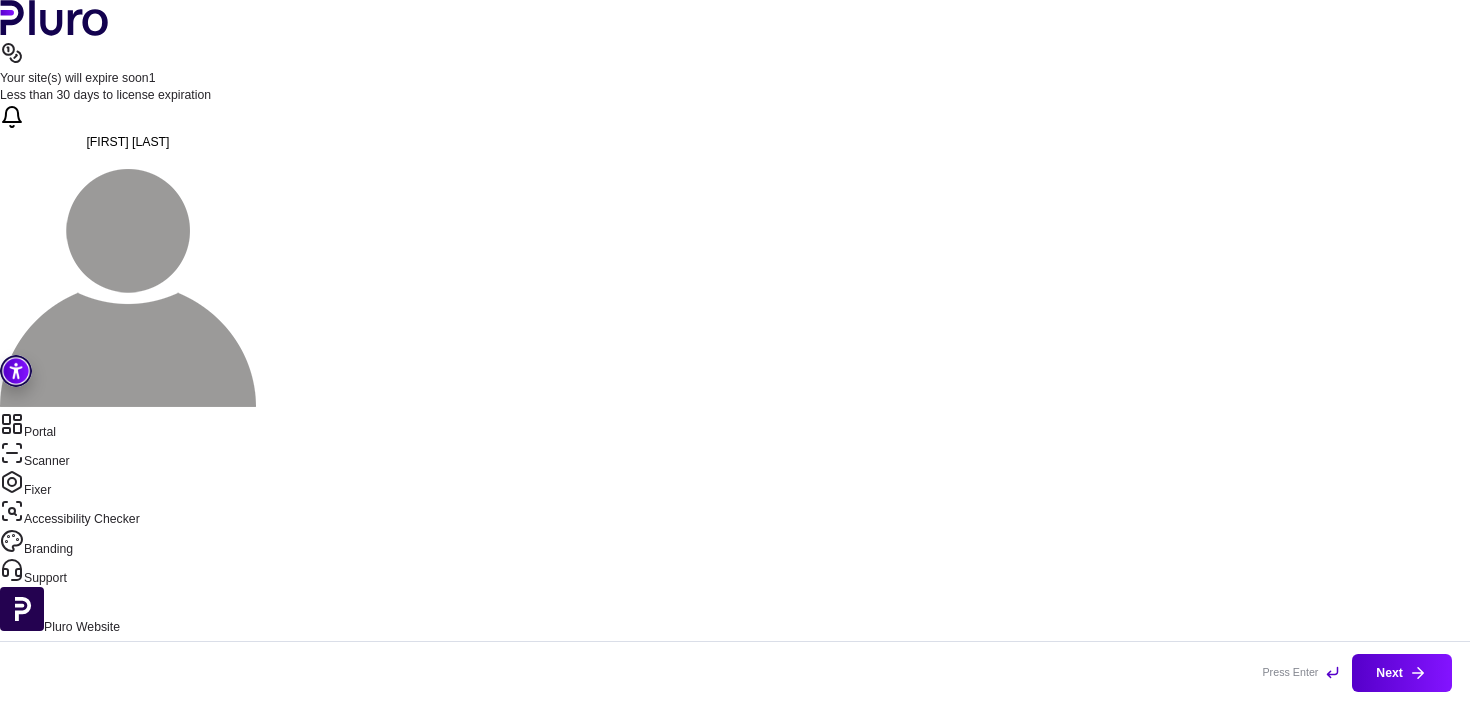 type on "*" 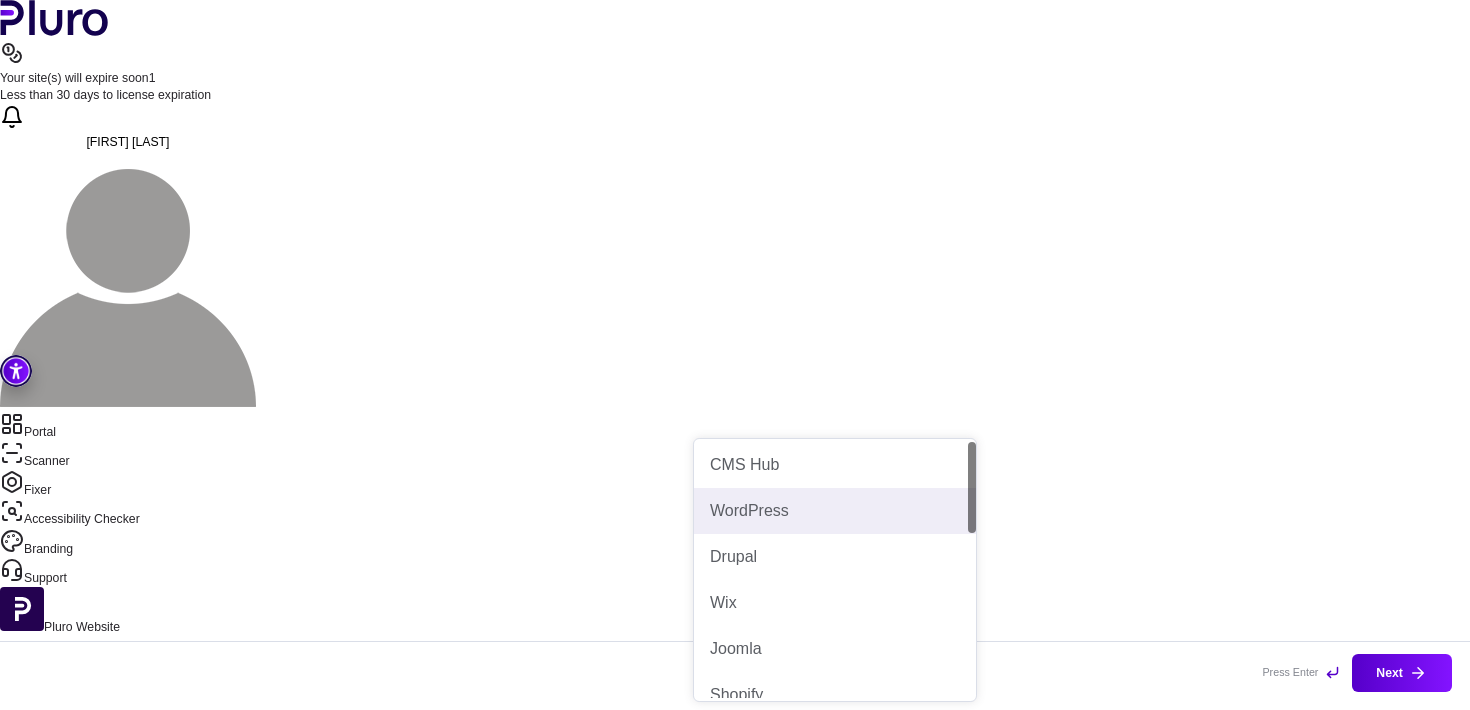 click on "WordPress" at bounding box center (835, 511) 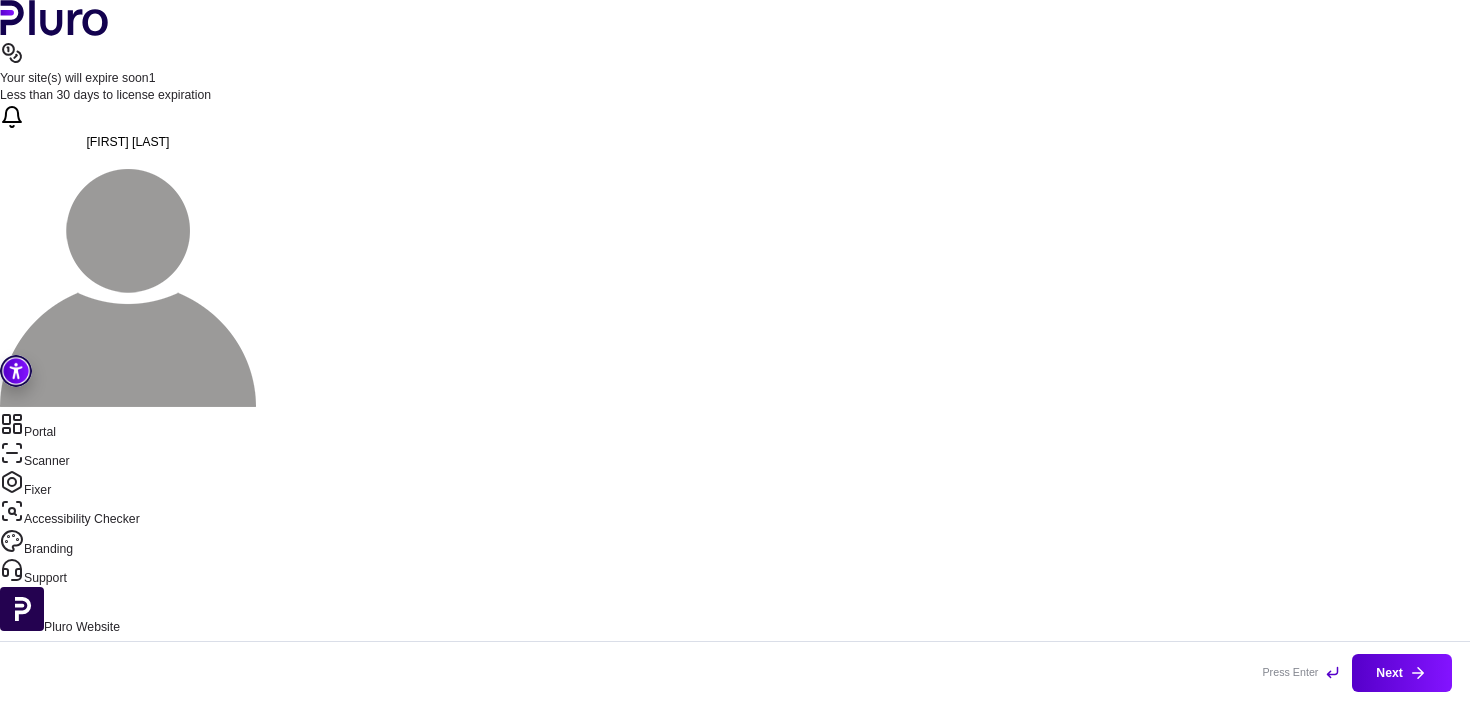 click on "**********" at bounding box center (735, 861) 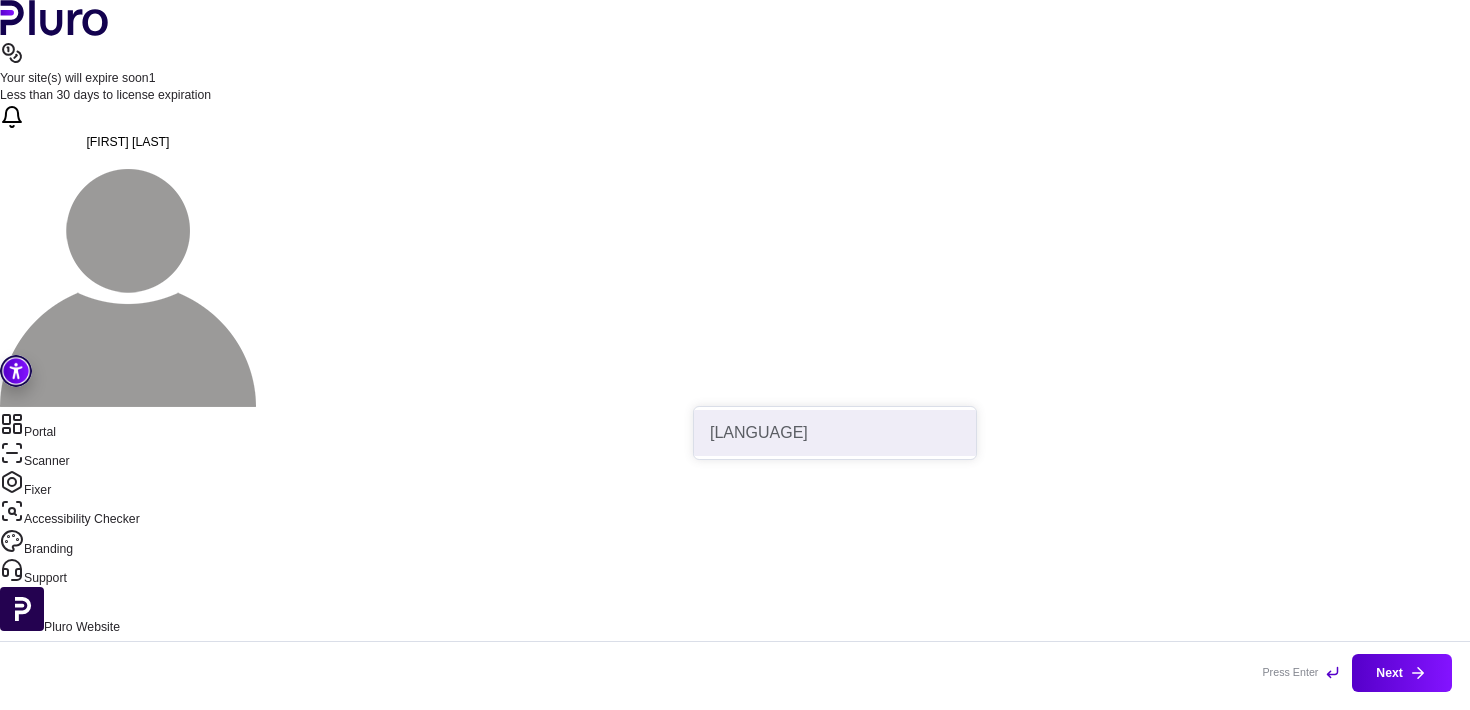 type on "***" 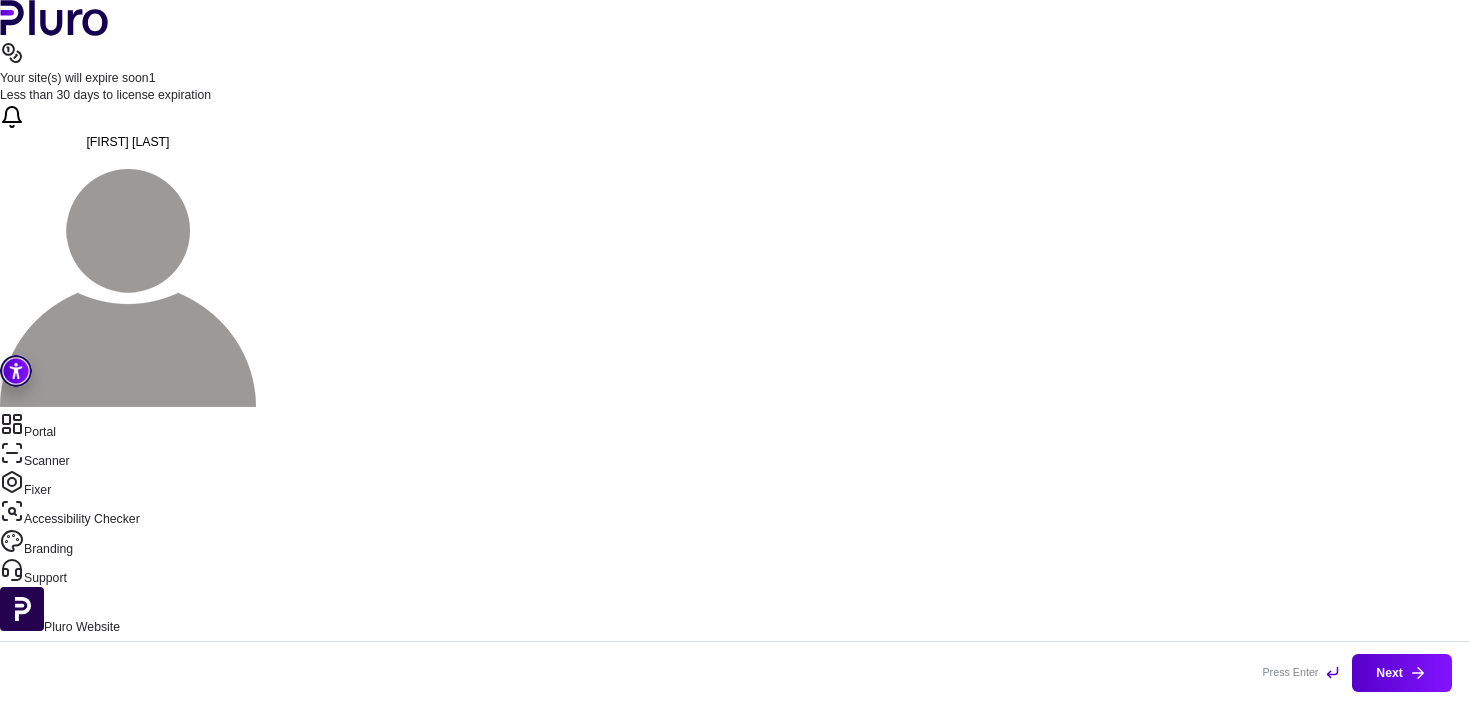 click on "Next" at bounding box center [1402, 672] 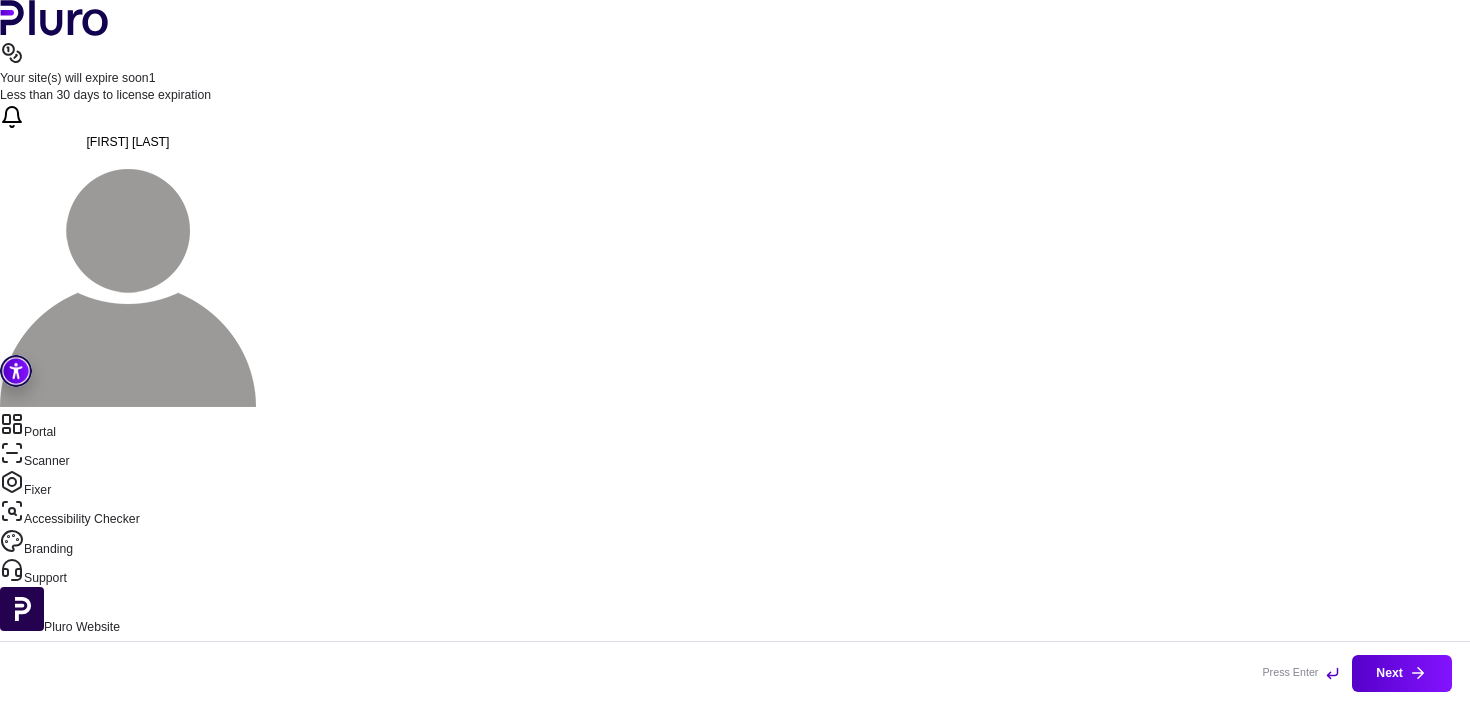 click on "**********" at bounding box center [735, 826] 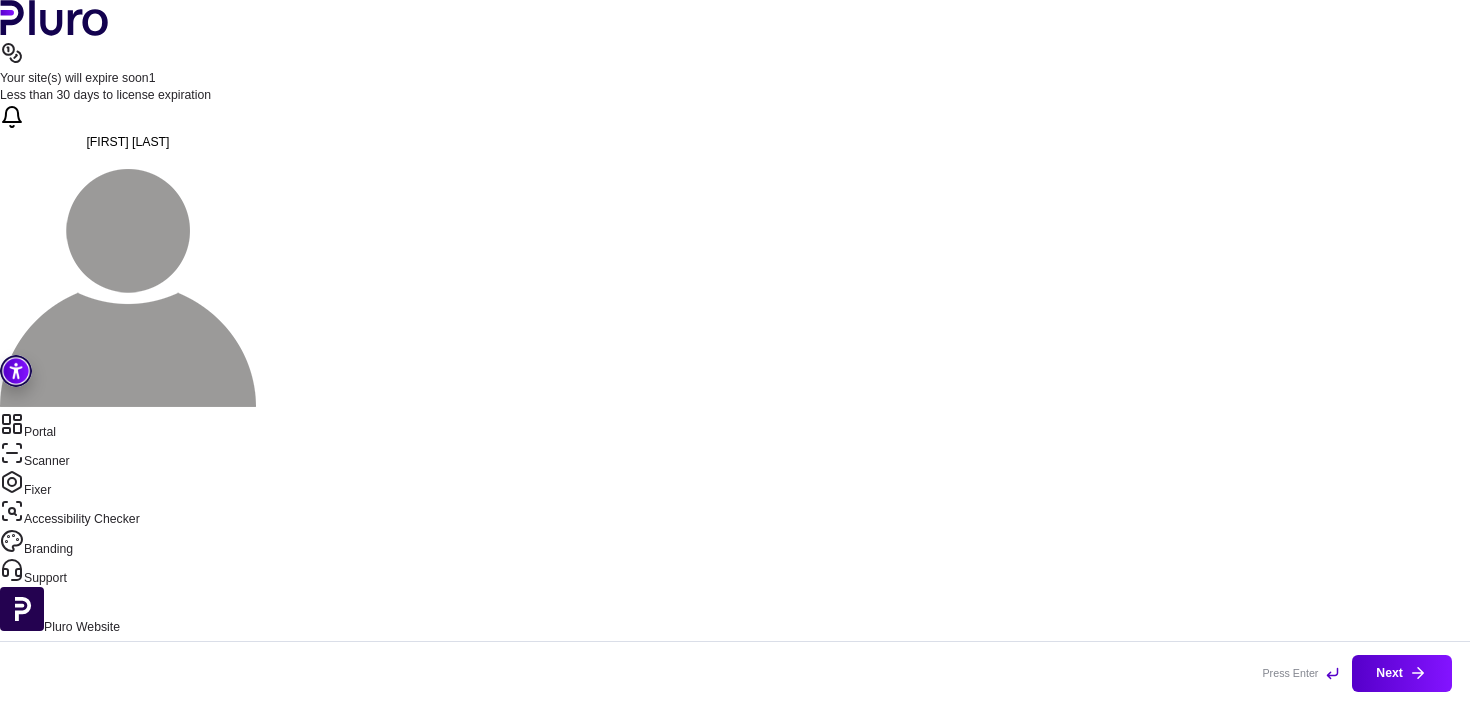 drag, startPoint x: 855, startPoint y: 339, endPoint x: 455, endPoint y: 339, distance: 400 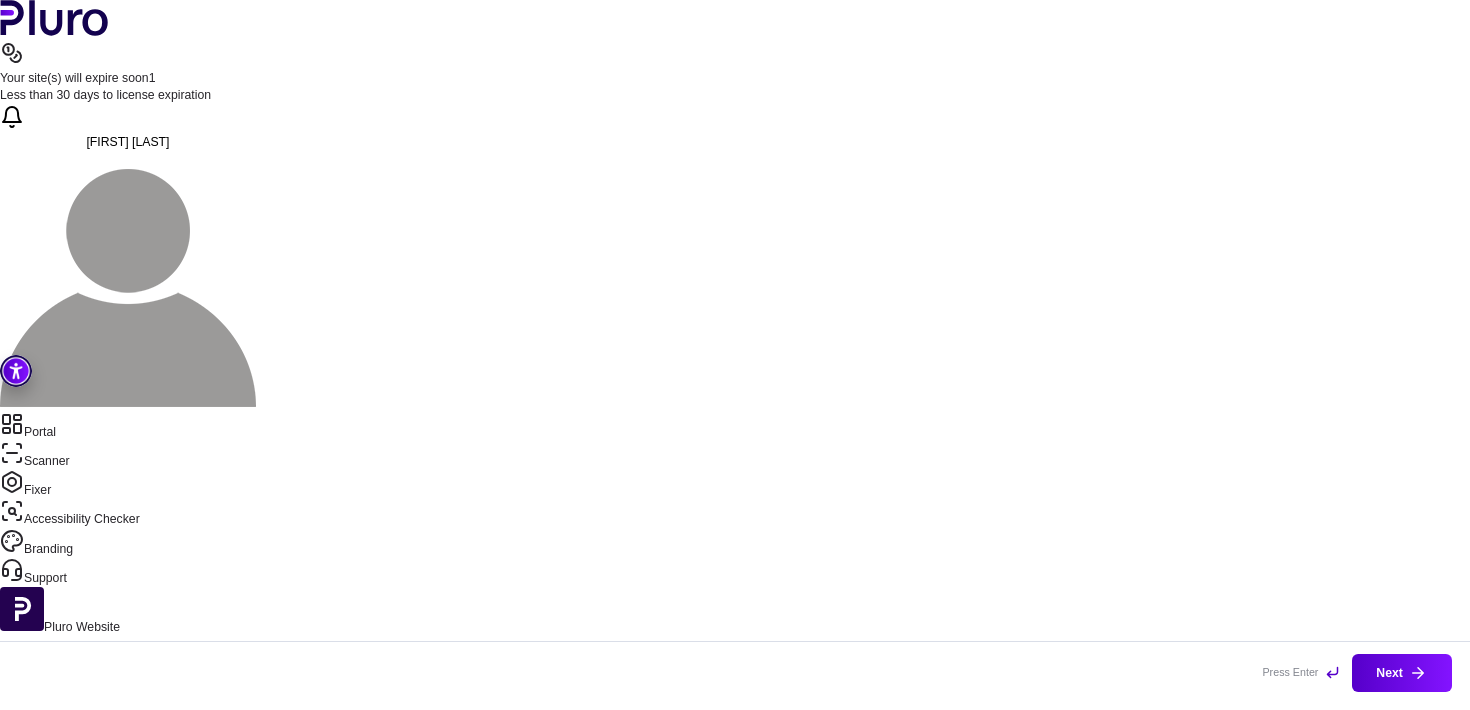 click 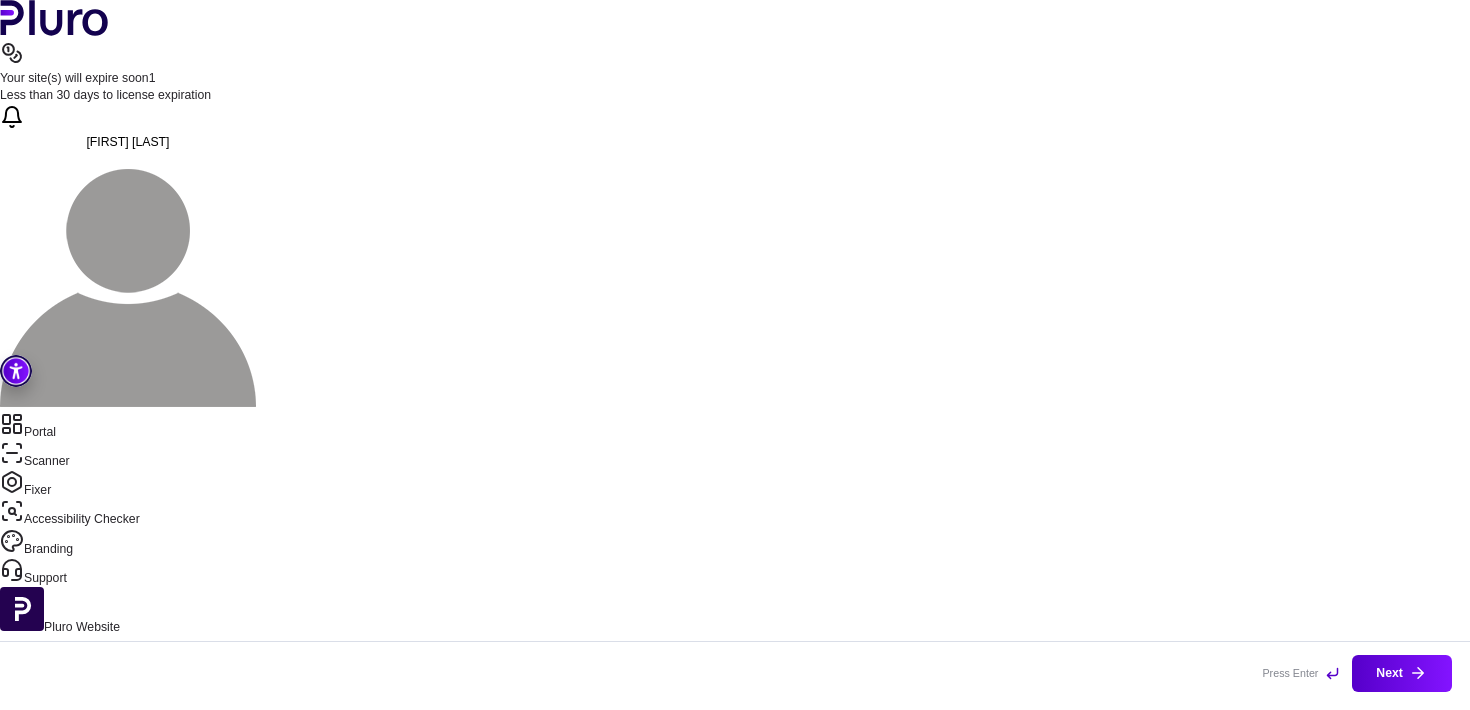 click on "**********" at bounding box center (735, 826) 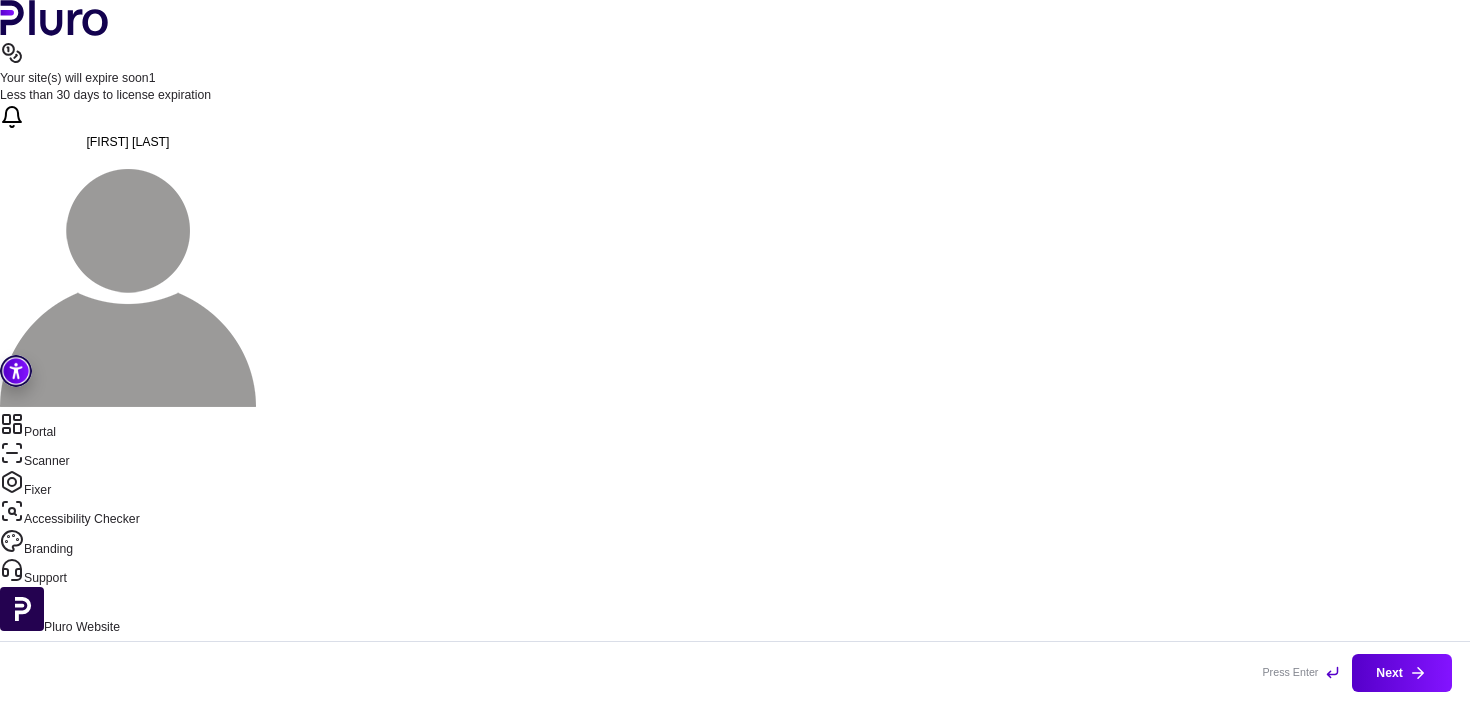 type on "**********" 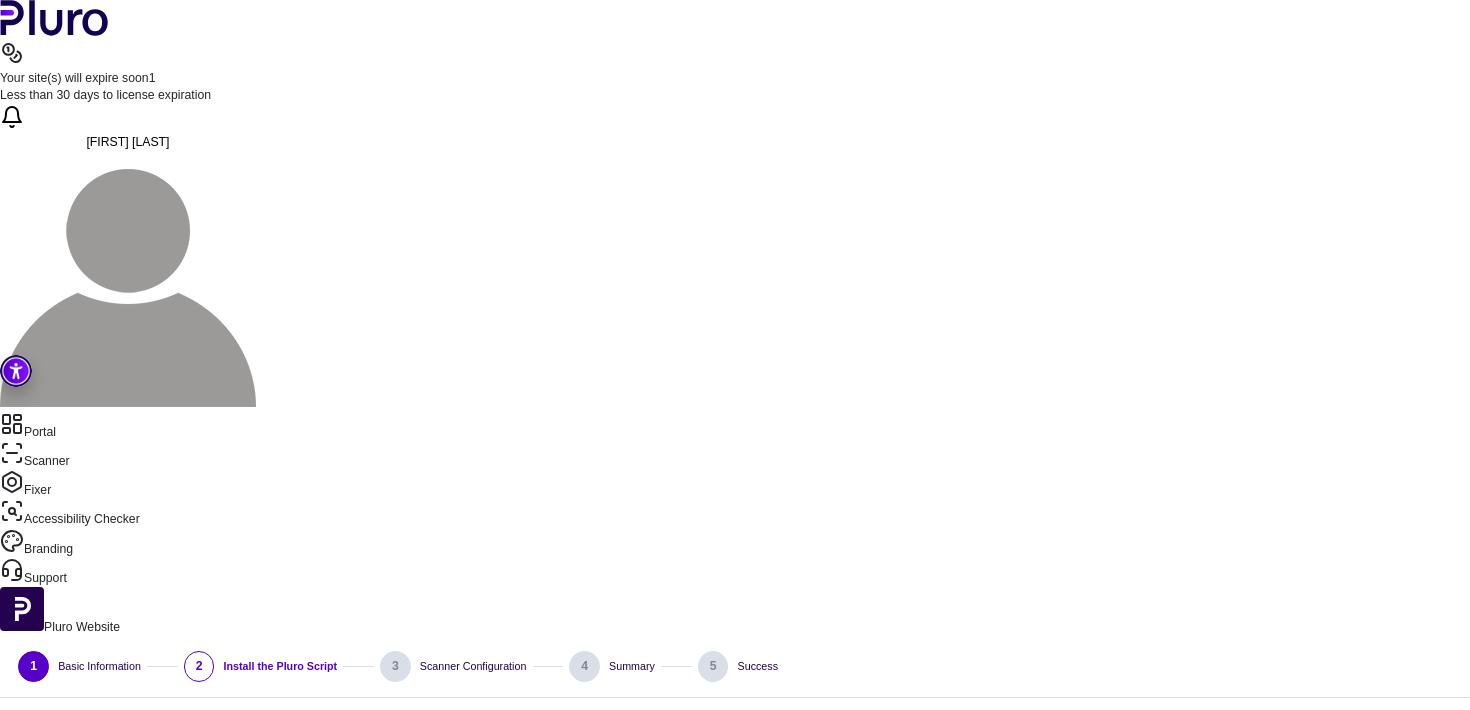scroll, scrollTop: 0, scrollLeft: 0, axis: both 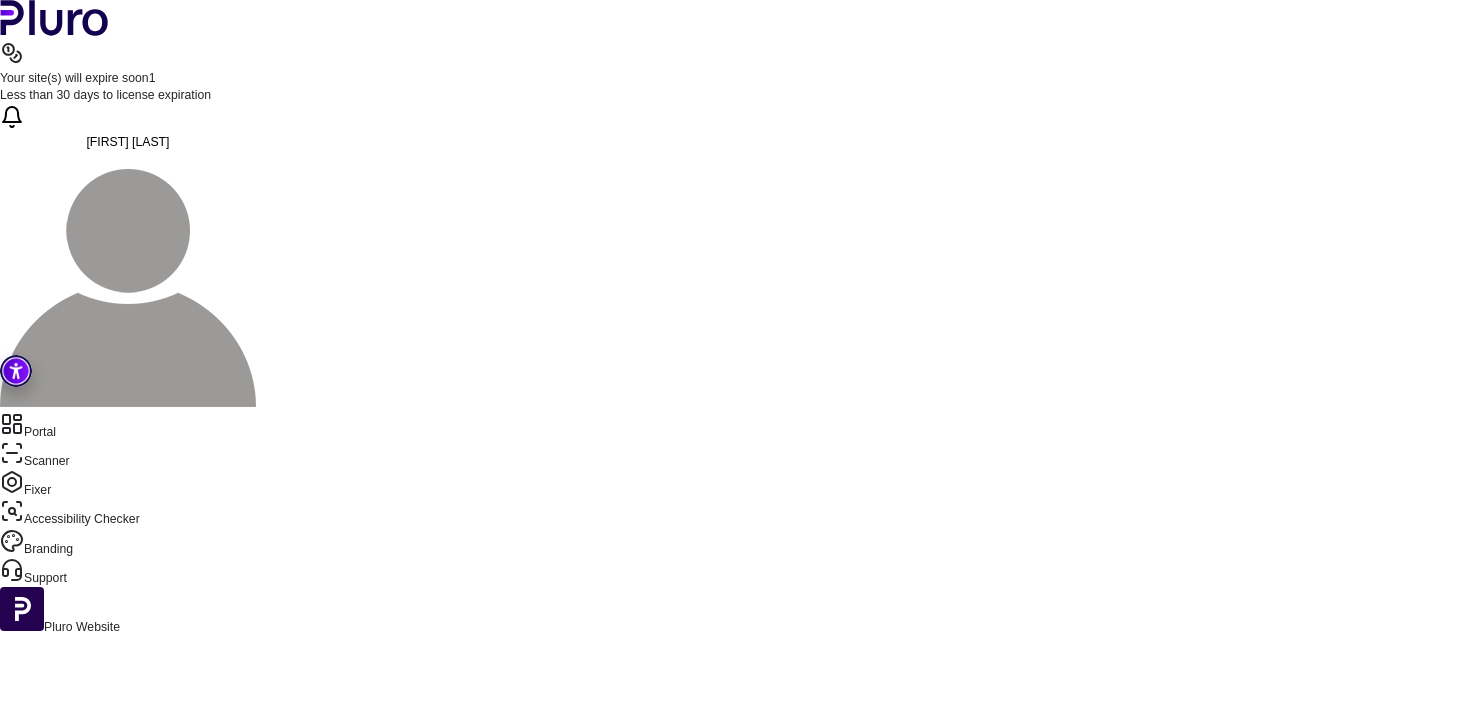 click on "Support" at bounding box center [735, 572] 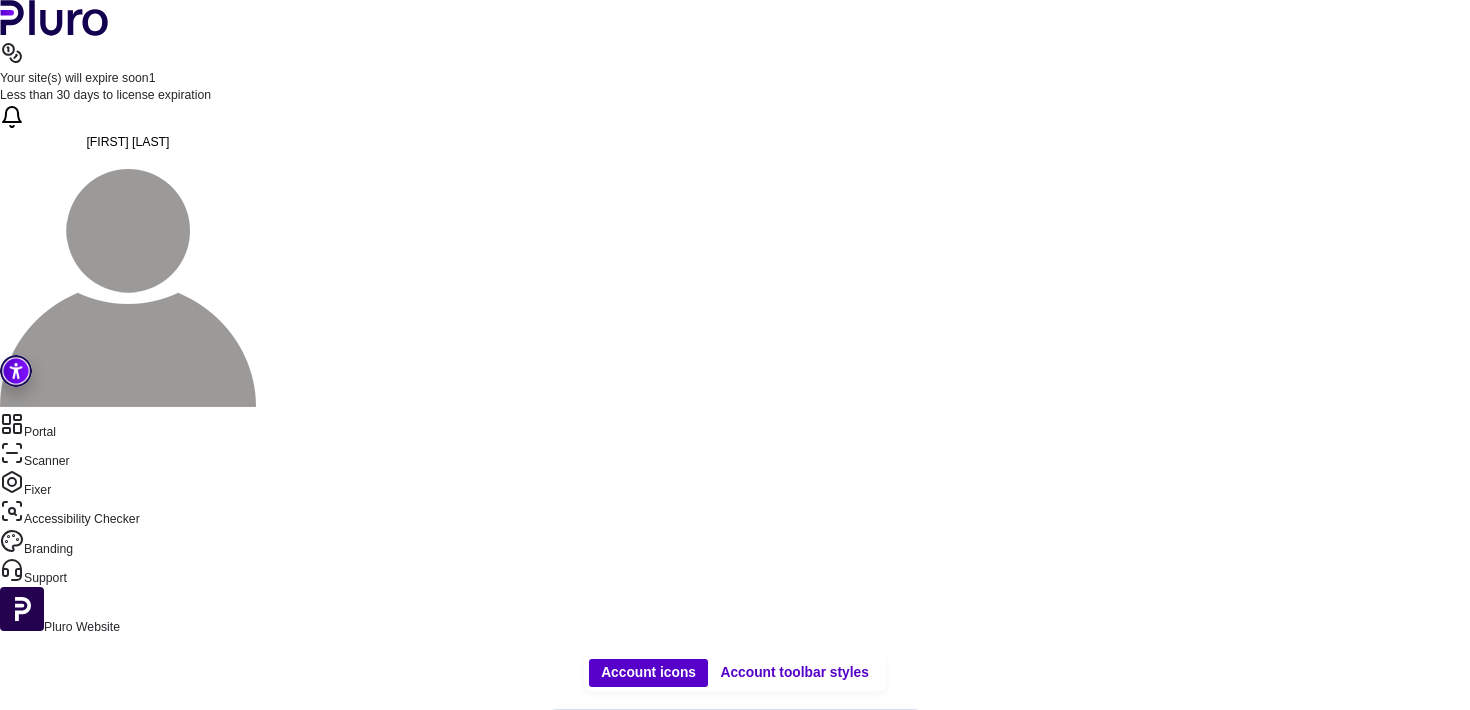 click on "Portal" at bounding box center [735, 426] 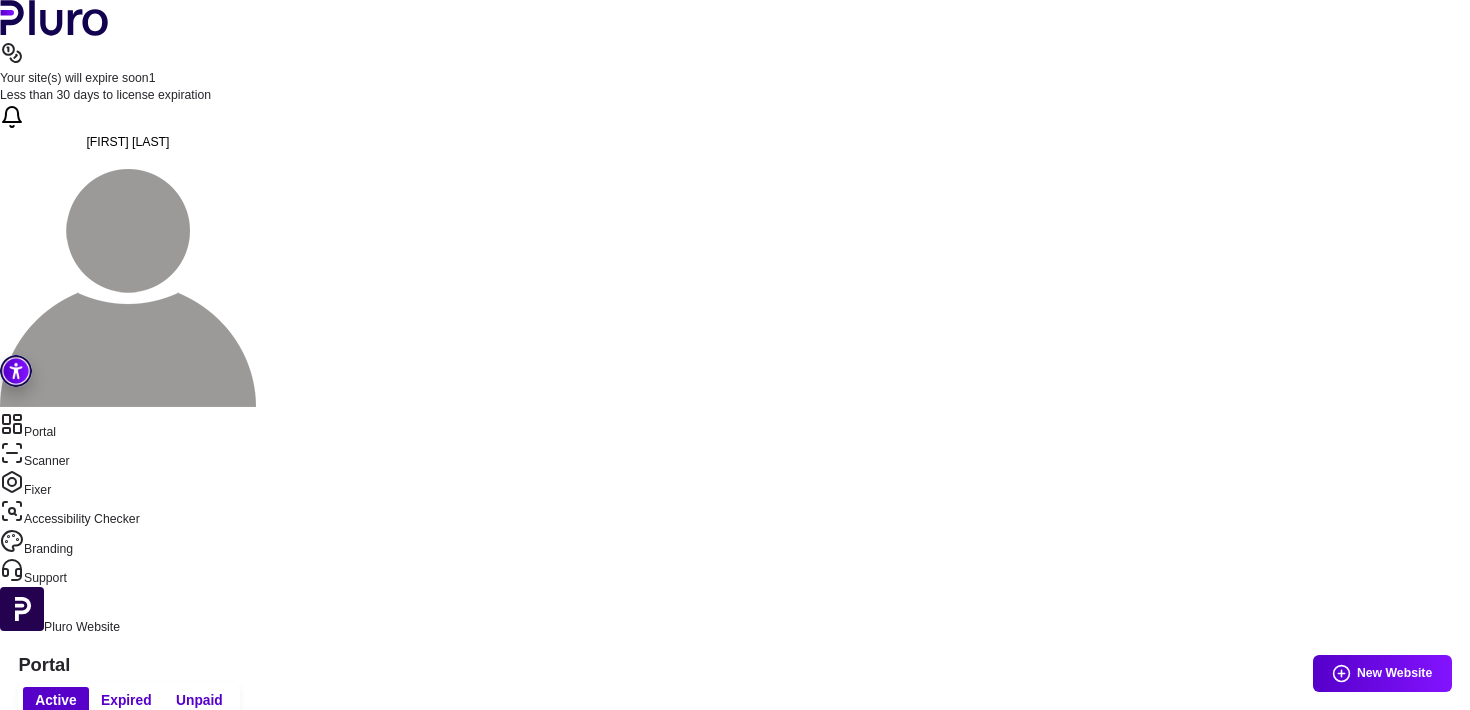 click on "Active Expired Unpaid New Website Accessibility Score Check the global score per website Critical www.campingcasadicaccia.com   333  Issues 124   Critical 14 % Activity Log View recent accessibility activity All Activities scans :  1 fixes :  1 + 0 % www.campingcasadicaccia.com   Critical Fix   22.07.2025 at 11:27 Fixed issues :  1 Fixed criticals :  1 Fixed alerts :  0 Fixed manuals :  0 Go to fixer Status 14% www.campingcasadicaccia.com   Critical Manual Scan   22.07.2025 at 11:20 Total issues :  333 Criticals :  124 Alerts :  198 Manuals :  11 Fix Now  Report" at bounding box center [734, 861] 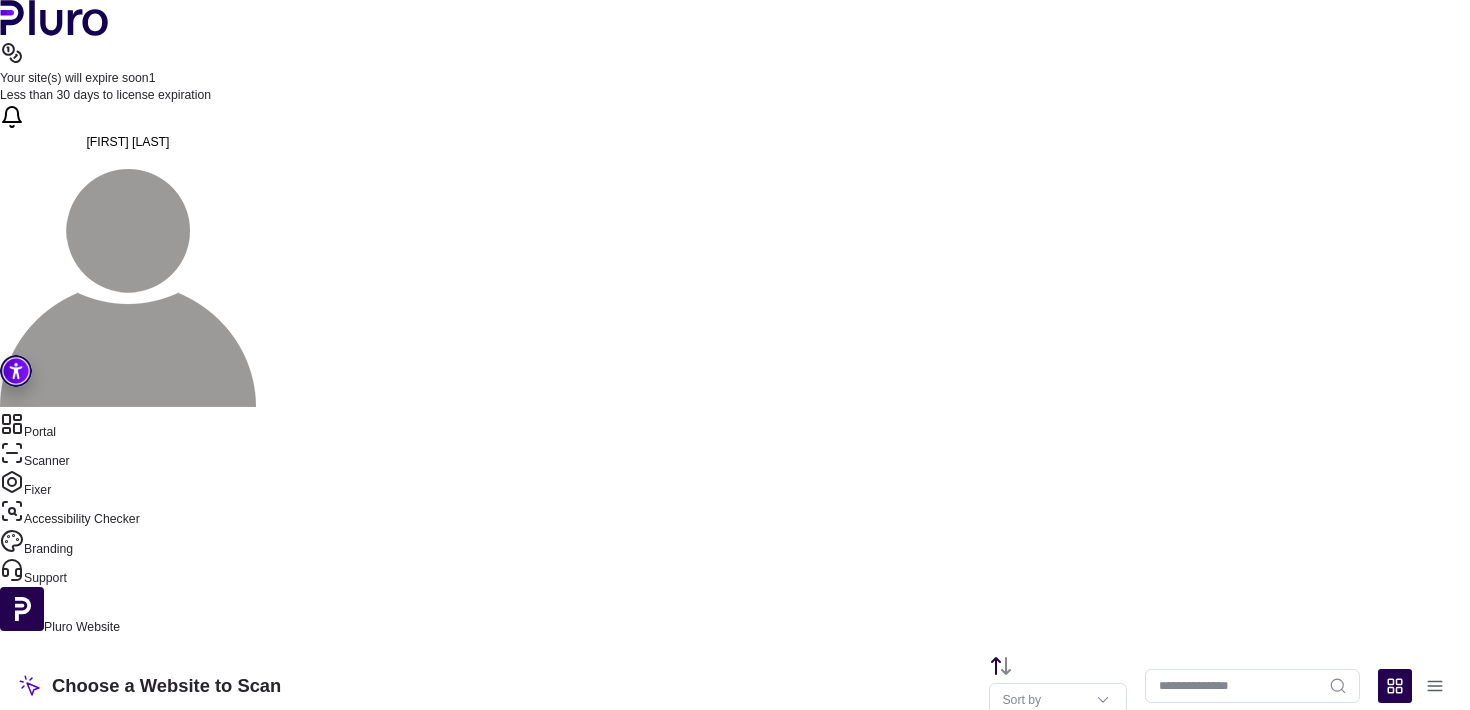 click on "Fixer" at bounding box center (735, 484) 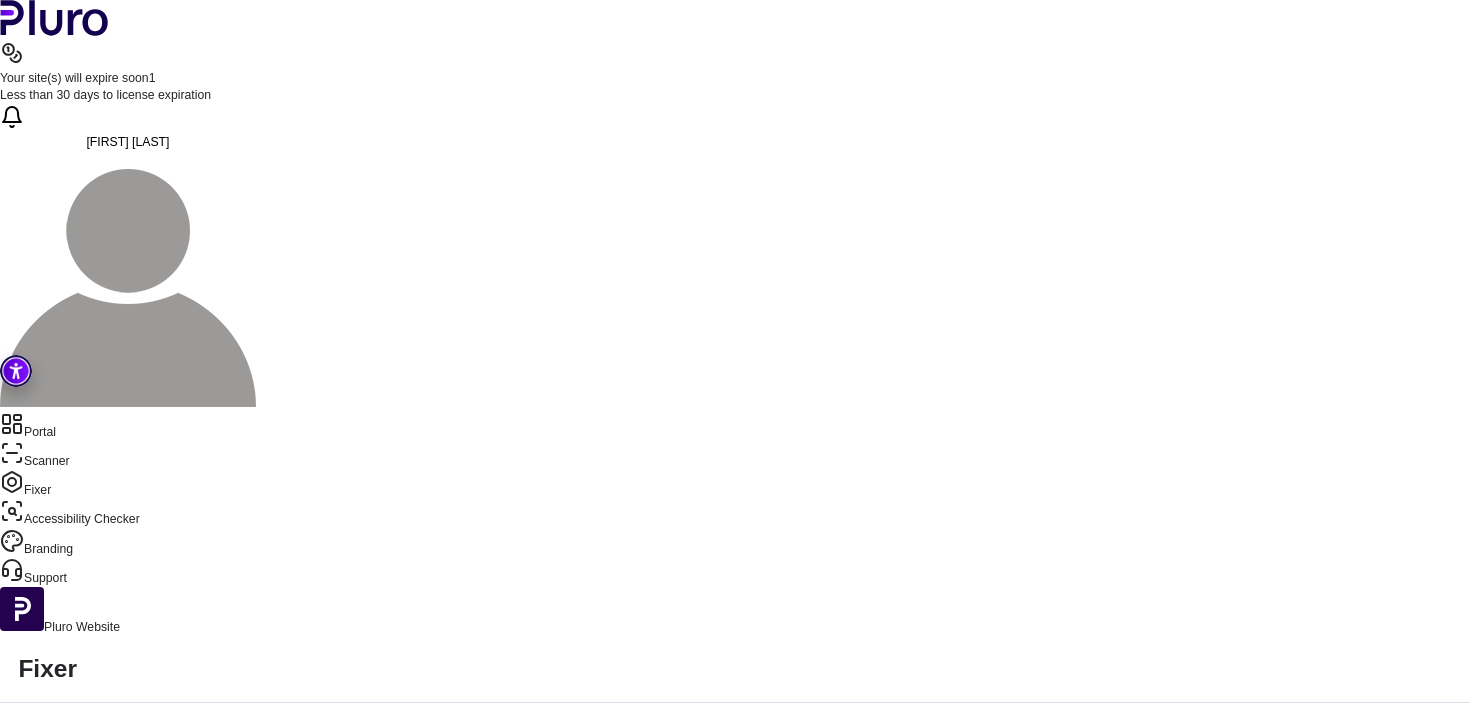 click on "14% www.campingcasadicaccia.com Entities:  1 Total Issues:  333" at bounding box center (238, 873) 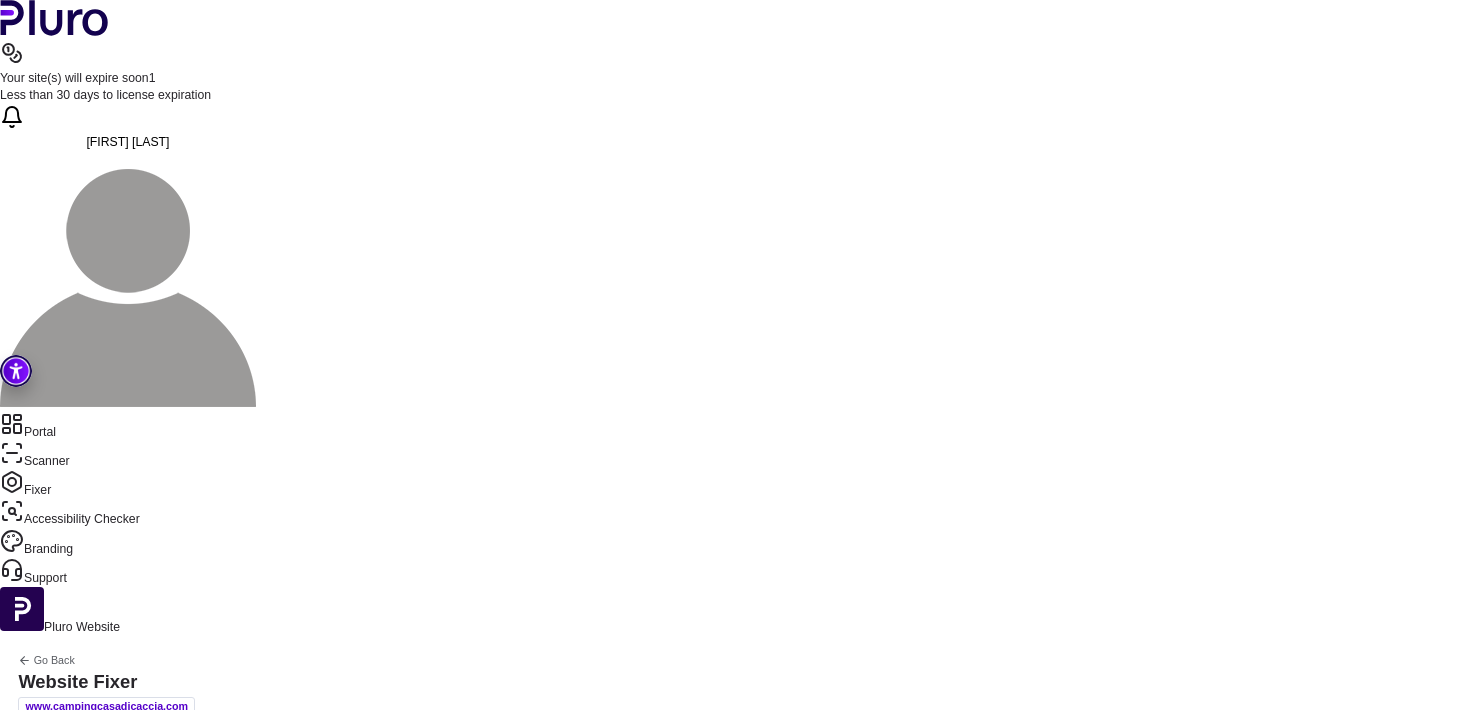 click on "https://www.campingcasadicaccia.com/" at bounding box center (195, 1032) 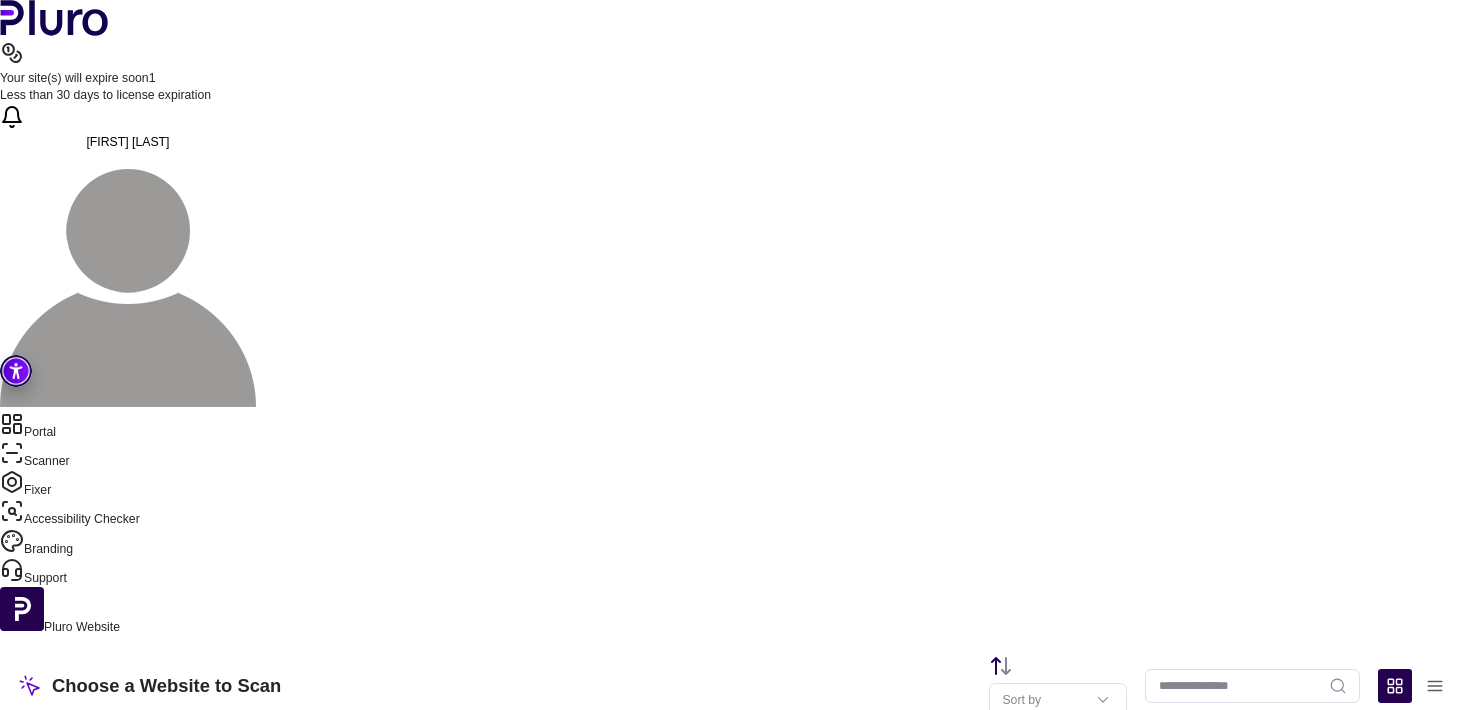 click on "Portal" at bounding box center [735, 426] 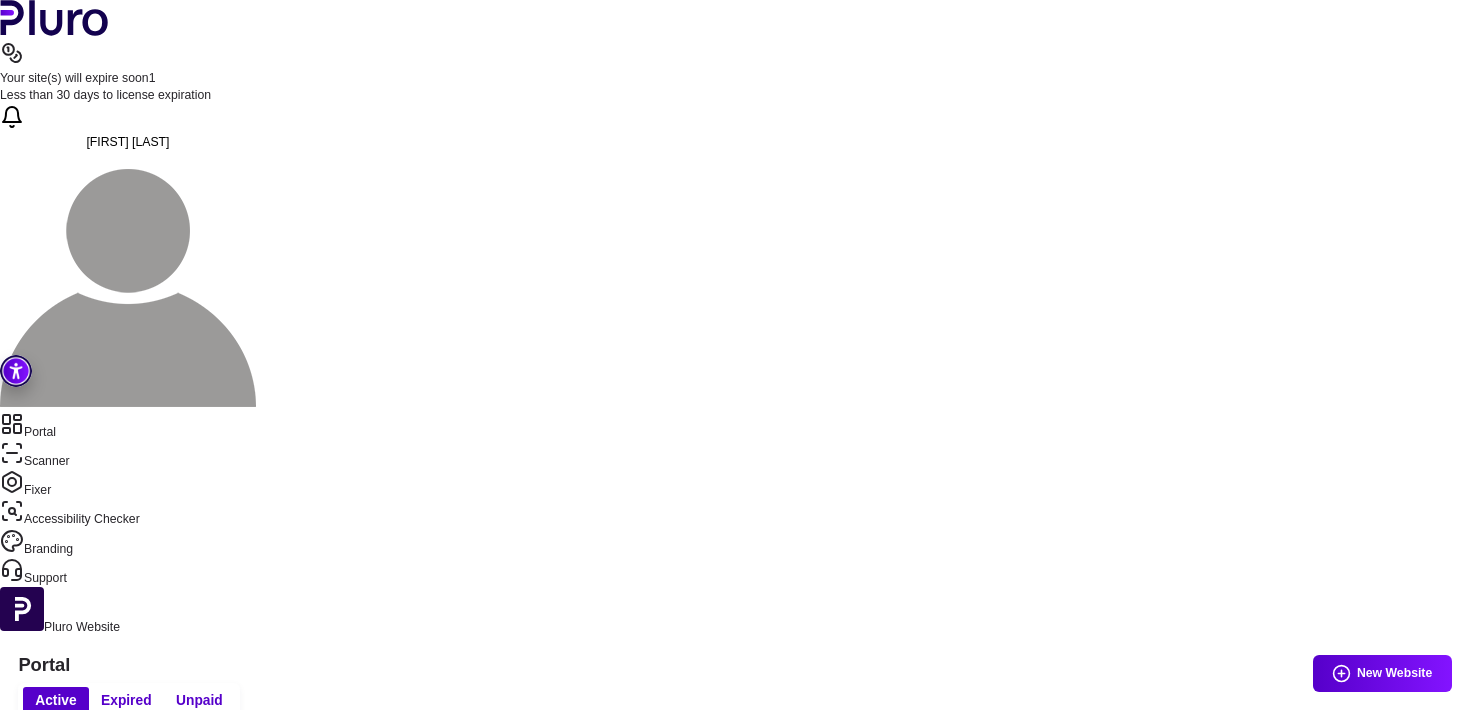 click on "www.campingcasadicaccia.com" at bounding box center (911, 864) 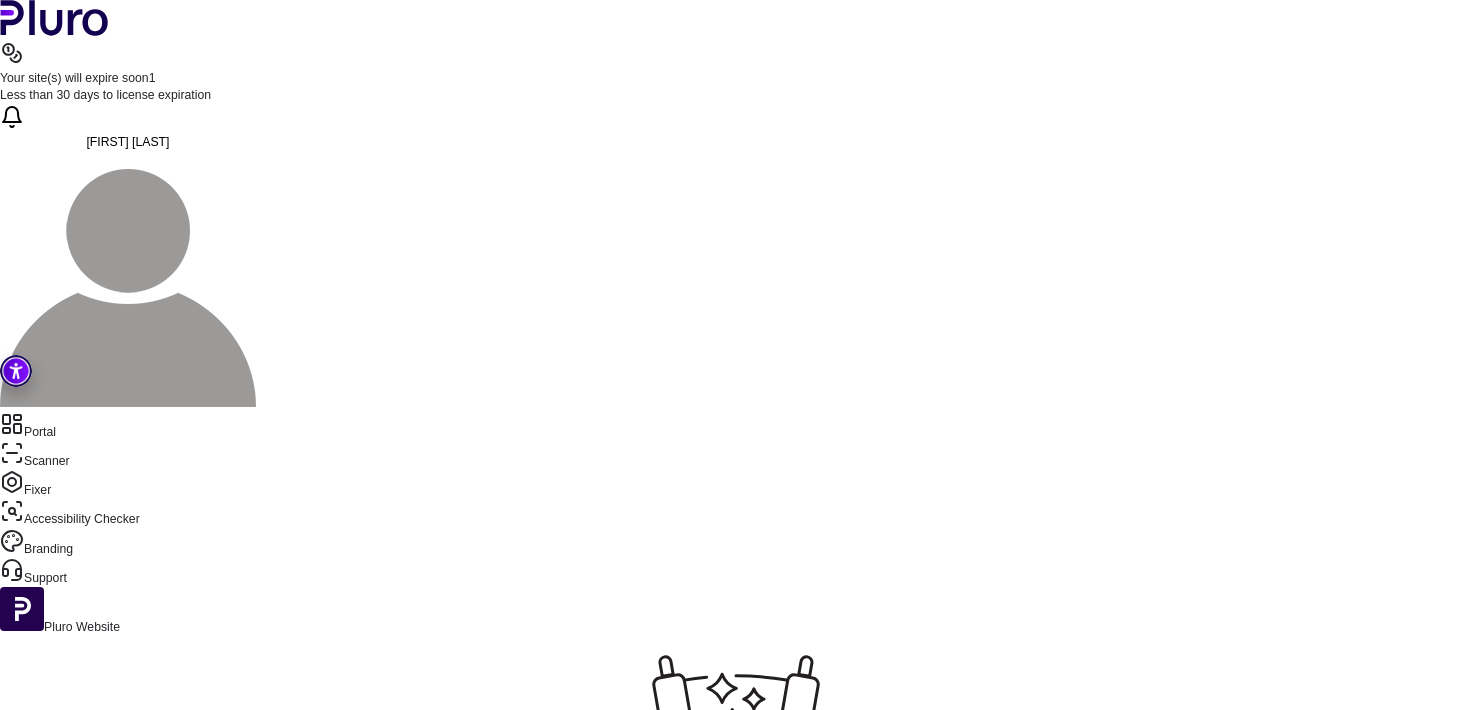 click on "Portal" at bounding box center (735, 426) 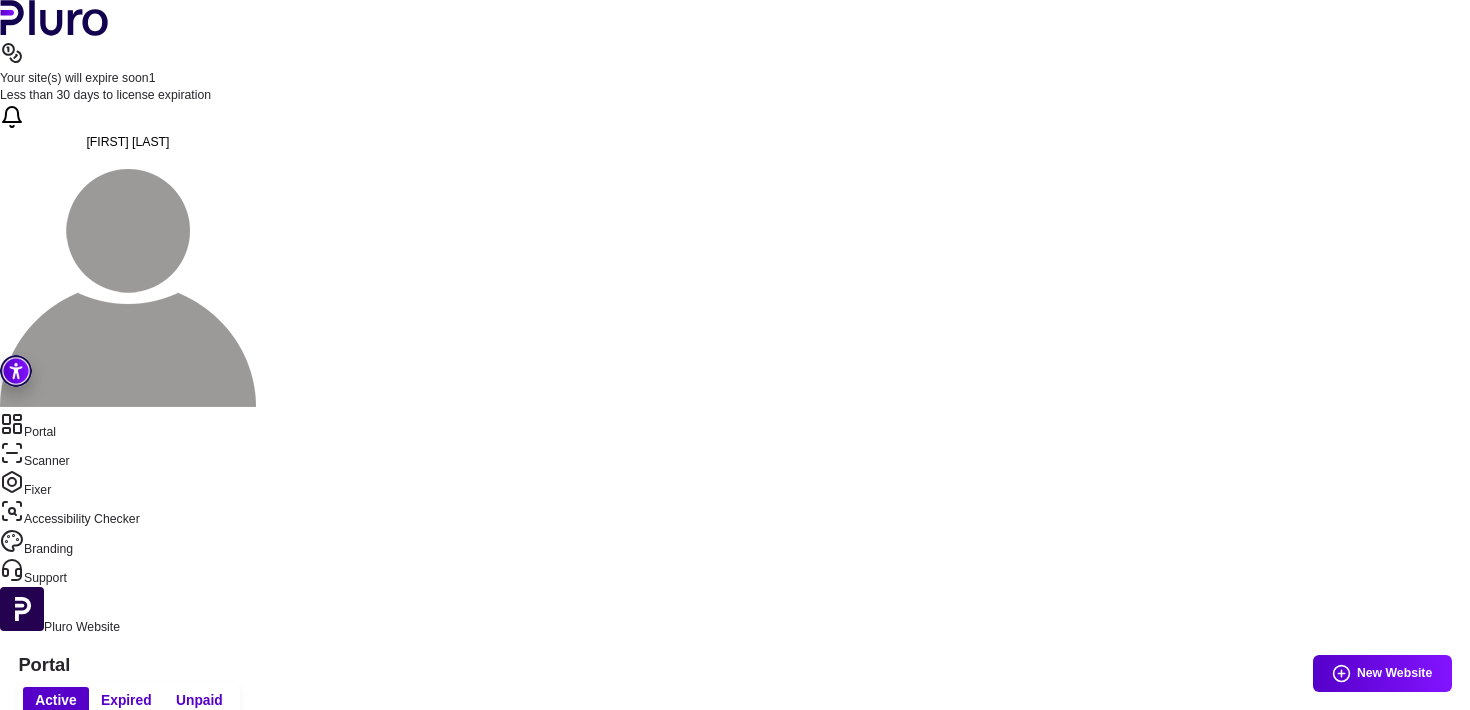 click at bounding box center [128, 279] 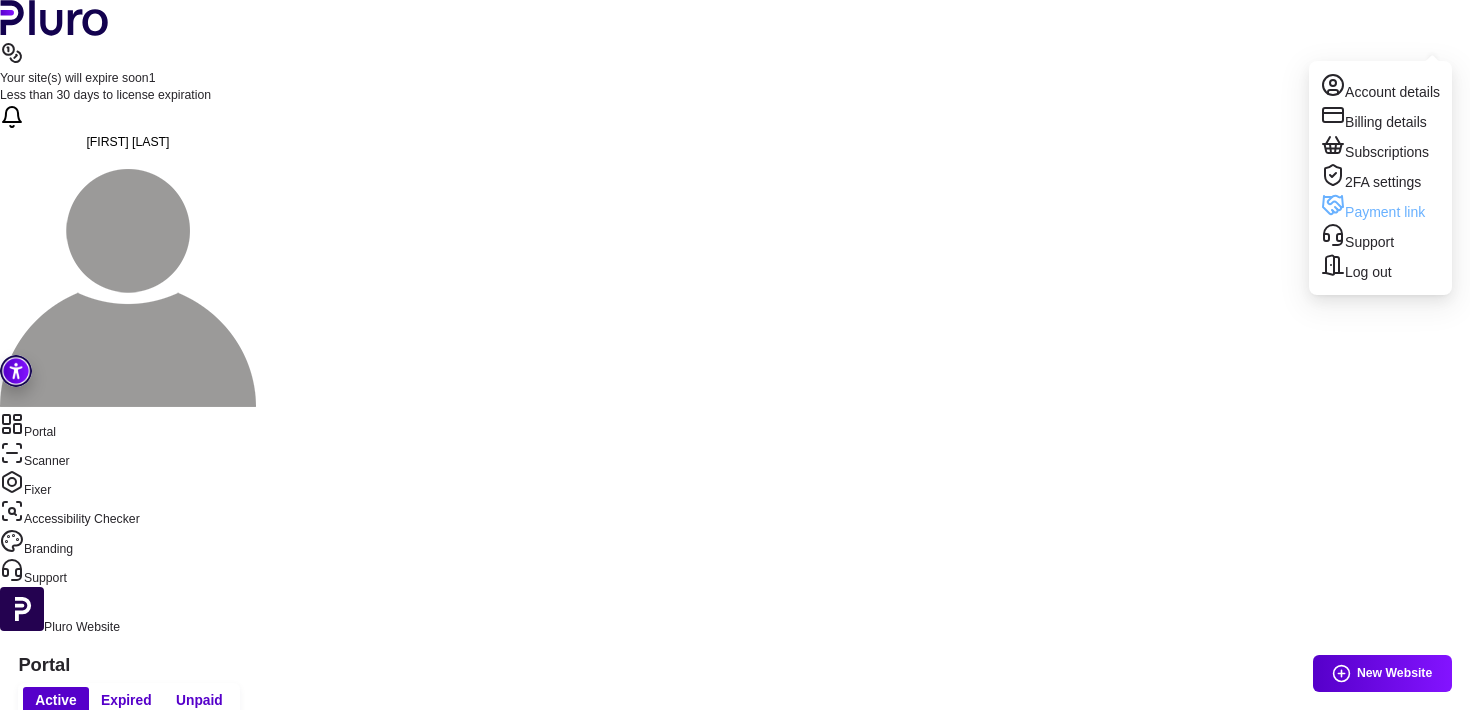 click on "Payment link" at bounding box center (1380, 208) 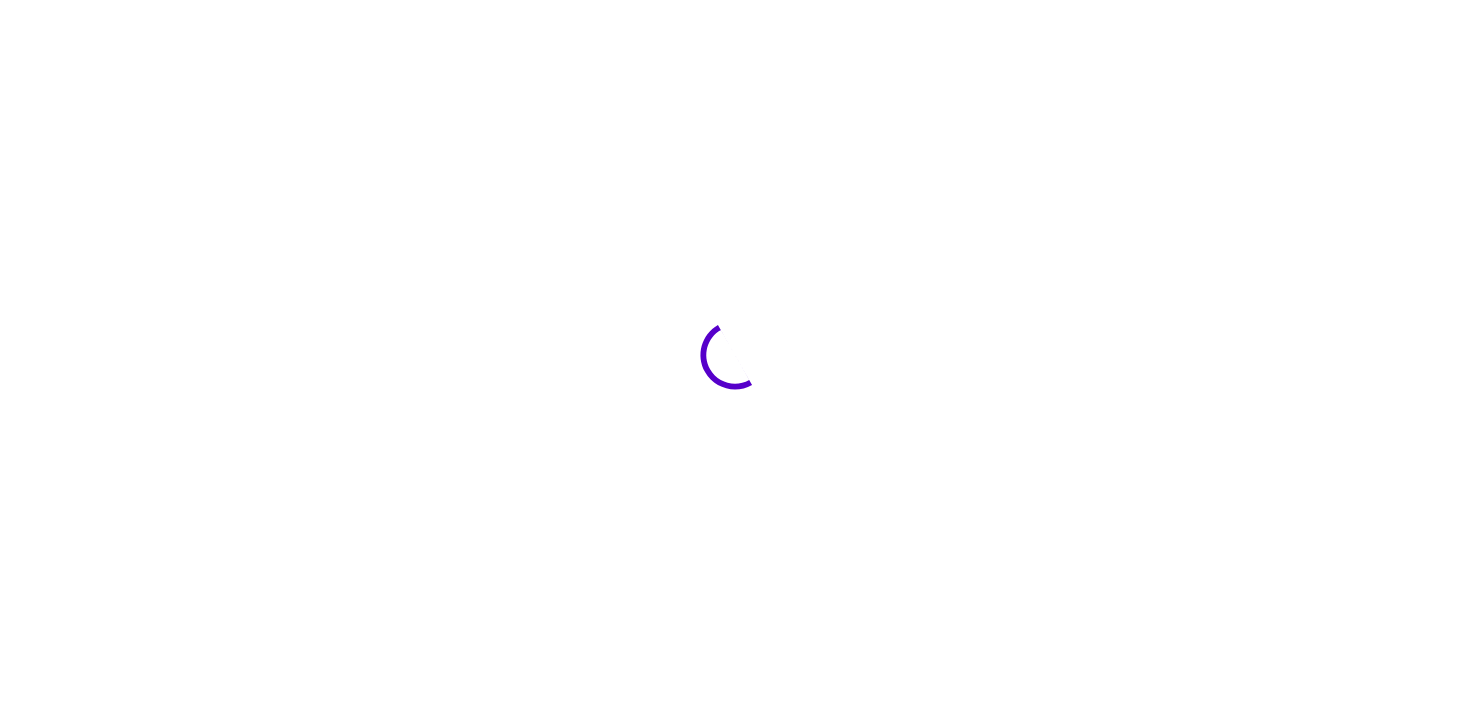 scroll, scrollTop: 0, scrollLeft: 0, axis: both 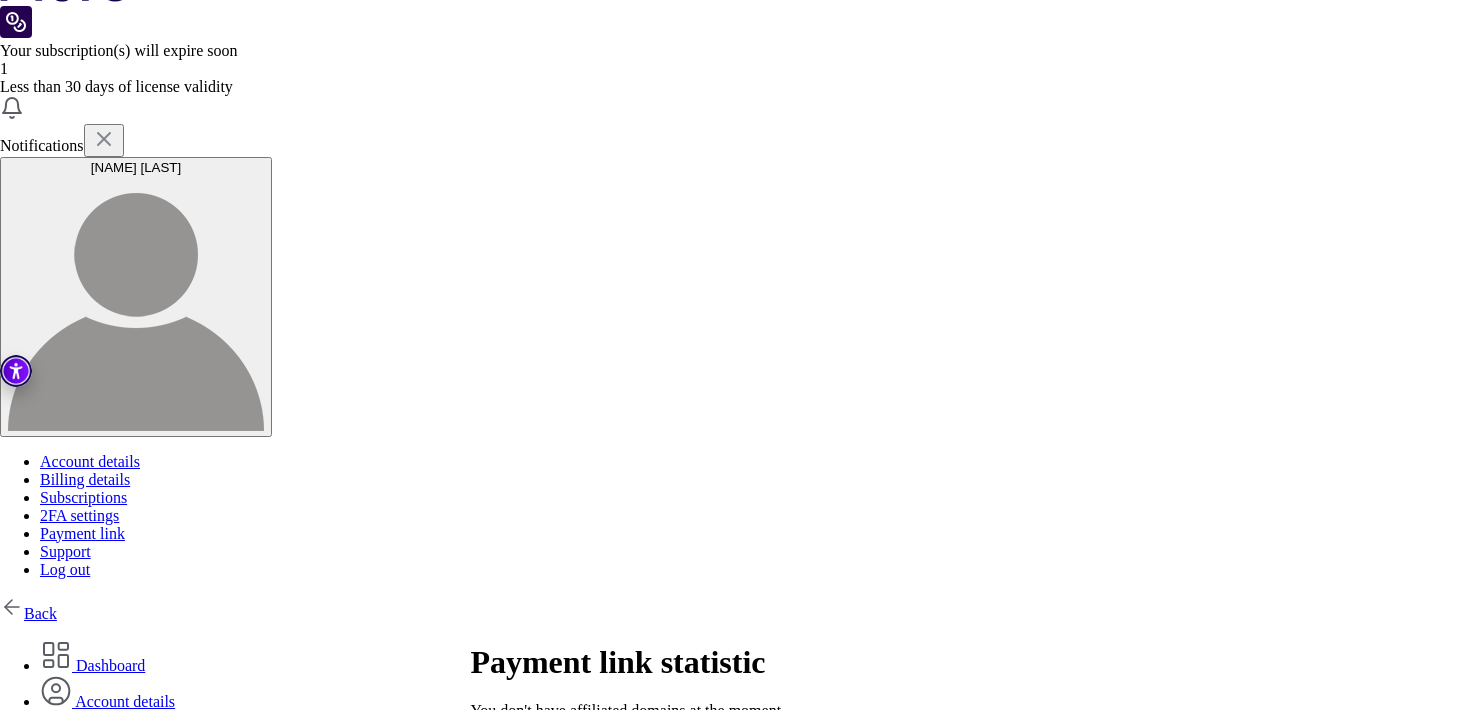 click on "Dashboard" at bounding box center (92, 665) 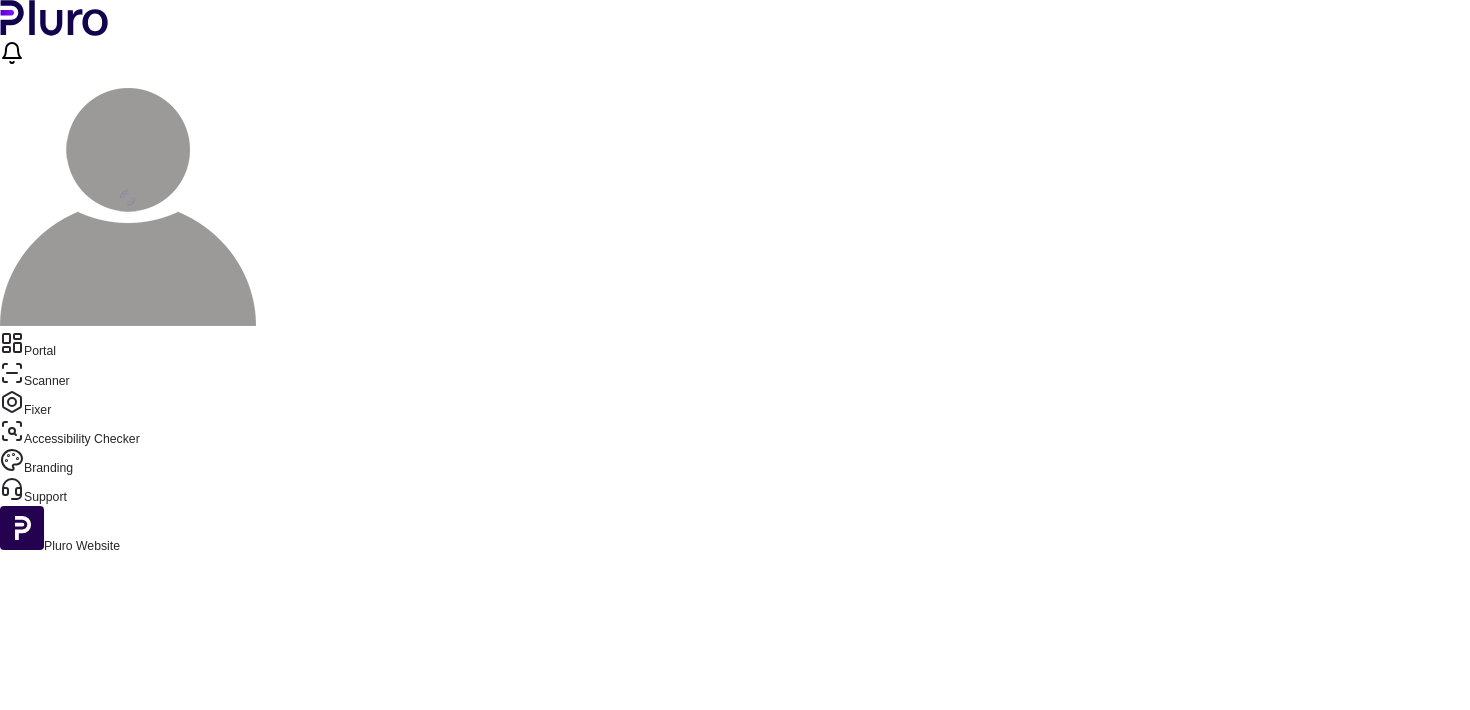 scroll, scrollTop: 0, scrollLeft: 0, axis: both 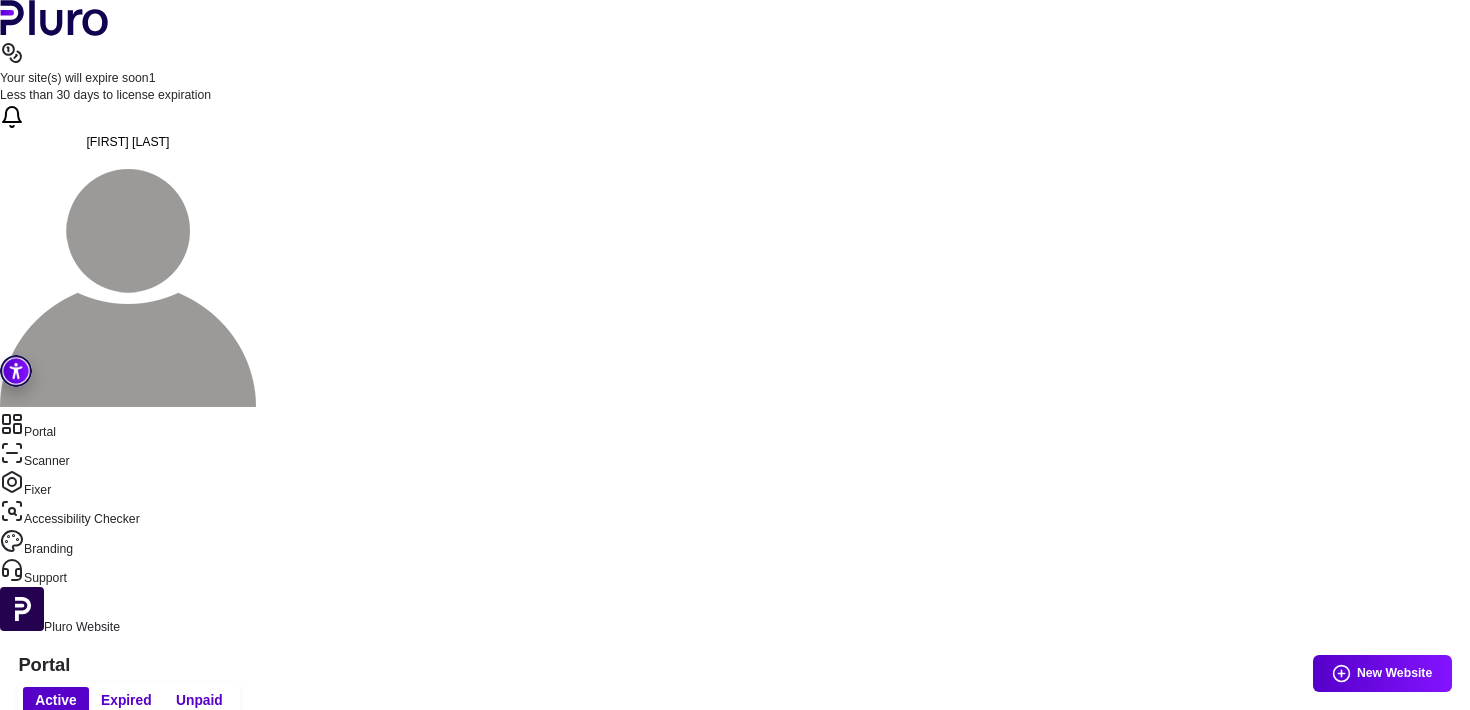 click on "[FIRST] [LAST]" at bounding box center (128, 270) 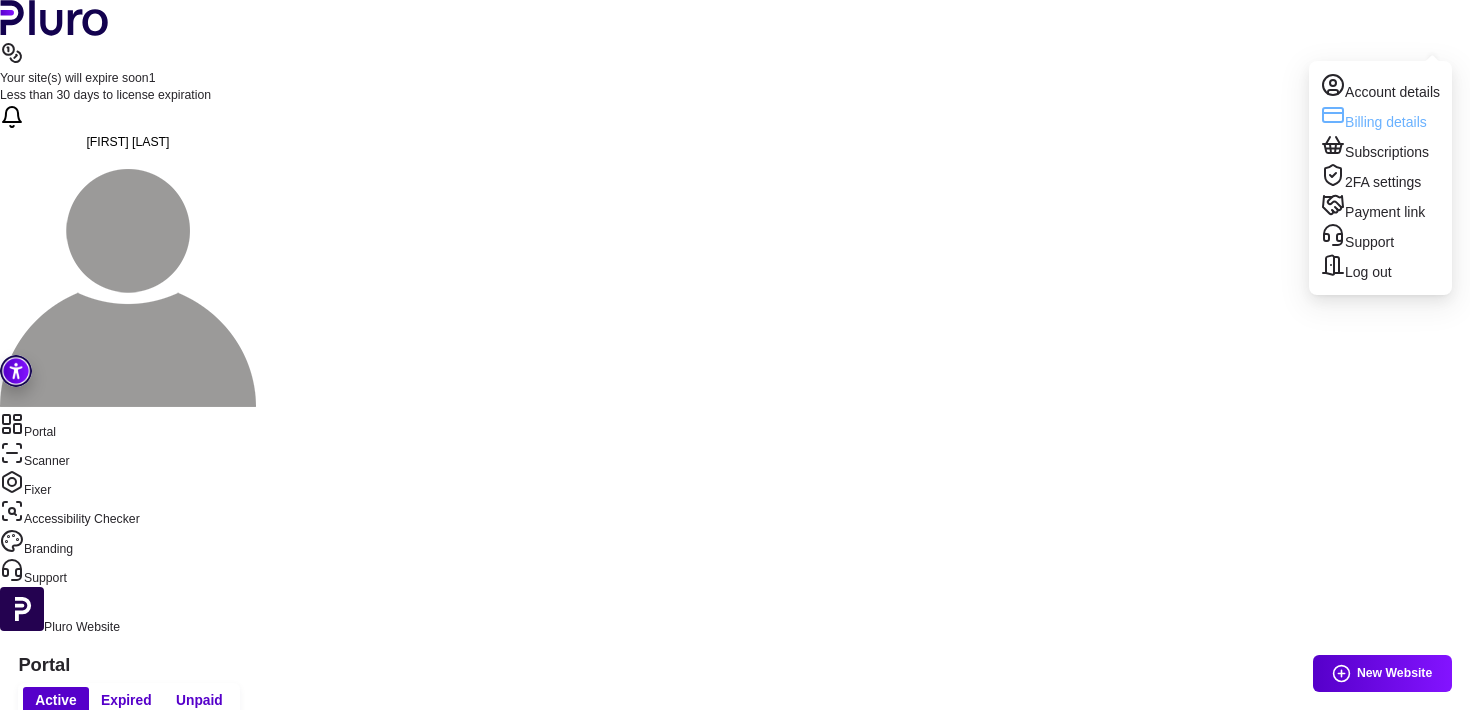 click on "Billing details" at bounding box center [1380, 118] 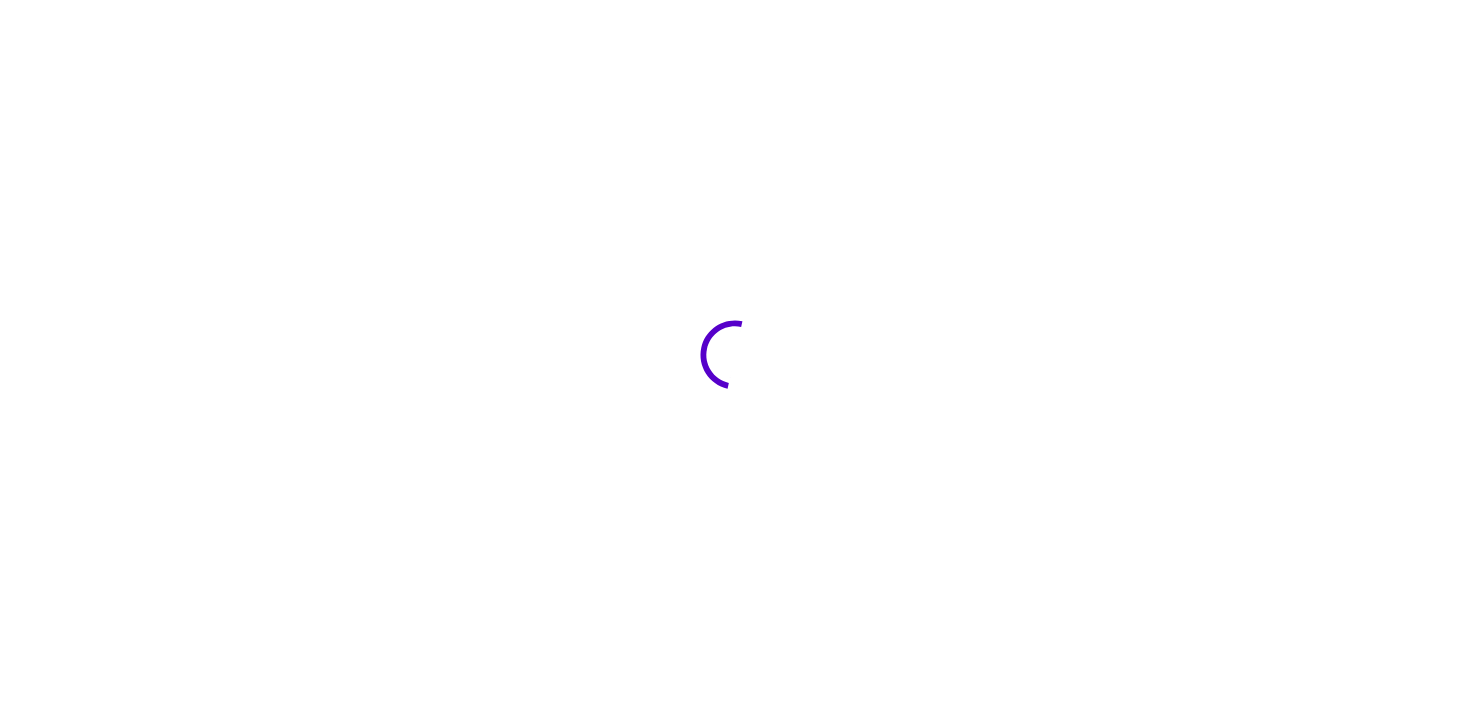 scroll, scrollTop: 0, scrollLeft: 0, axis: both 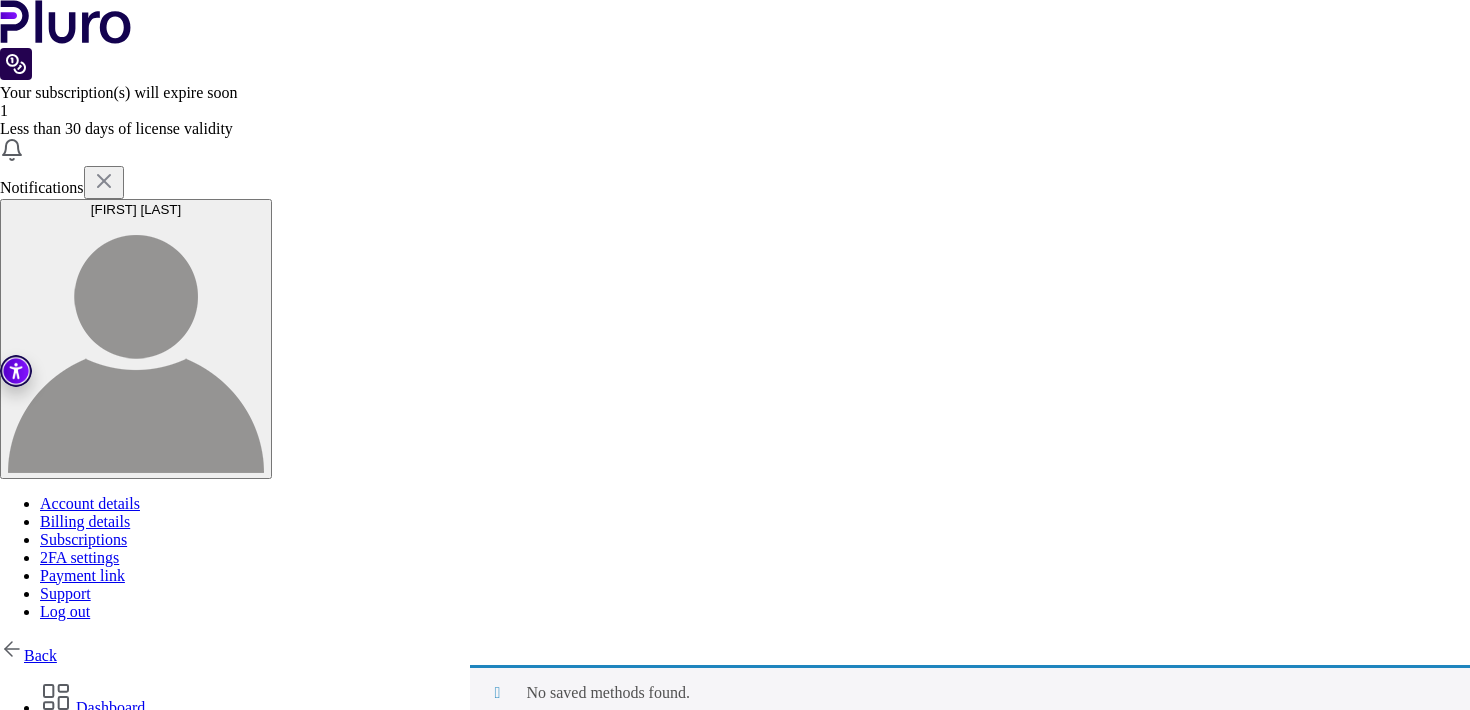 click at bounding box center [136, 345] 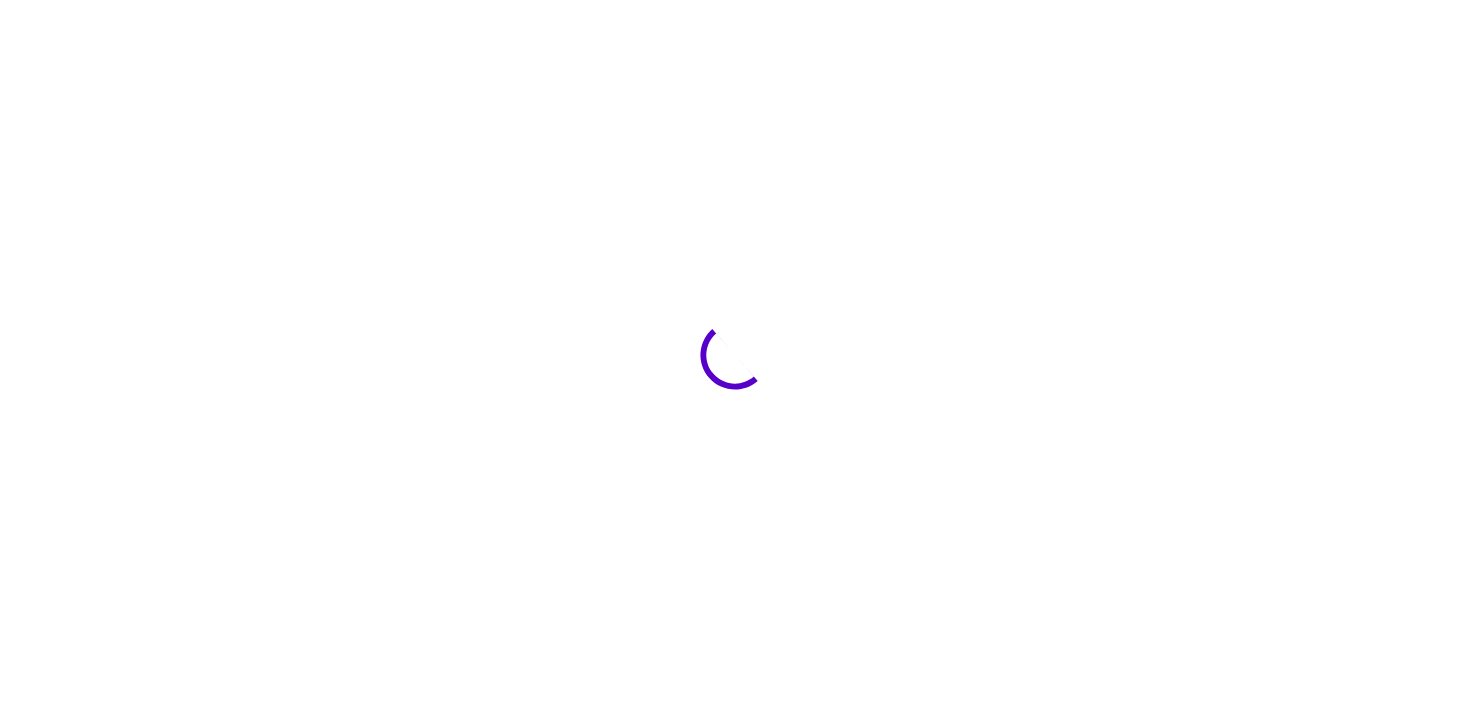 scroll, scrollTop: 0, scrollLeft: 0, axis: both 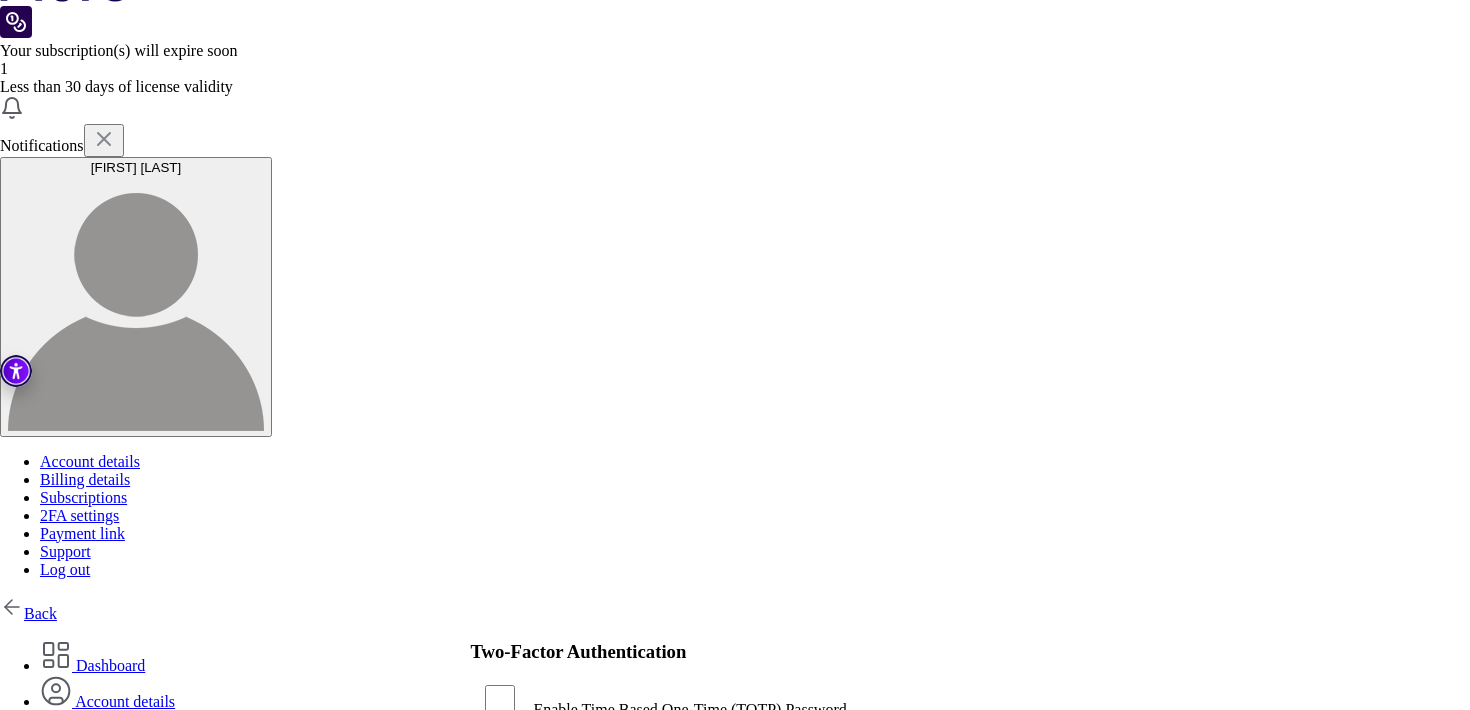 click on "Support" at bounding box center (83, 881) 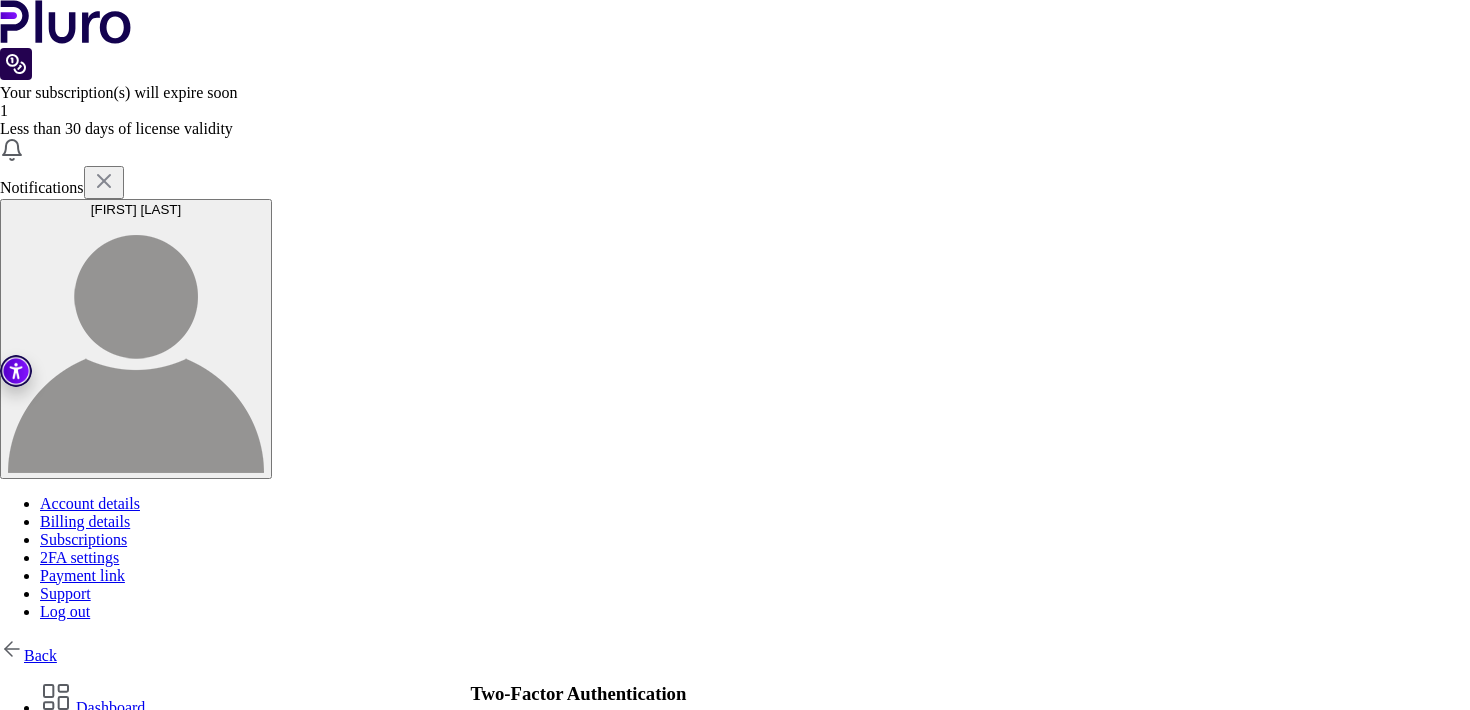 click on "Back" at bounding box center (28, 655) 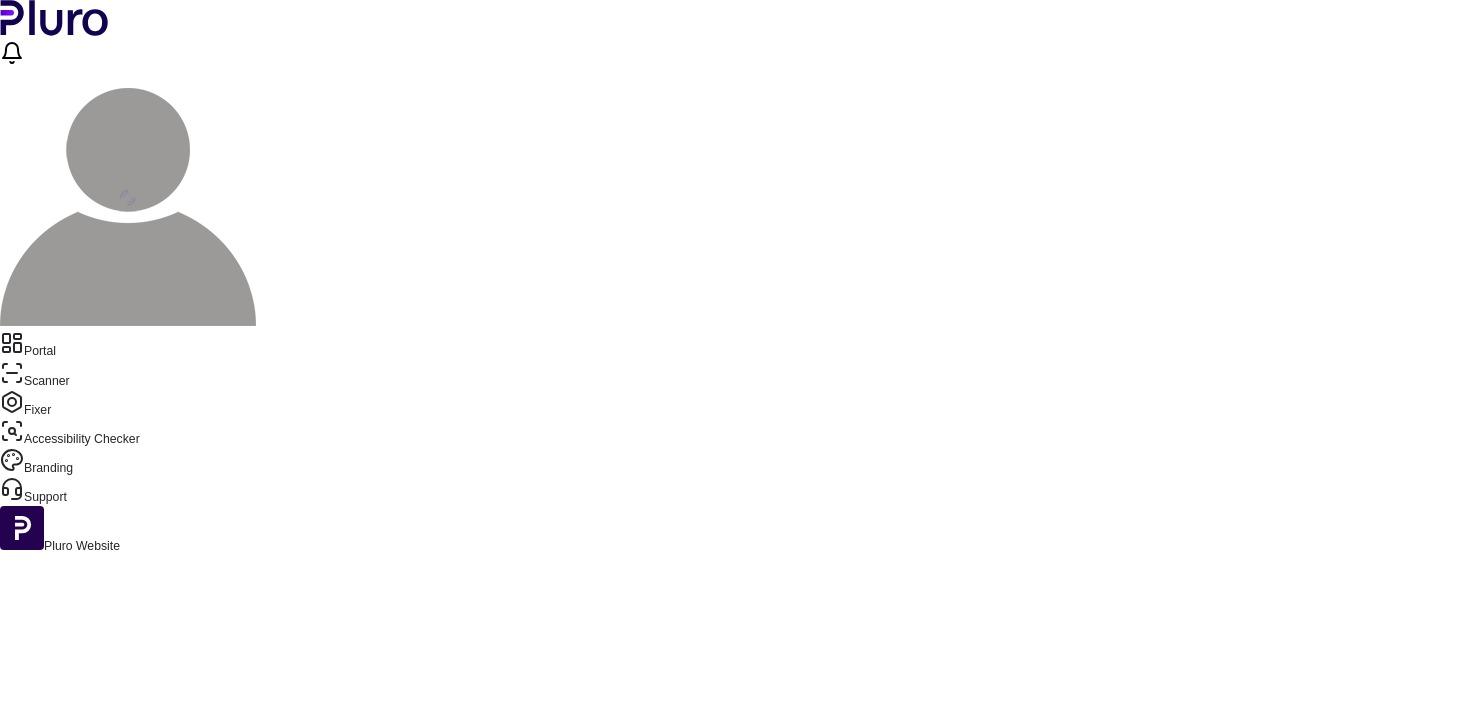 scroll, scrollTop: 0, scrollLeft: 0, axis: both 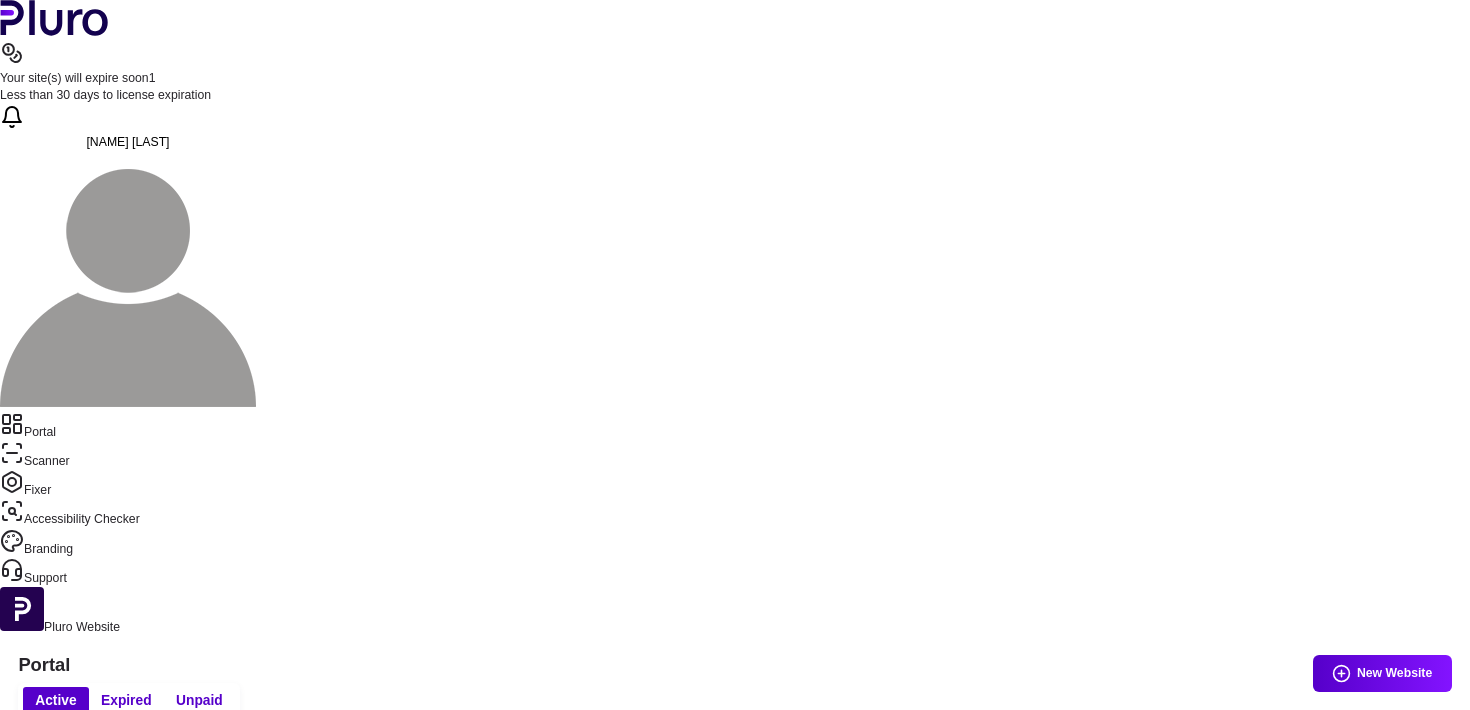 click on "Portal" at bounding box center (735, 426) 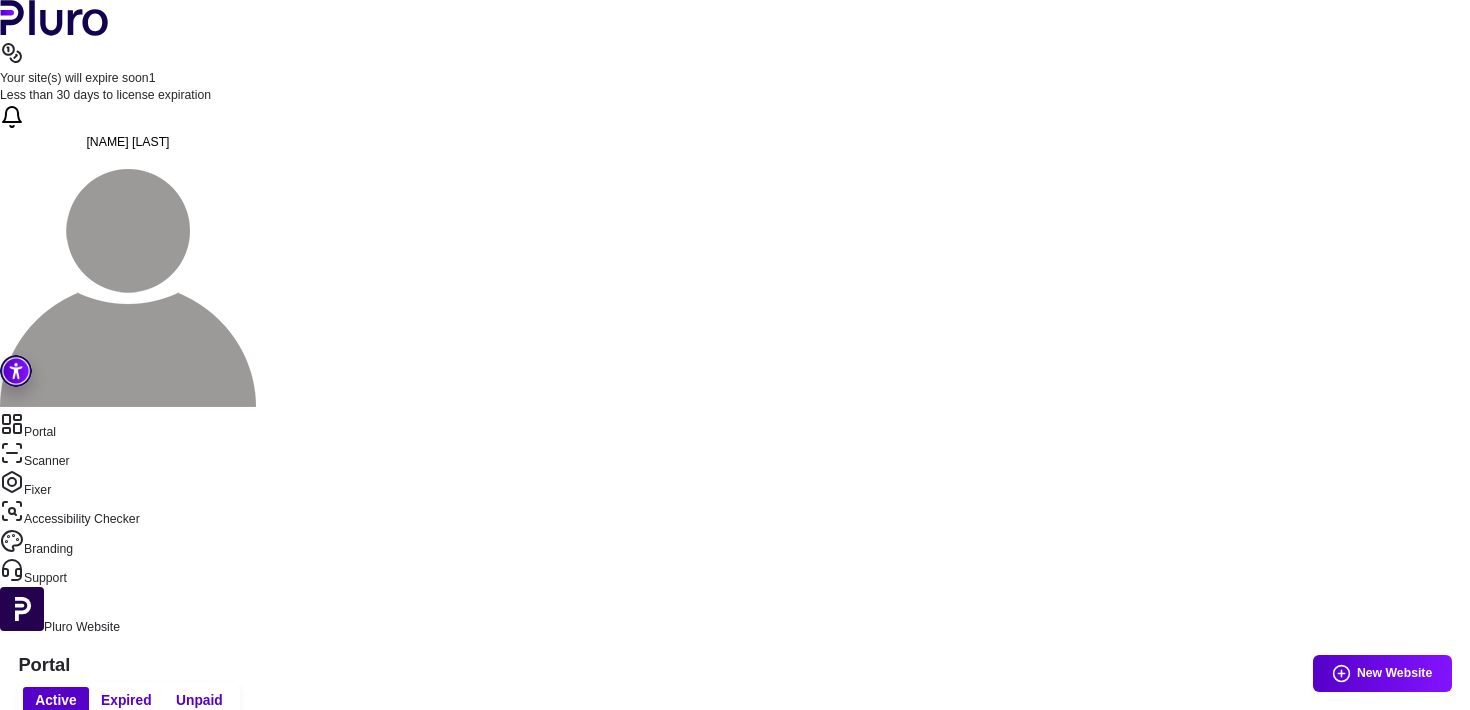 click on "Portal" at bounding box center (735, 426) 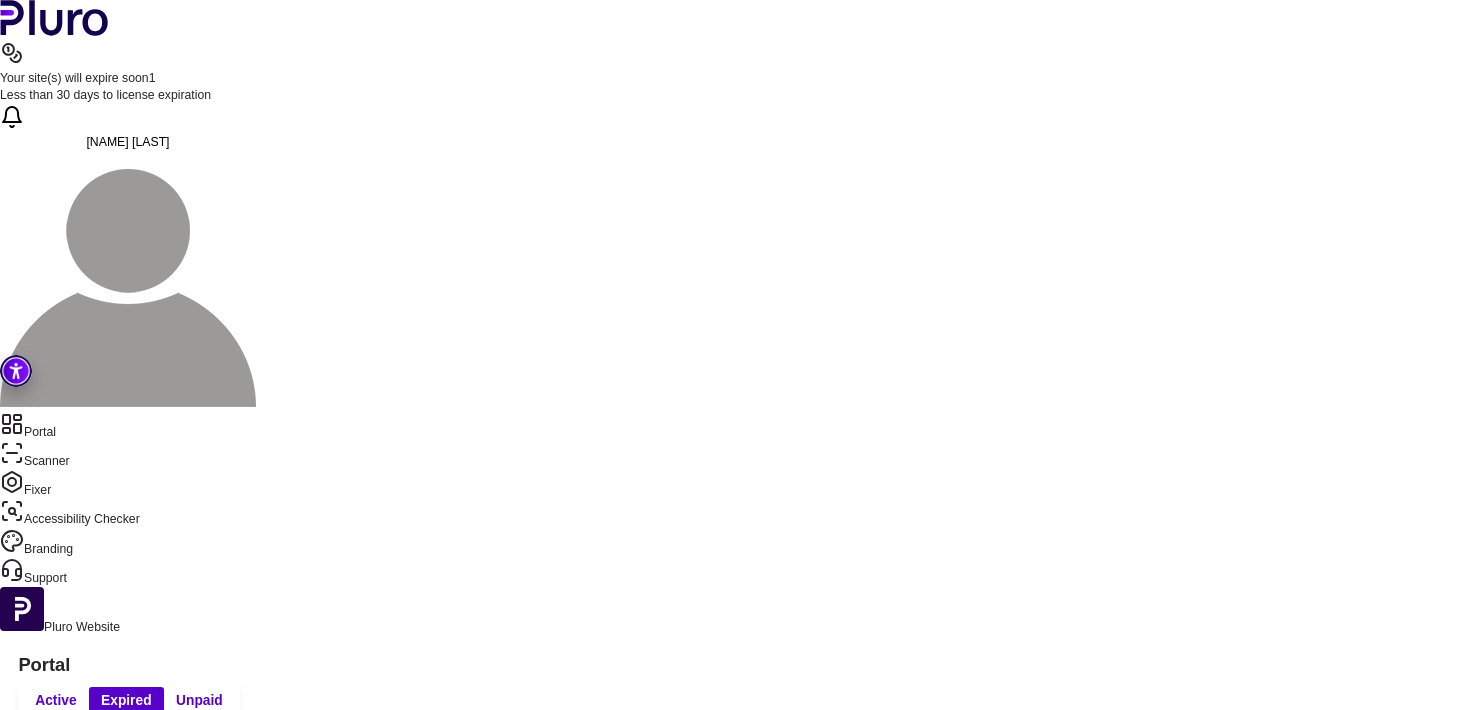 click on "Unpaid" at bounding box center (199, 701) 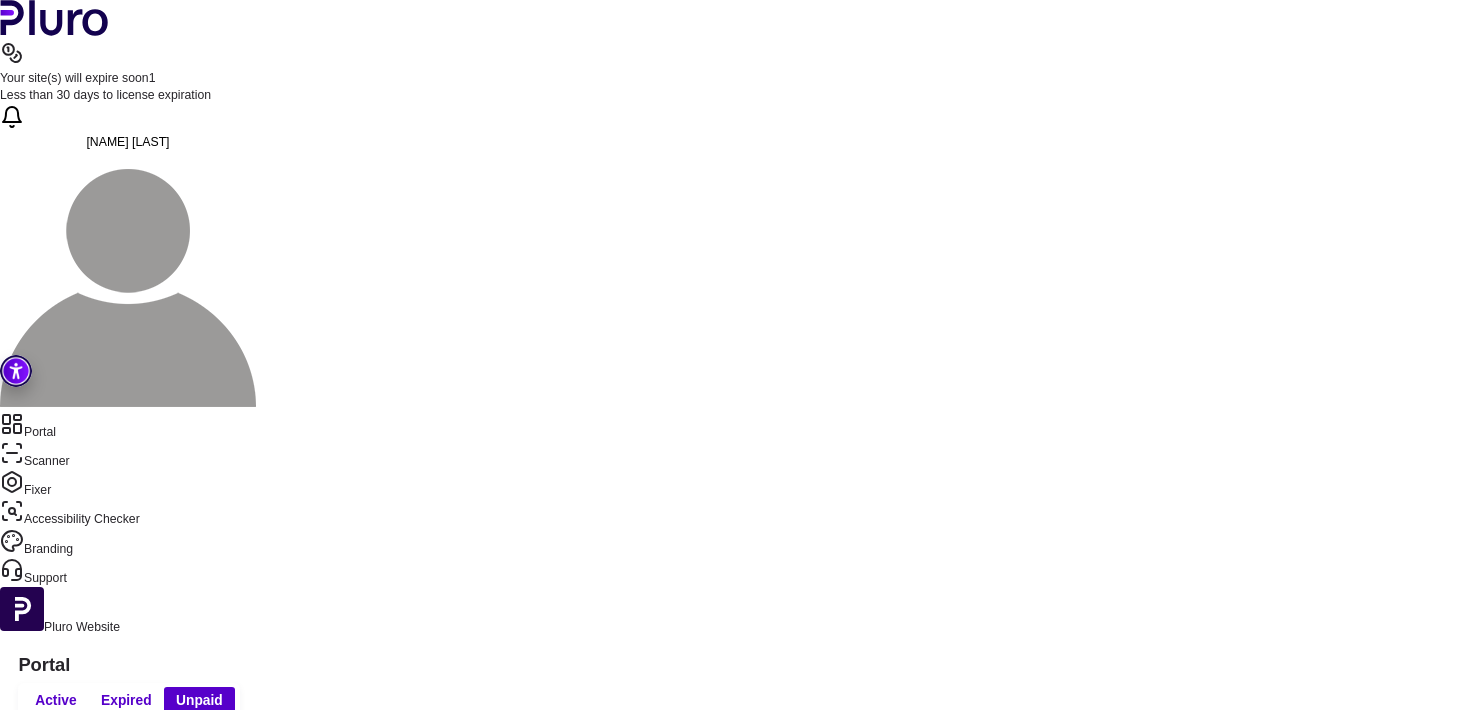 click on "Active" at bounding box center (55, 701) 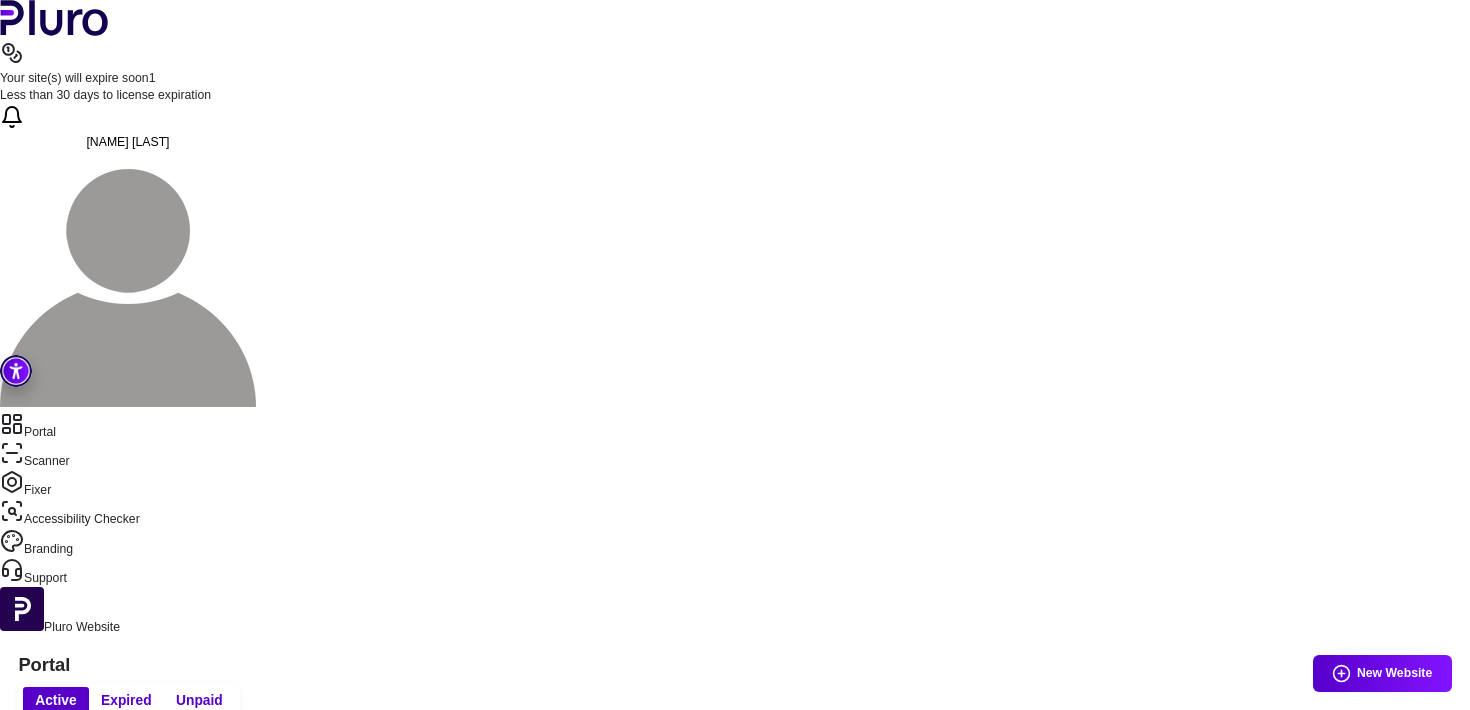 click on "124   Critical" at bounding box center [337, 862] 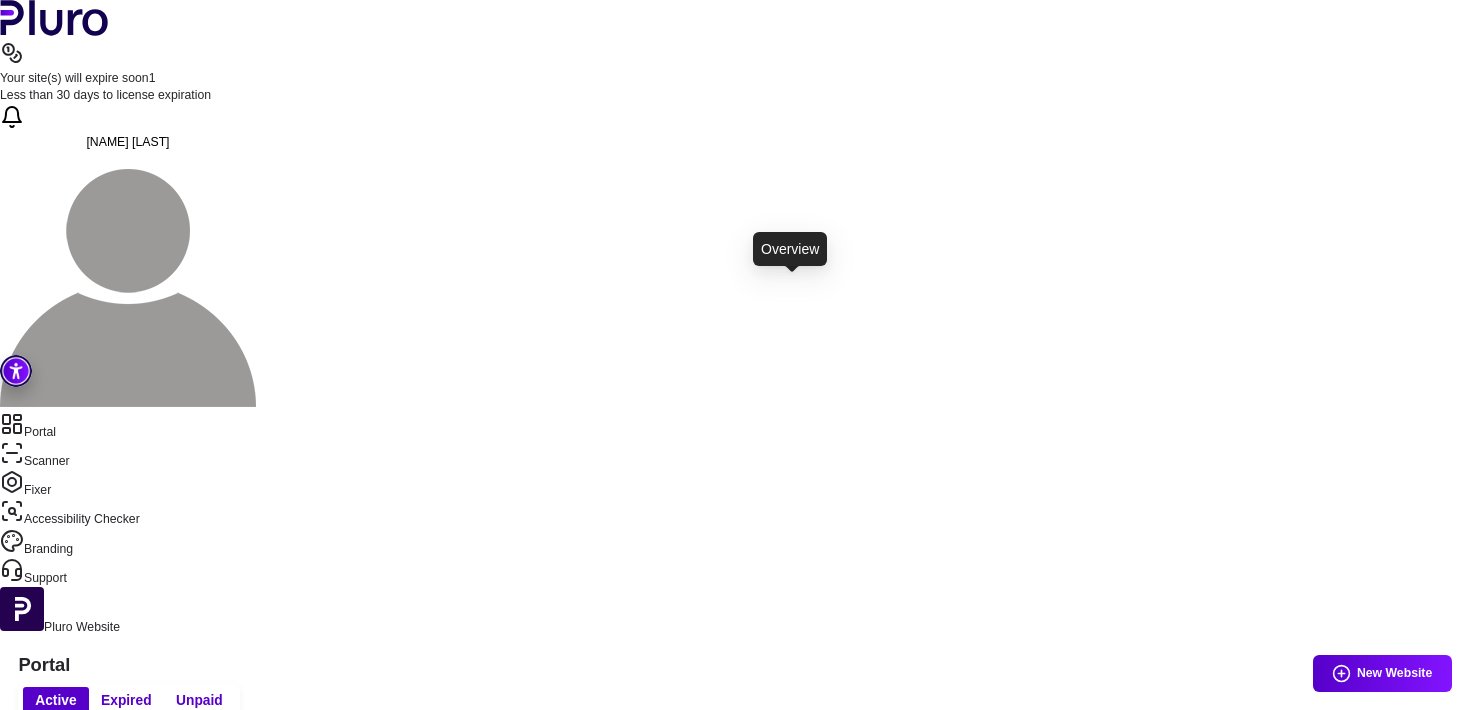 click 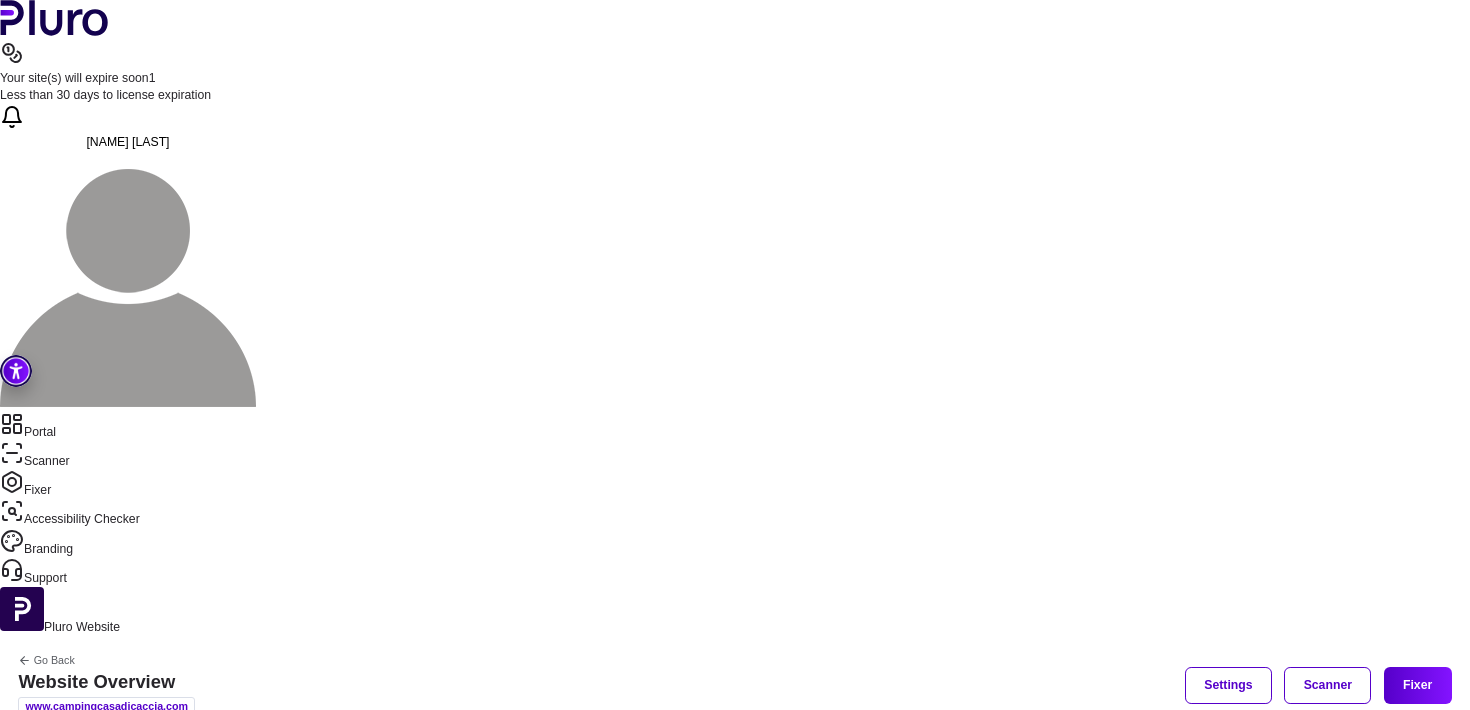 click 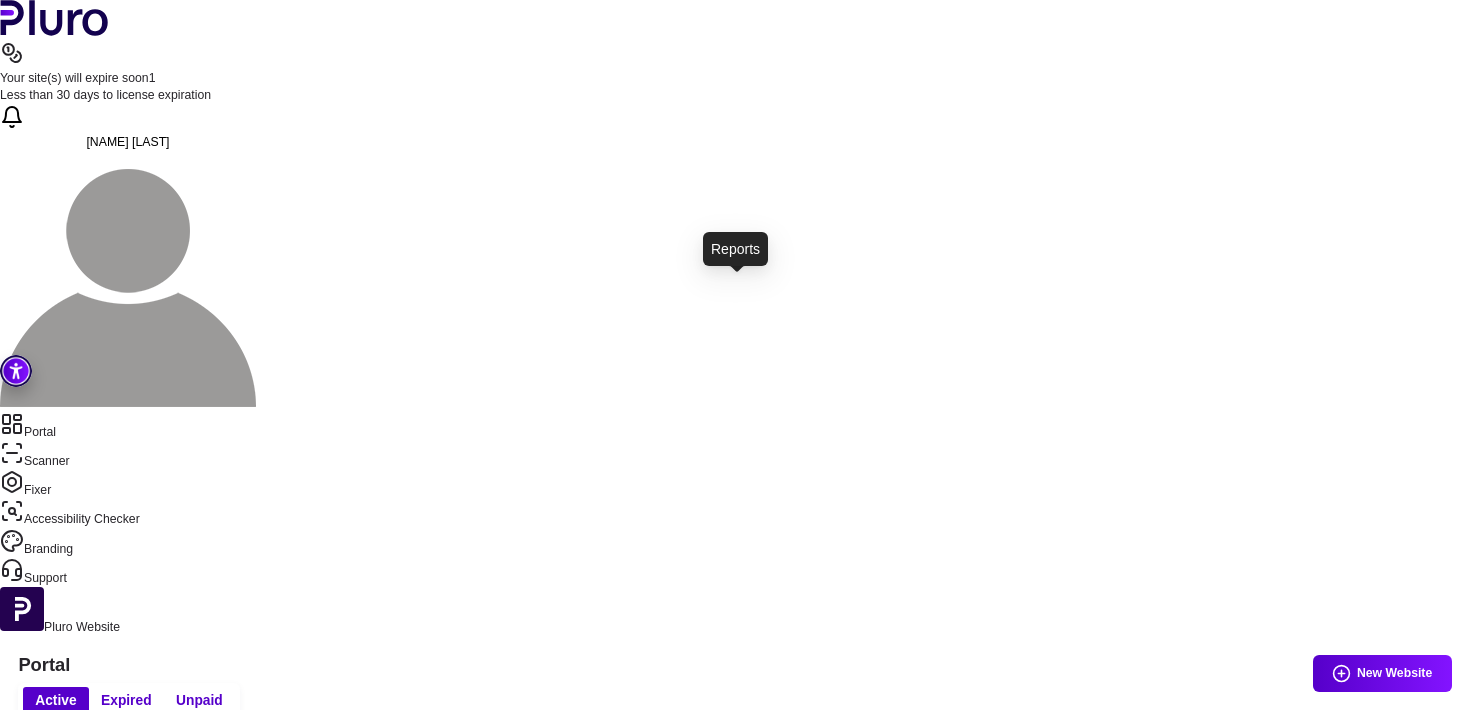 click 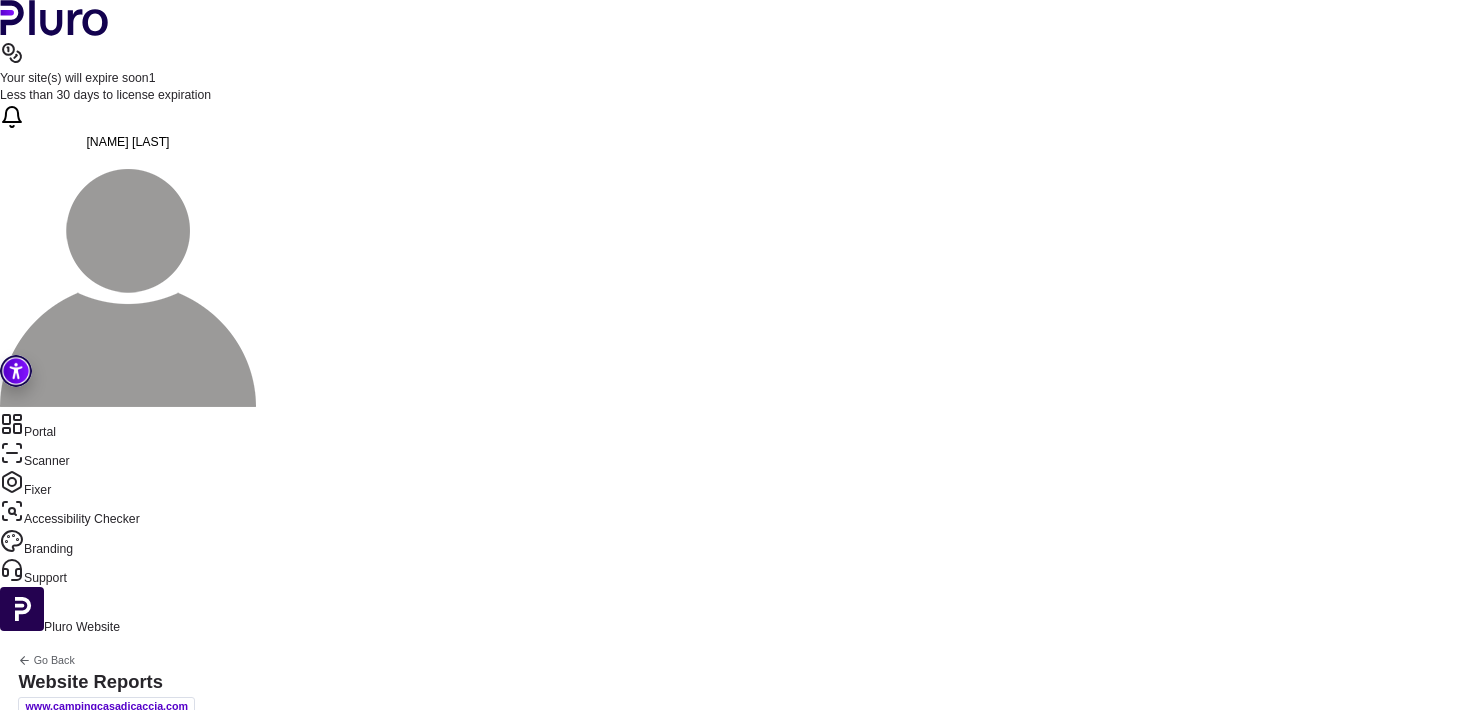 click on "Go Back Website Reports www.campingcasadicaccia.com" at bounding box center (107, 685) 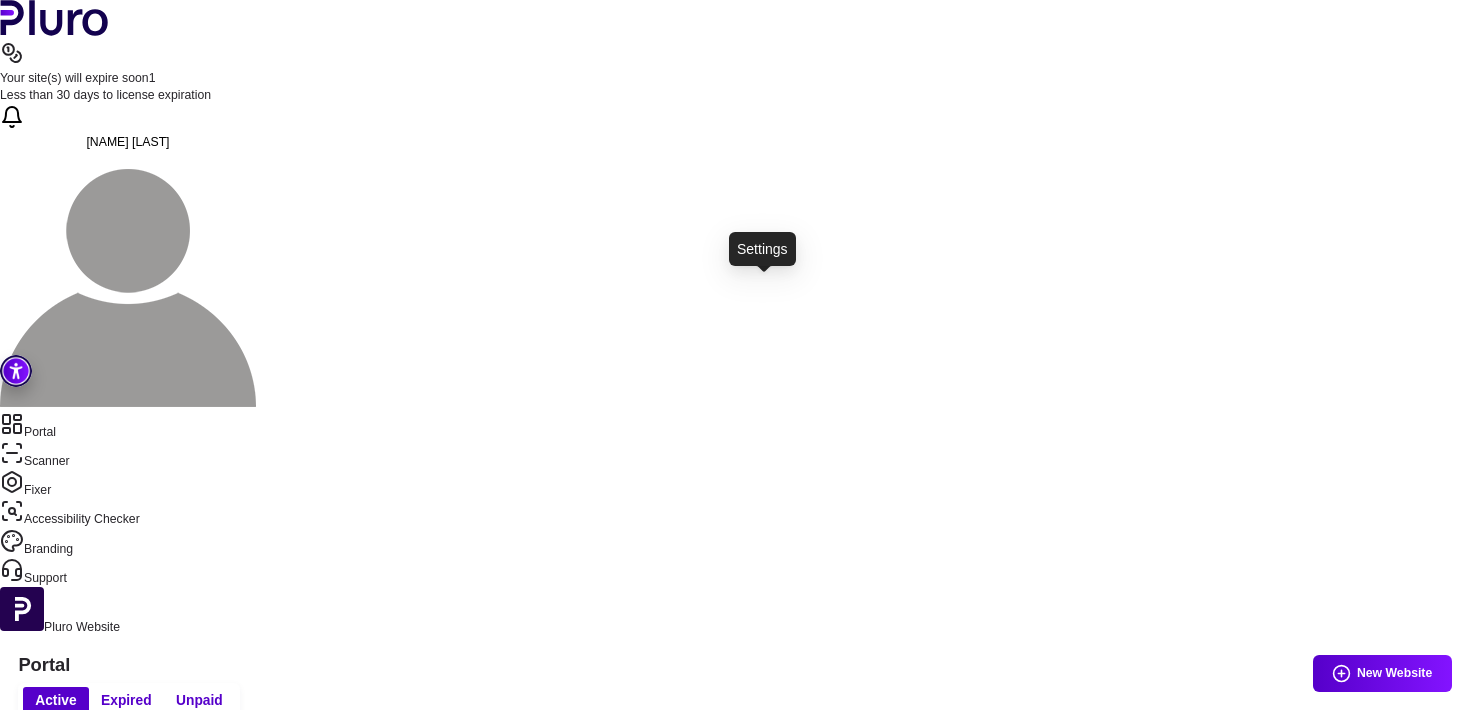 click 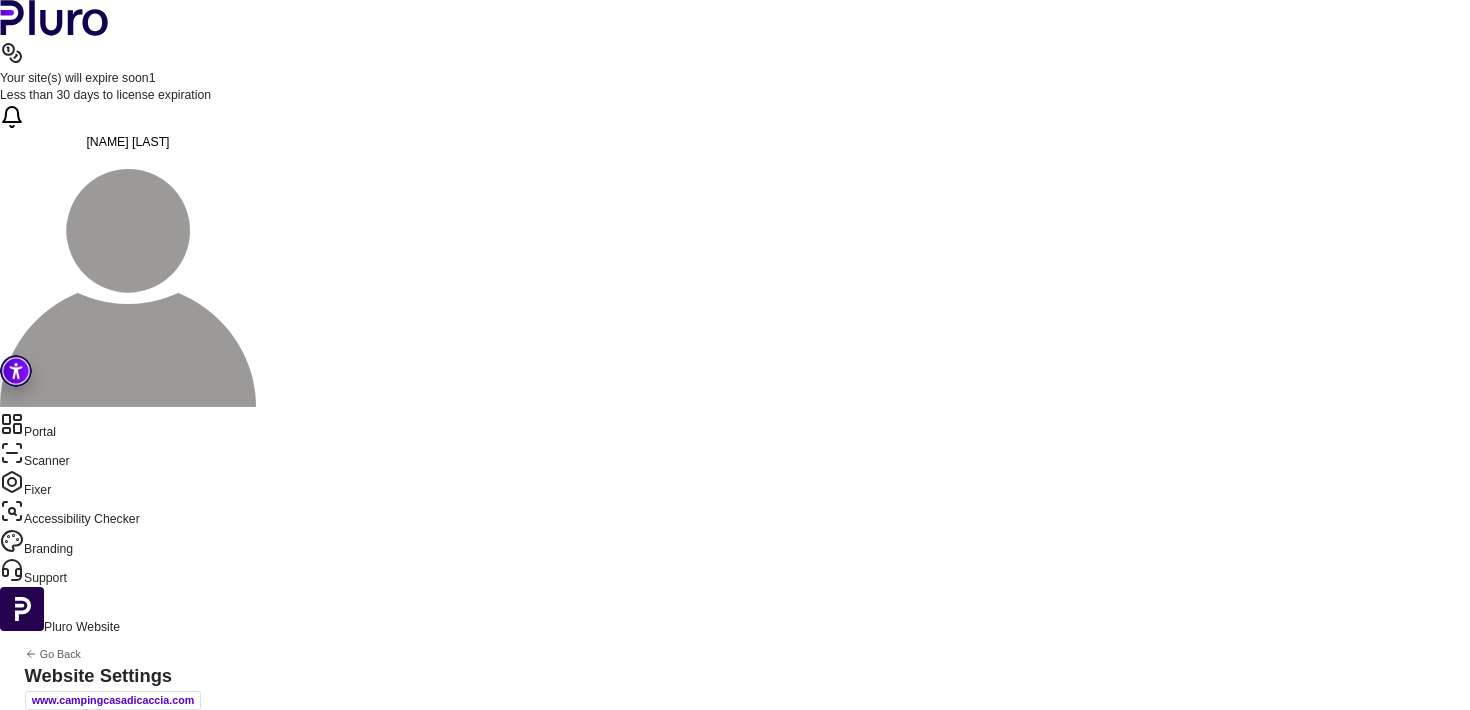 scroll, scrollTop: 26, scrollLeft: 0, axis: vertical 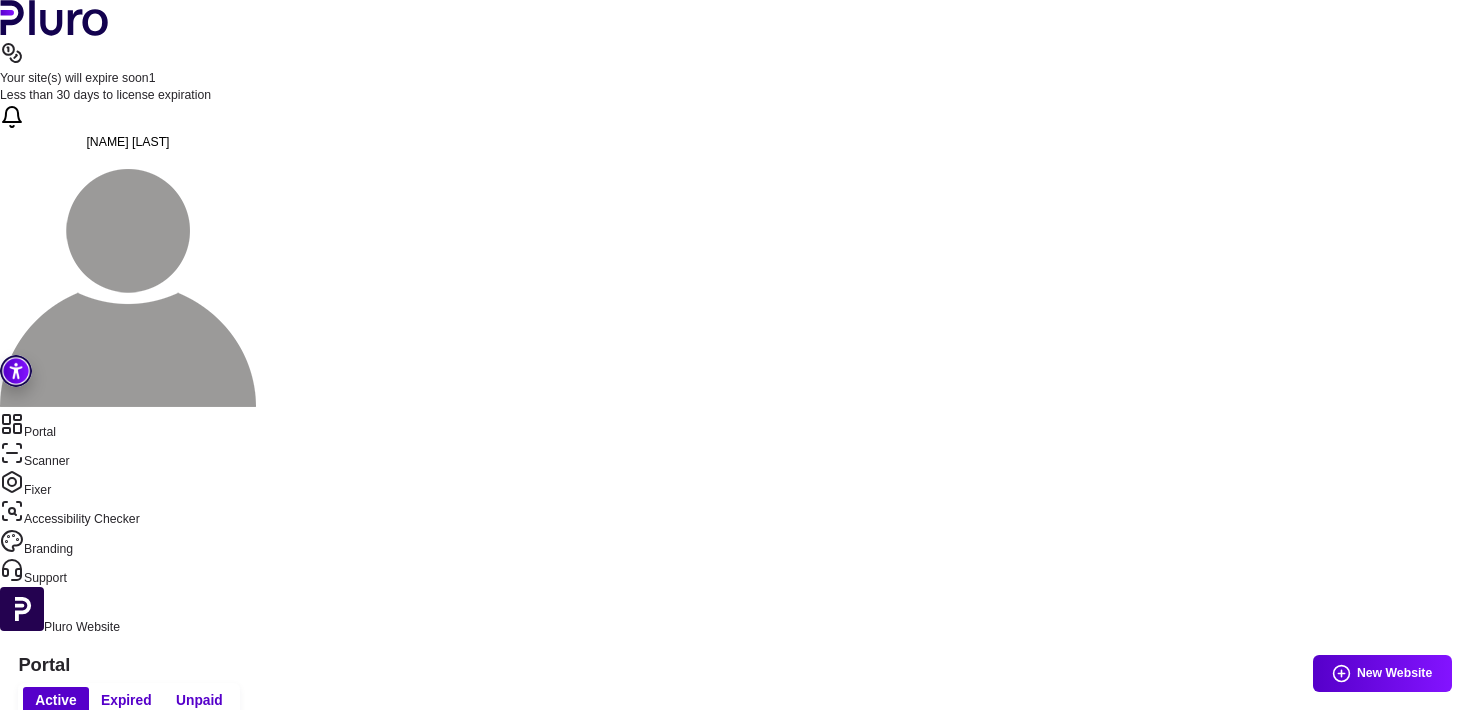 click on "Scanner" at bounding box center [735, 455] 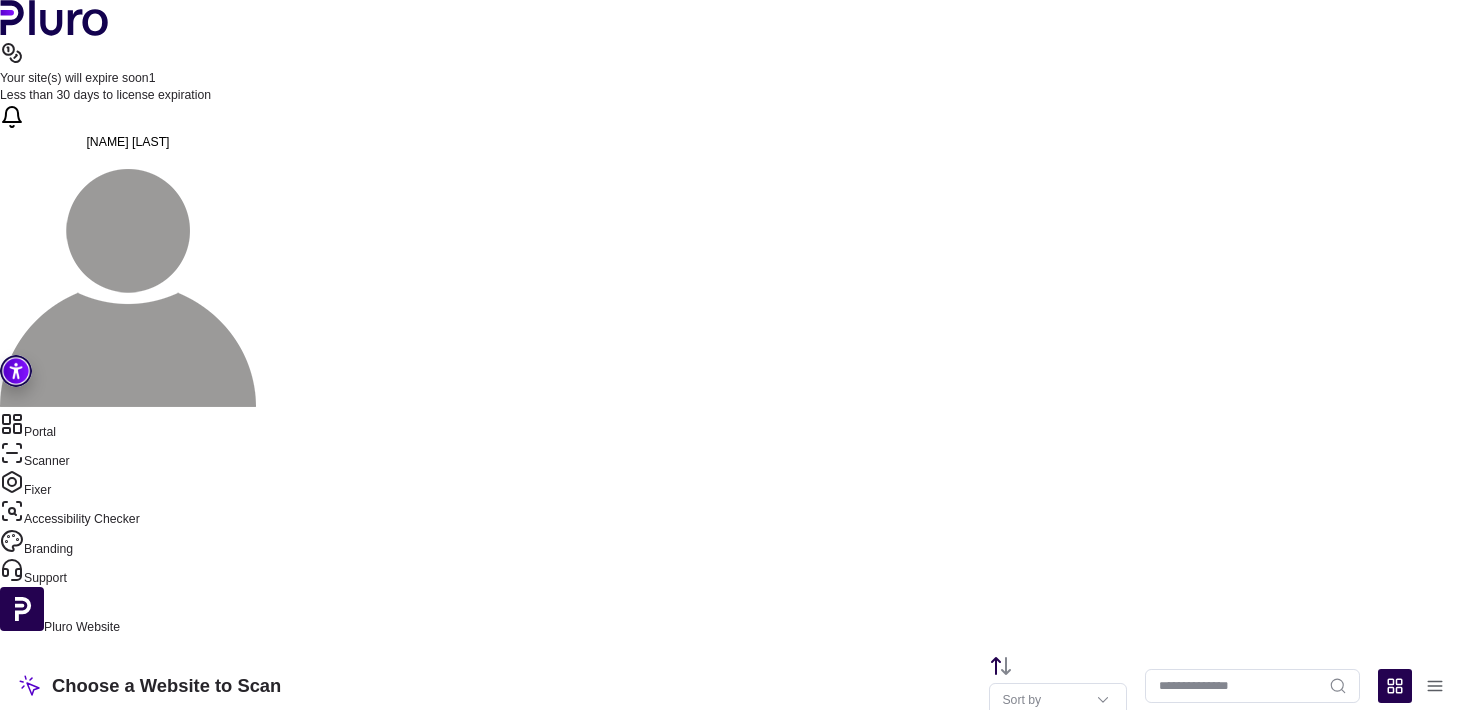 click on "Fixer" at bounding box center [735, 484] 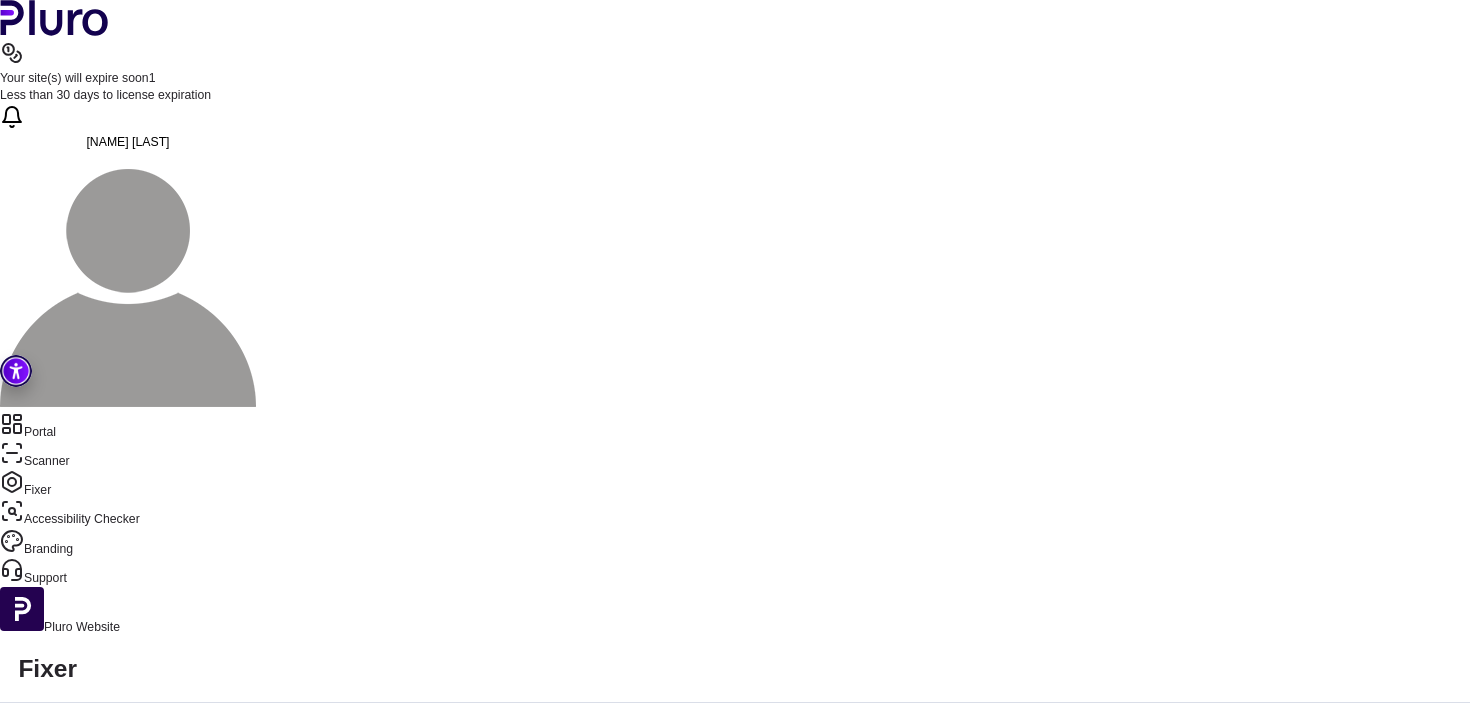 click 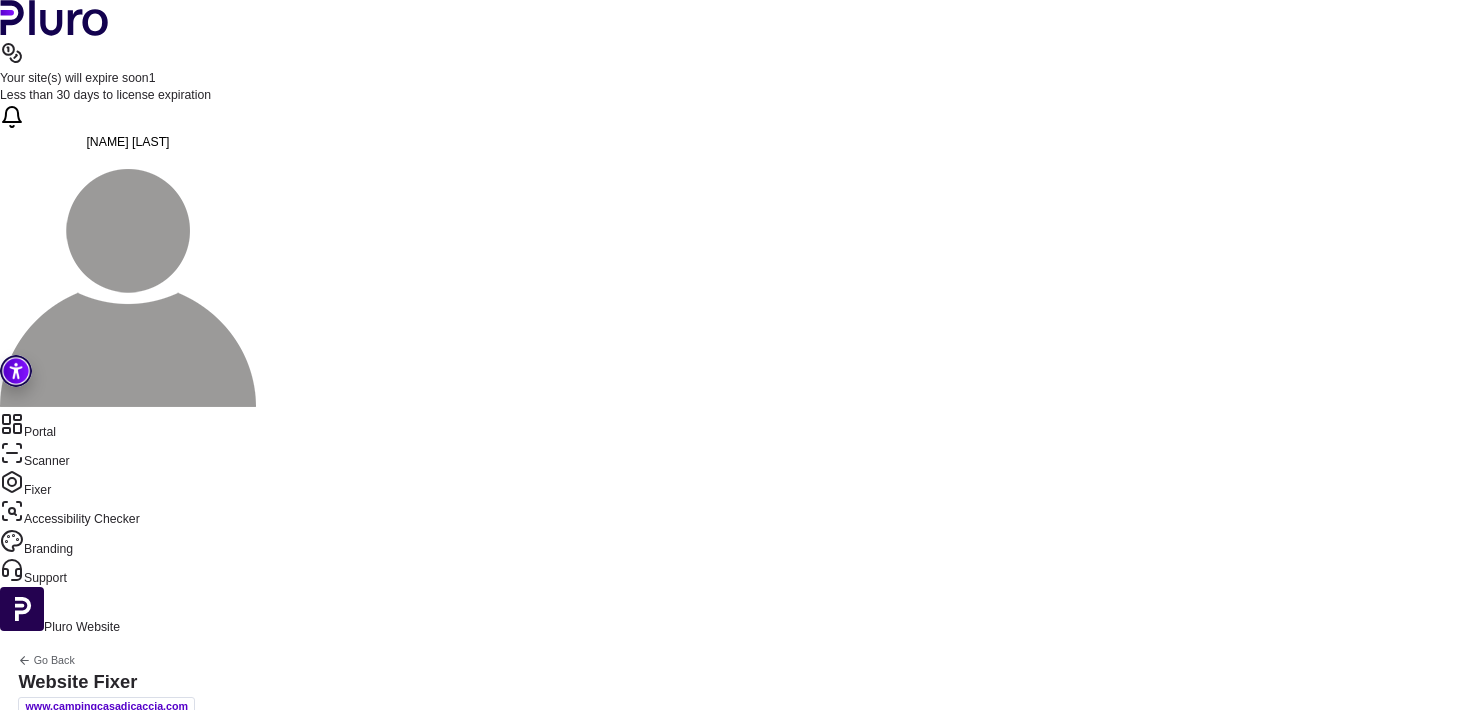 click 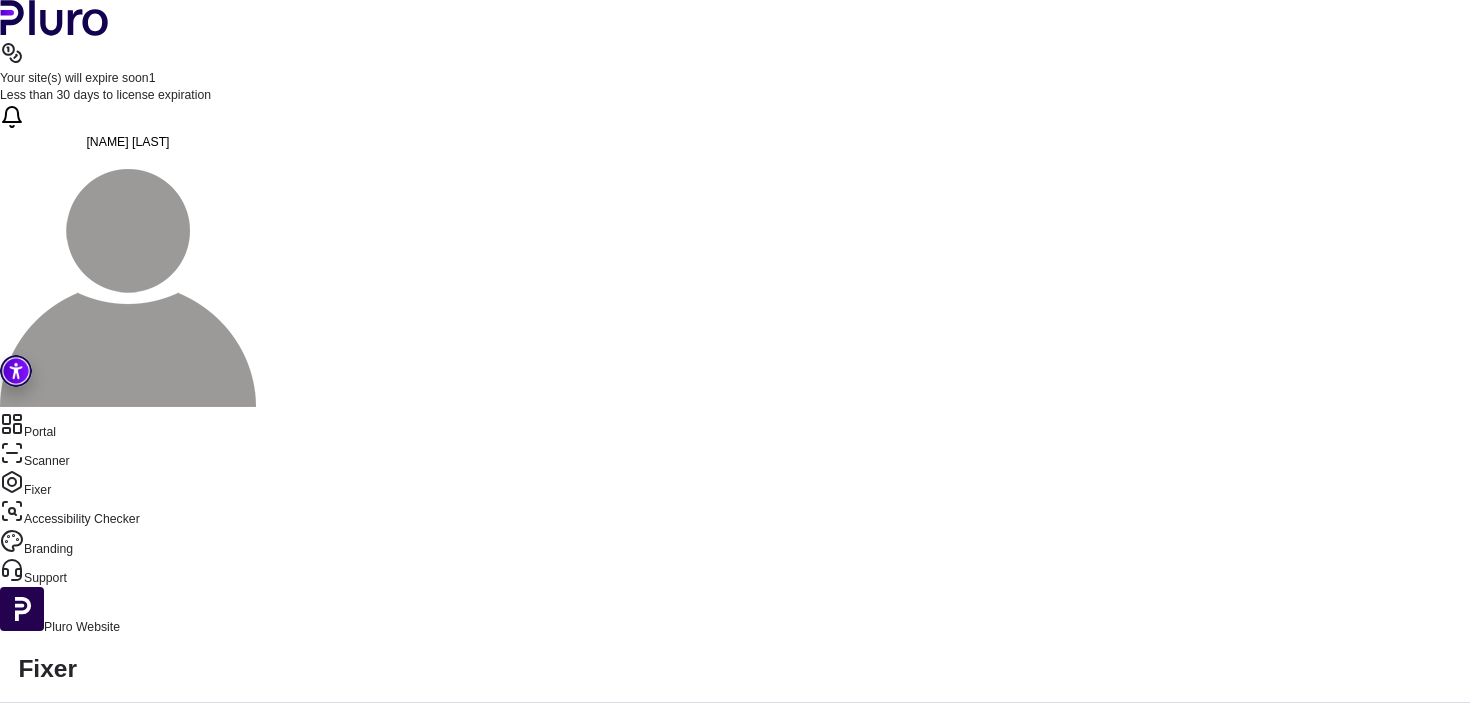 click on "Accessibility Checker" at bounding box center [735, 513] 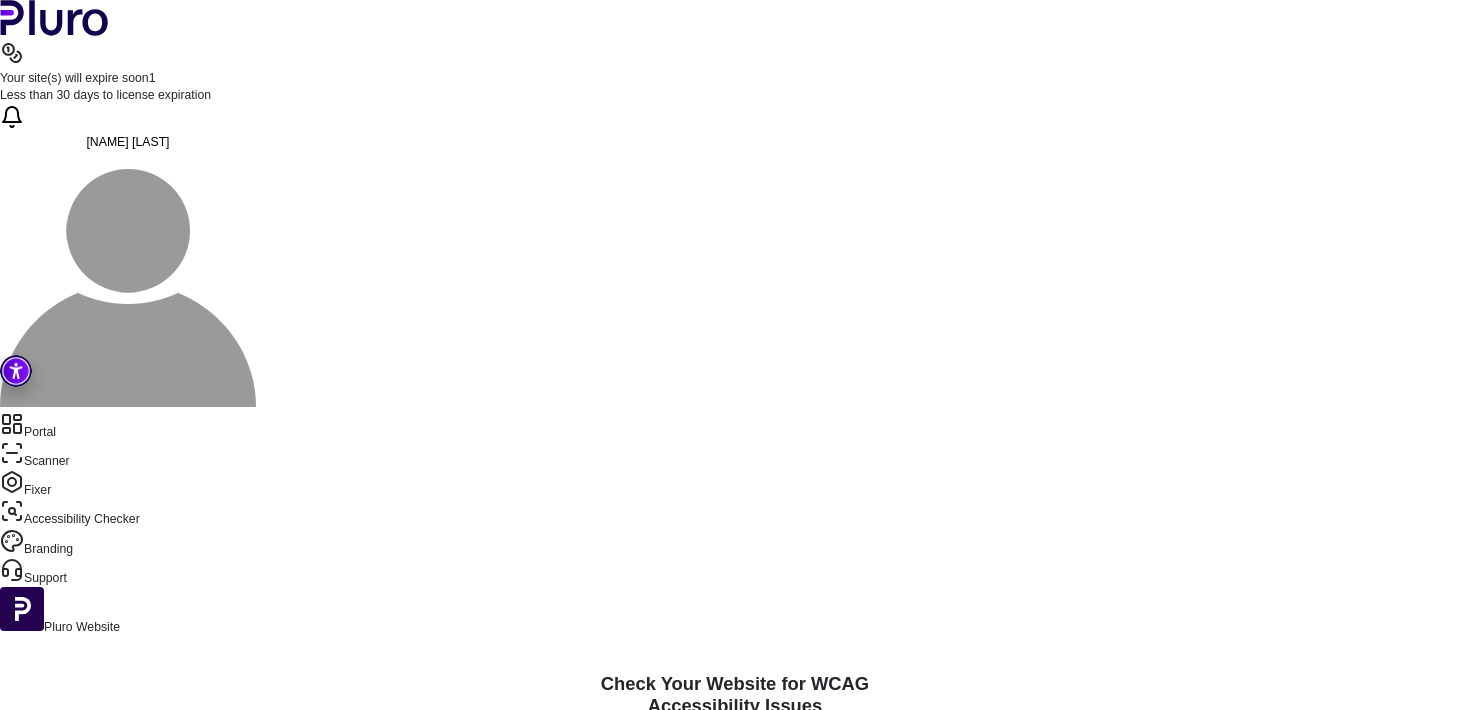 click at bounding box center [676, 759] 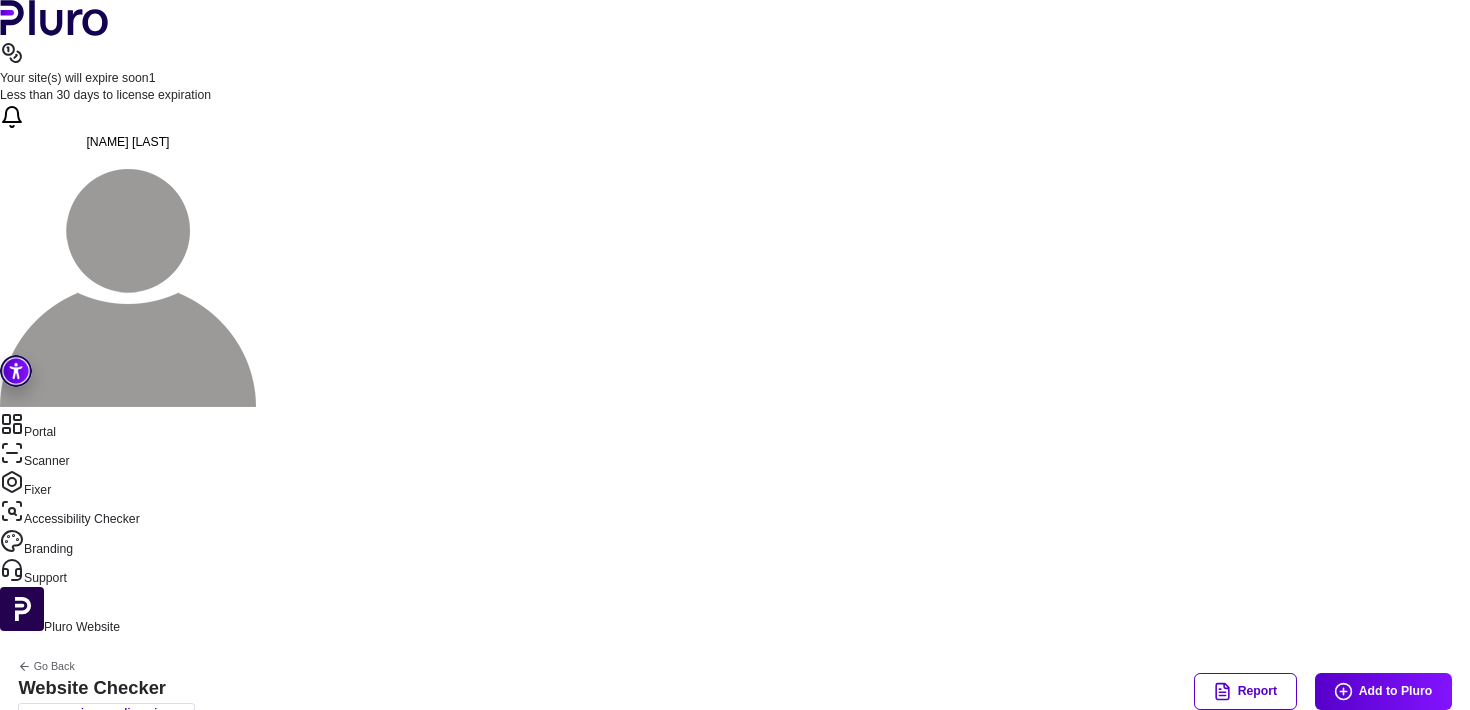 scroll, scrollTop: 0, scrollLeft: 0, axis: both 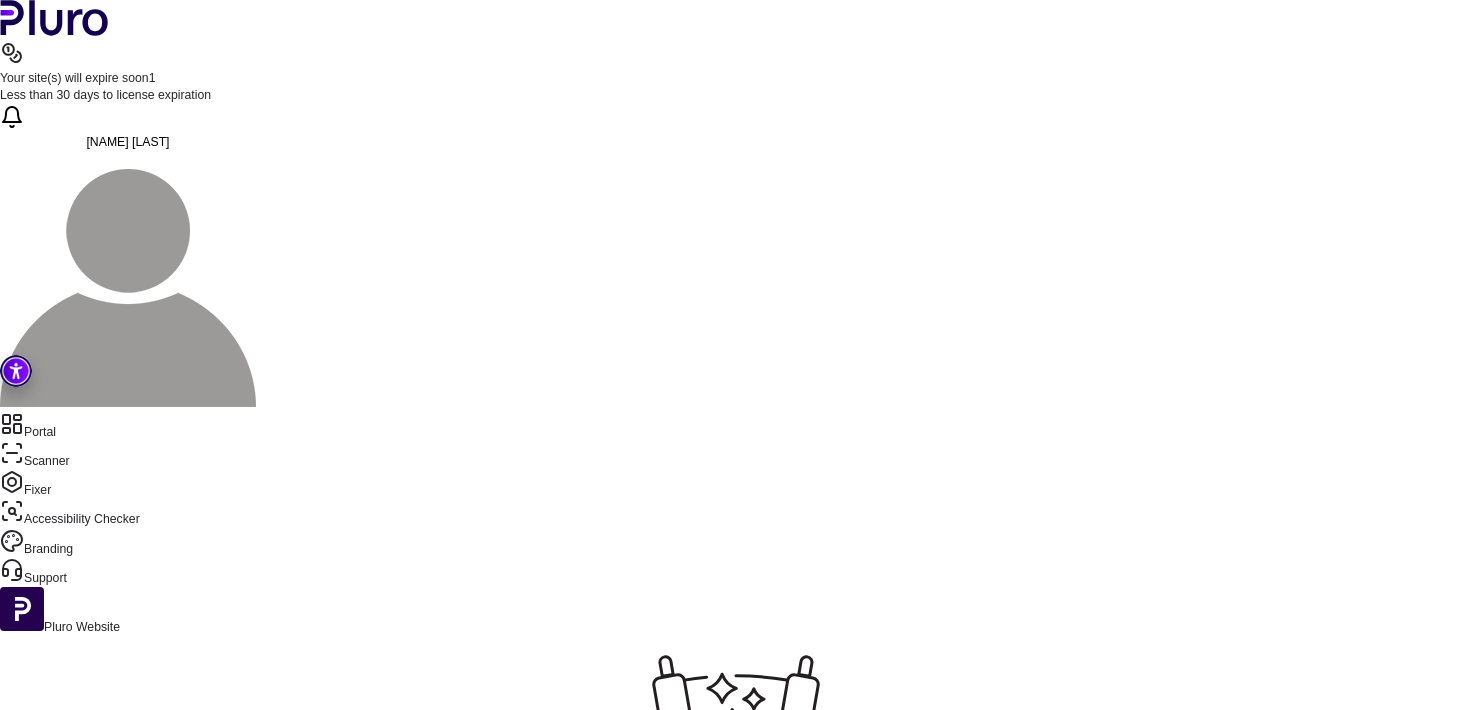 click on "Pluro Website" at bounding box center (735, 611) 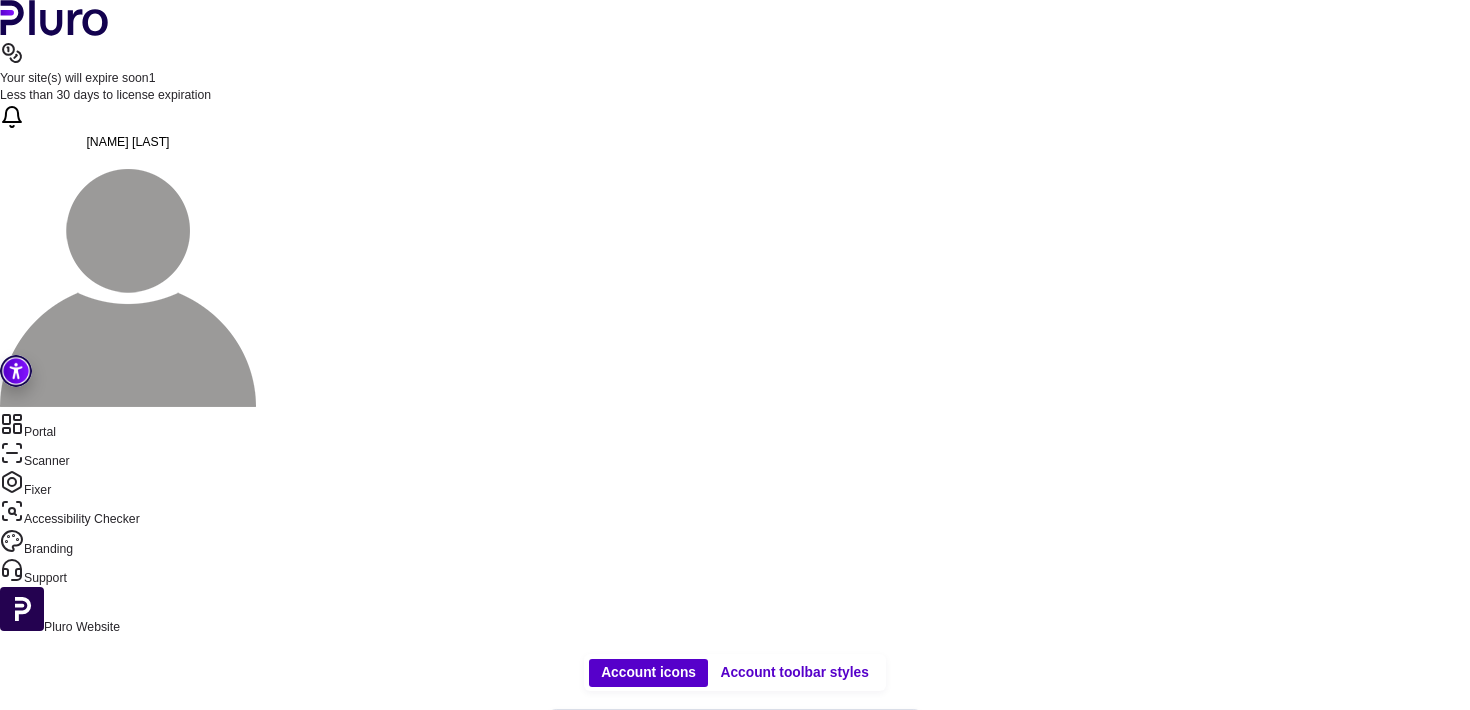 scroll, scrollTop: 0, scrollLeft: 0, axis: both 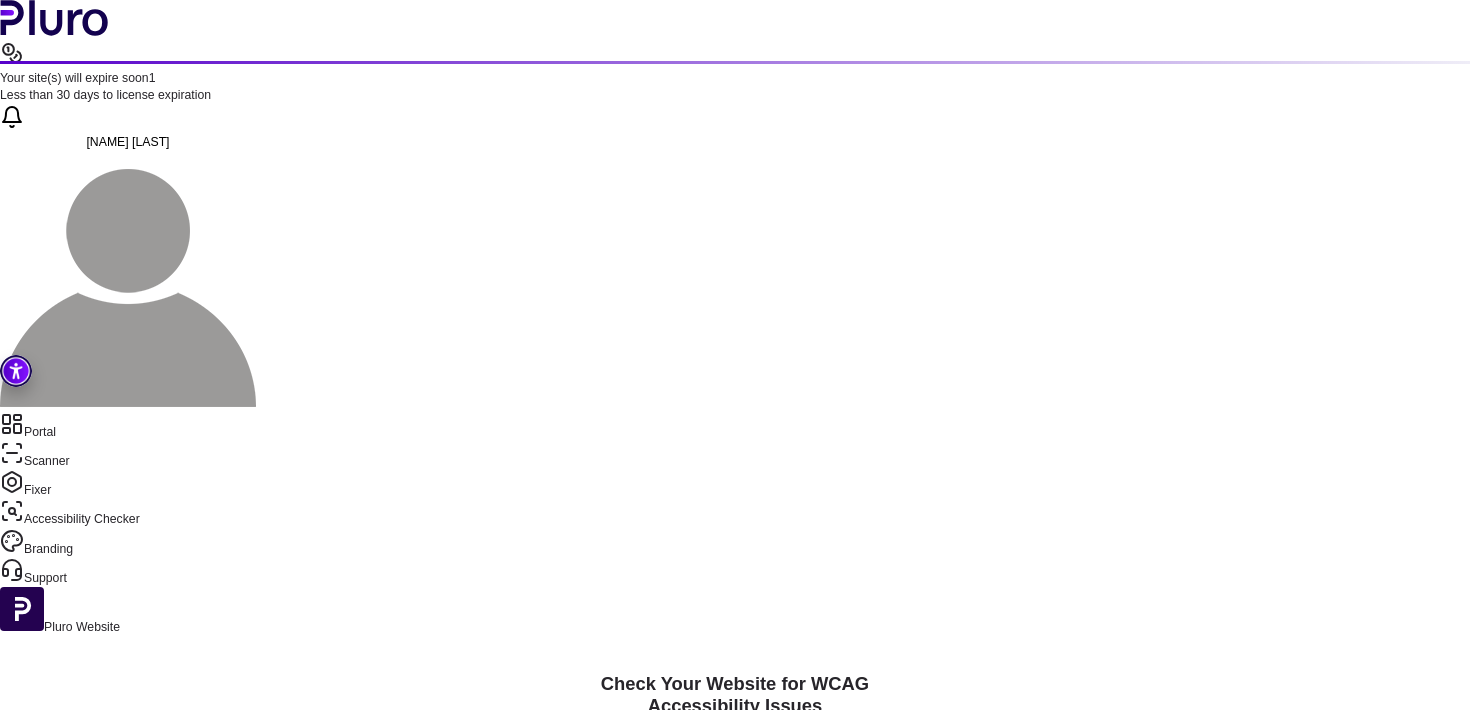 click on "Fixer" at bounding box center [735, 484] 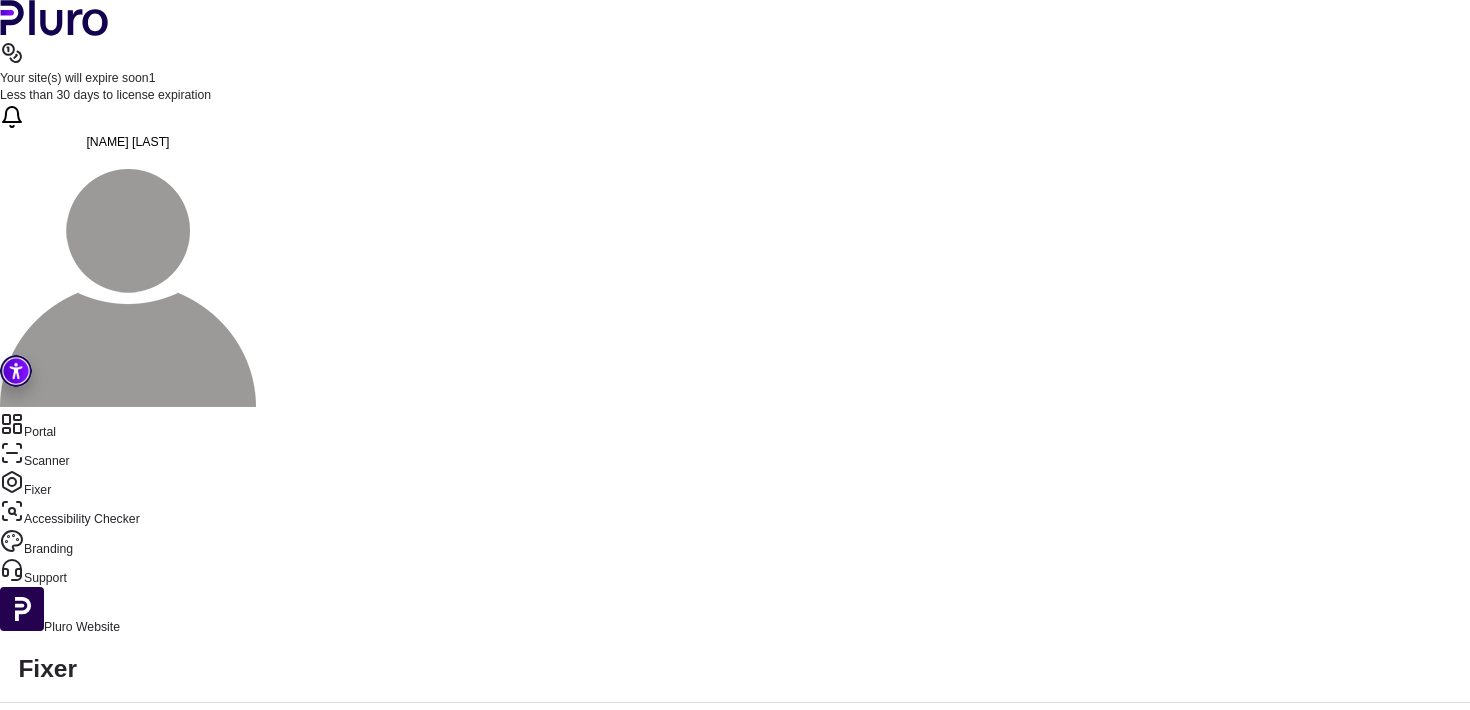 click on "Scanner" at bounding box center [735, 455] 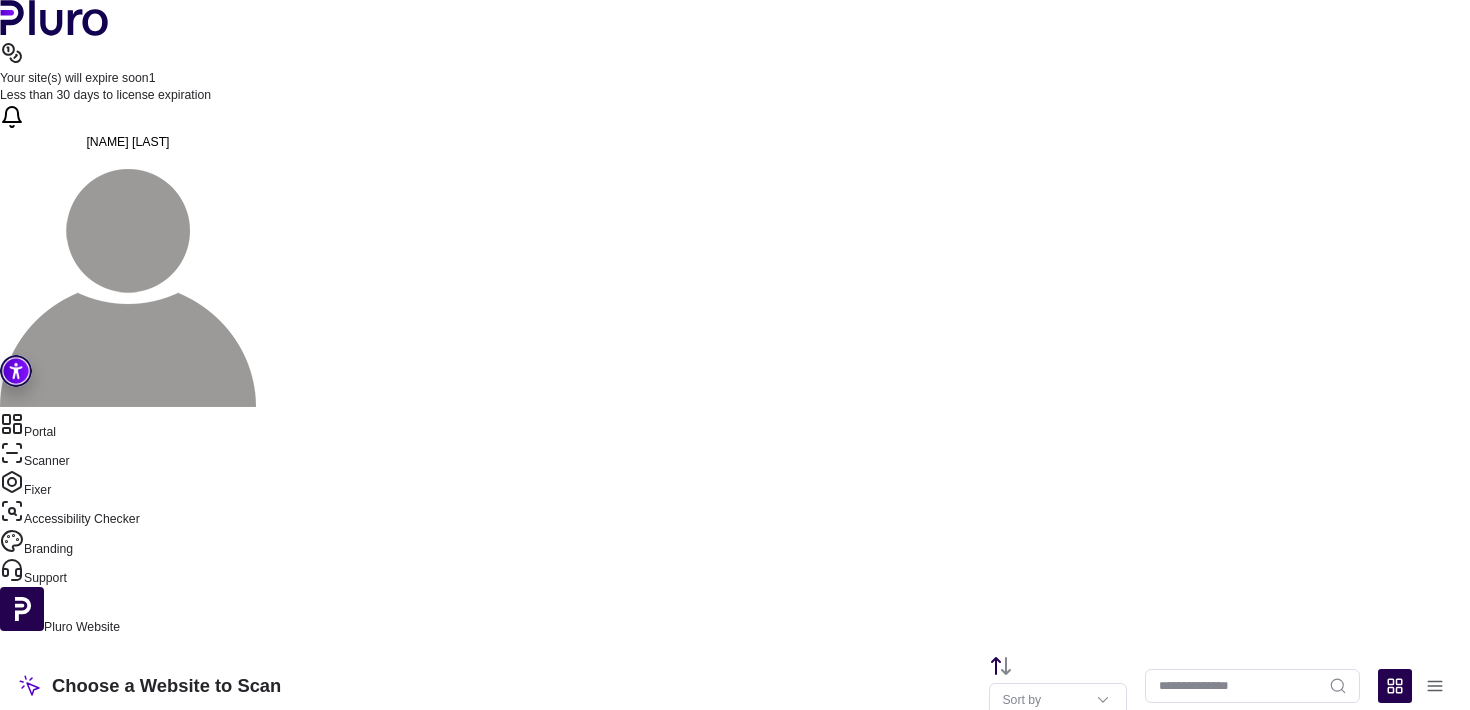 click on "Portal" at bounding box center (735, 426) 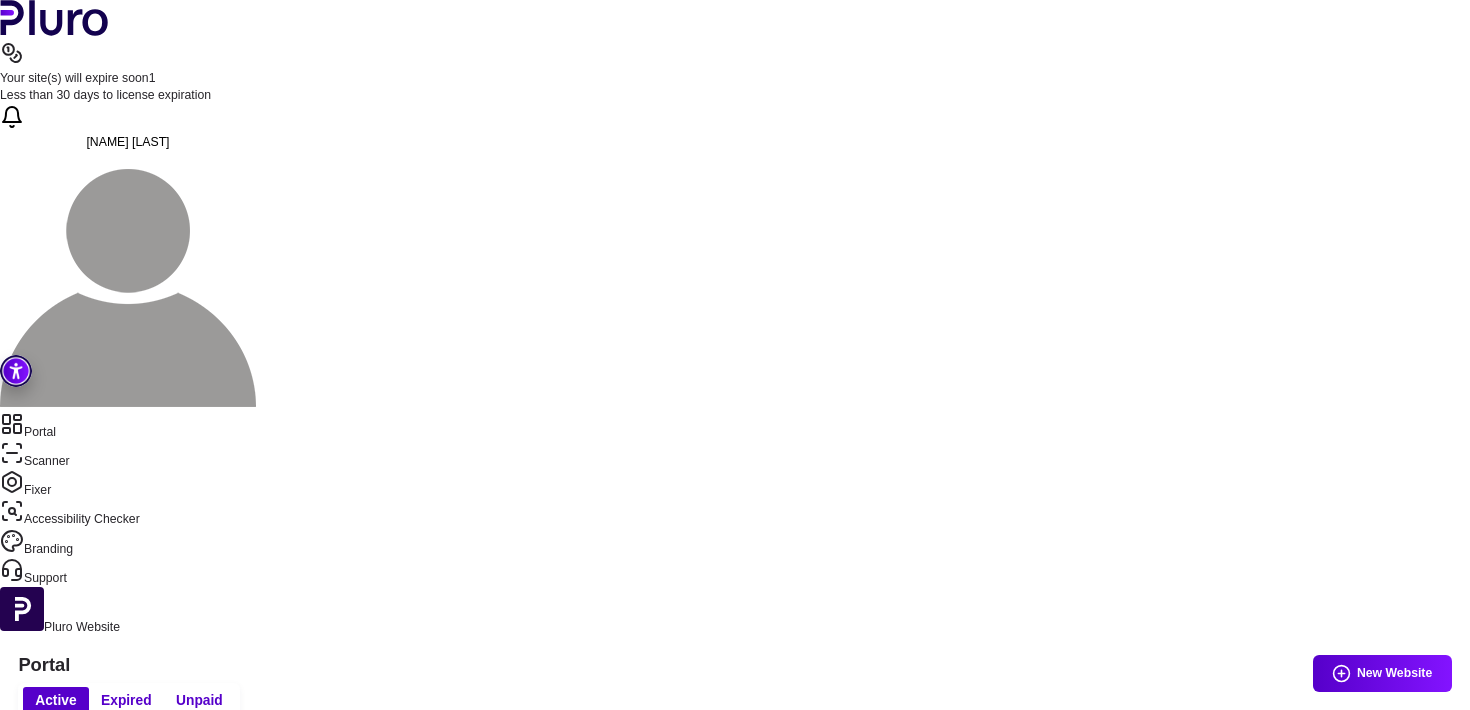 click on "Go to fixer" at bounding box center (1386, 867) 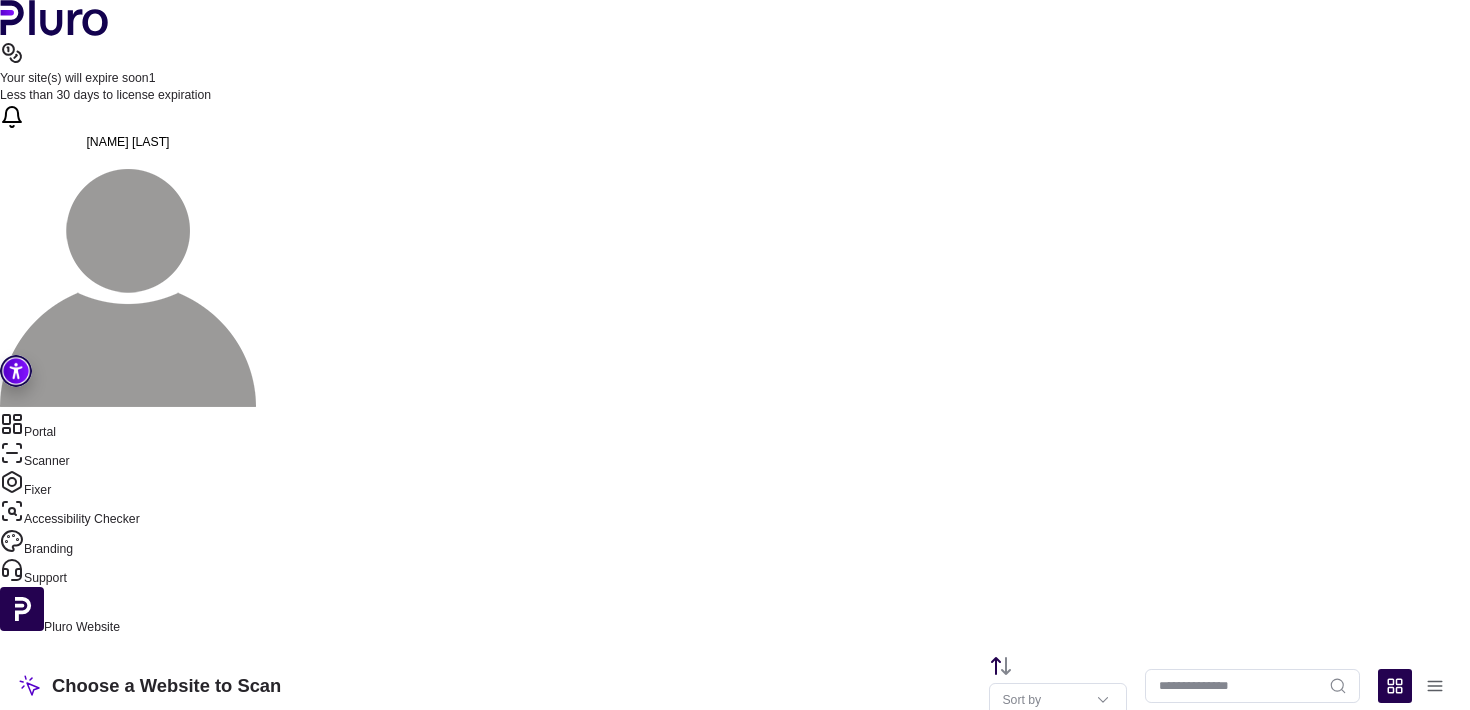 click on "Fixer" at bounding box center [735, 484] 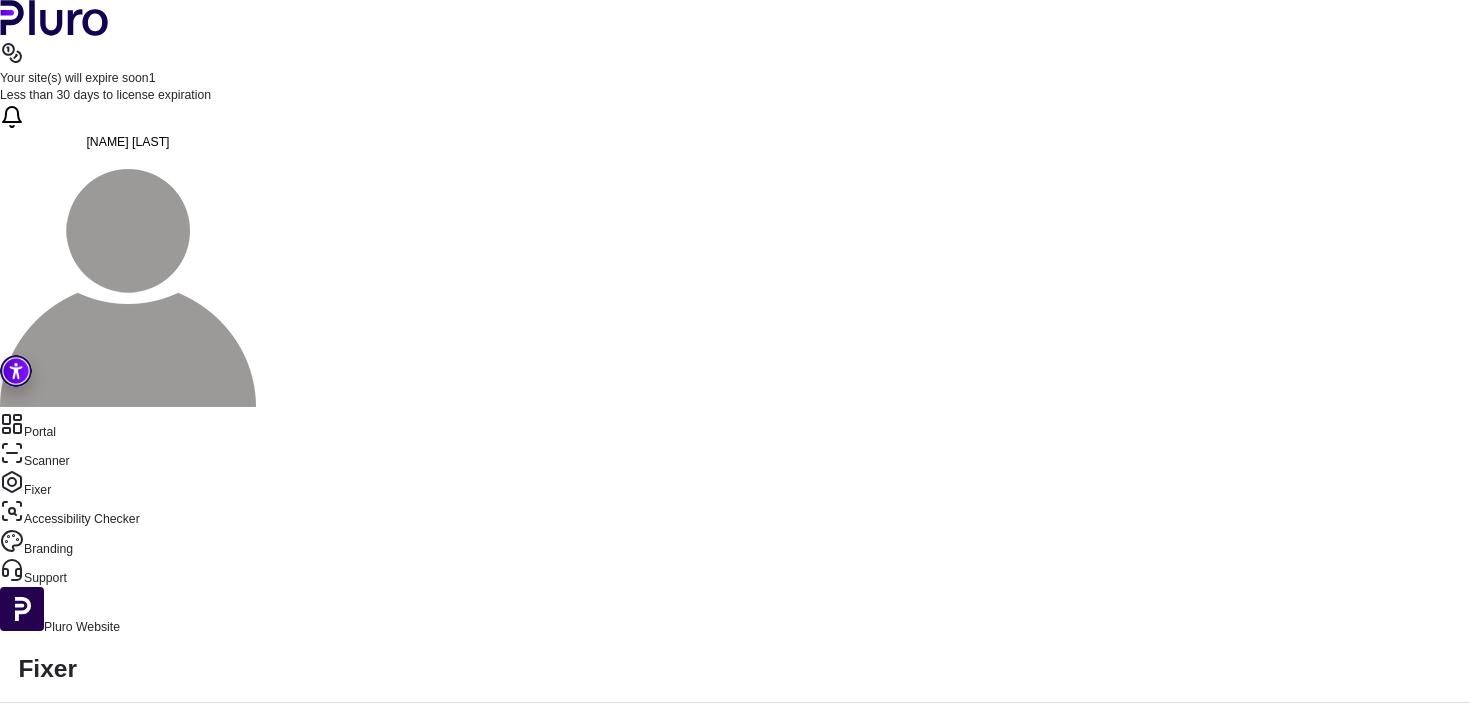 click on "Accessibility Checker" at bounding box center (735, 513) 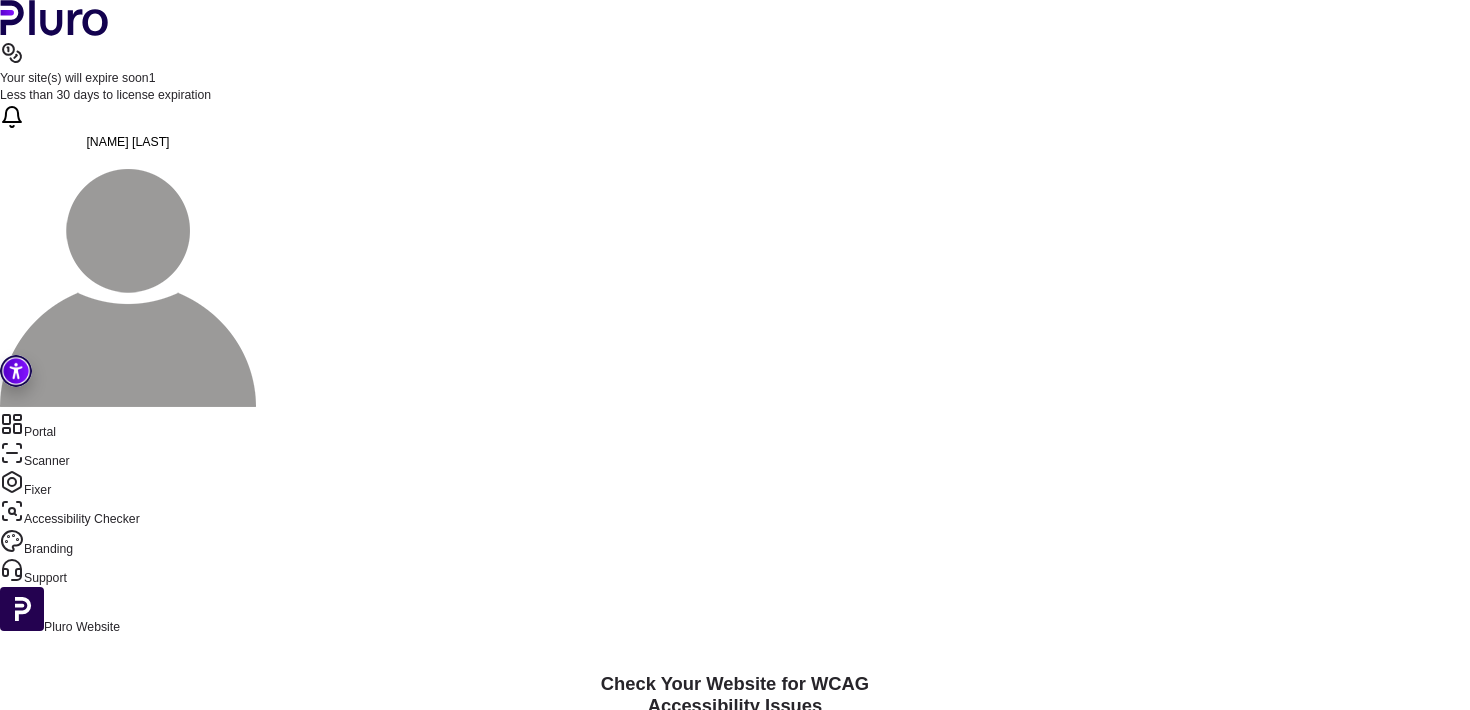 click on "Branding" at bounding box center (735, 543) 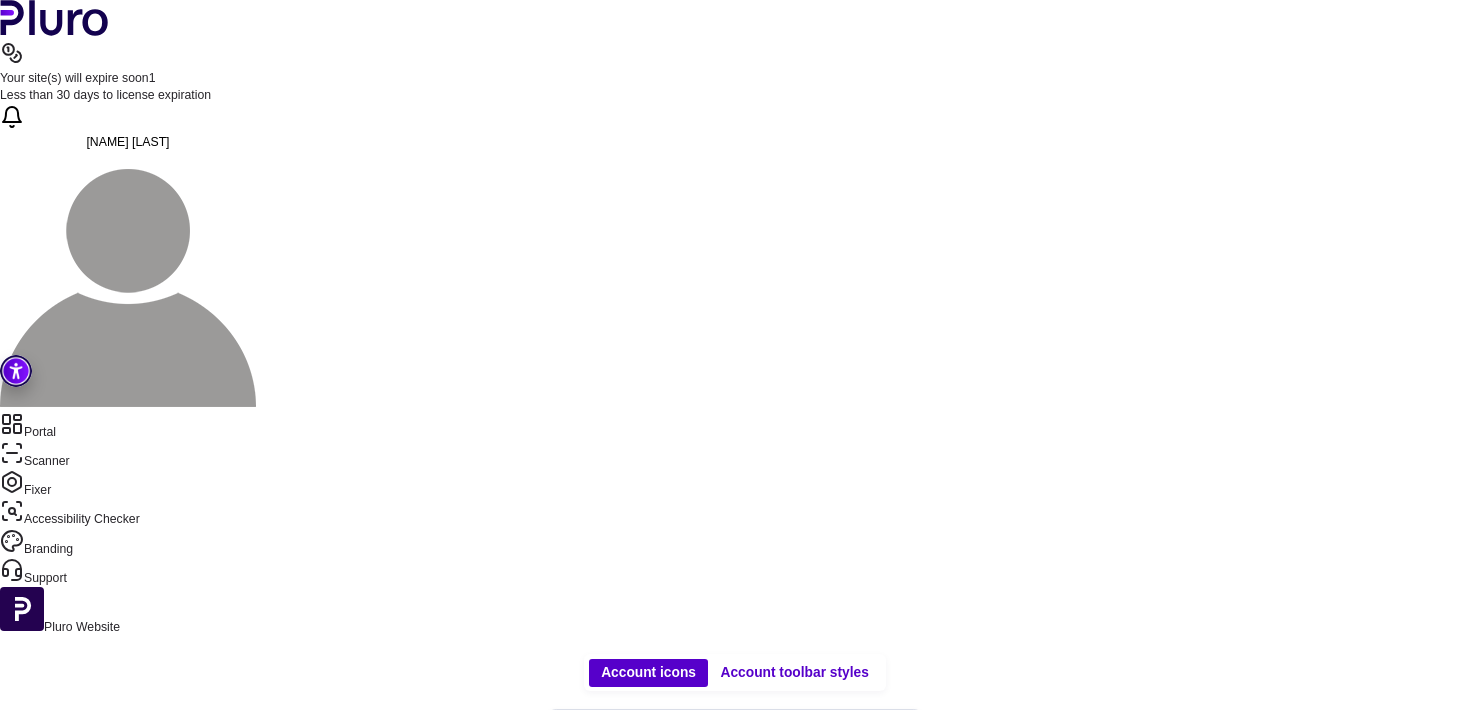 click on "Accessibility Checker" at bounding box center (735, 513) 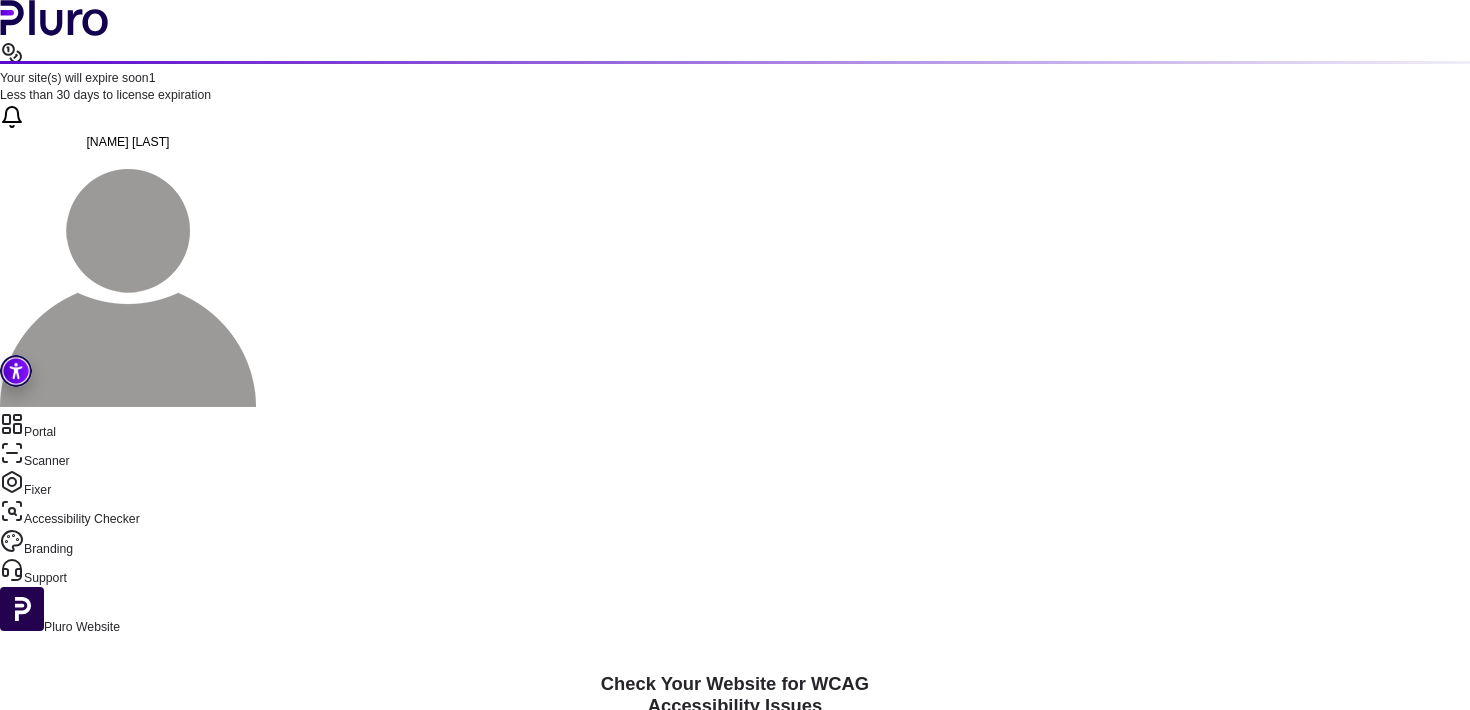 click on "Portal" at bounding box center [735, 426] 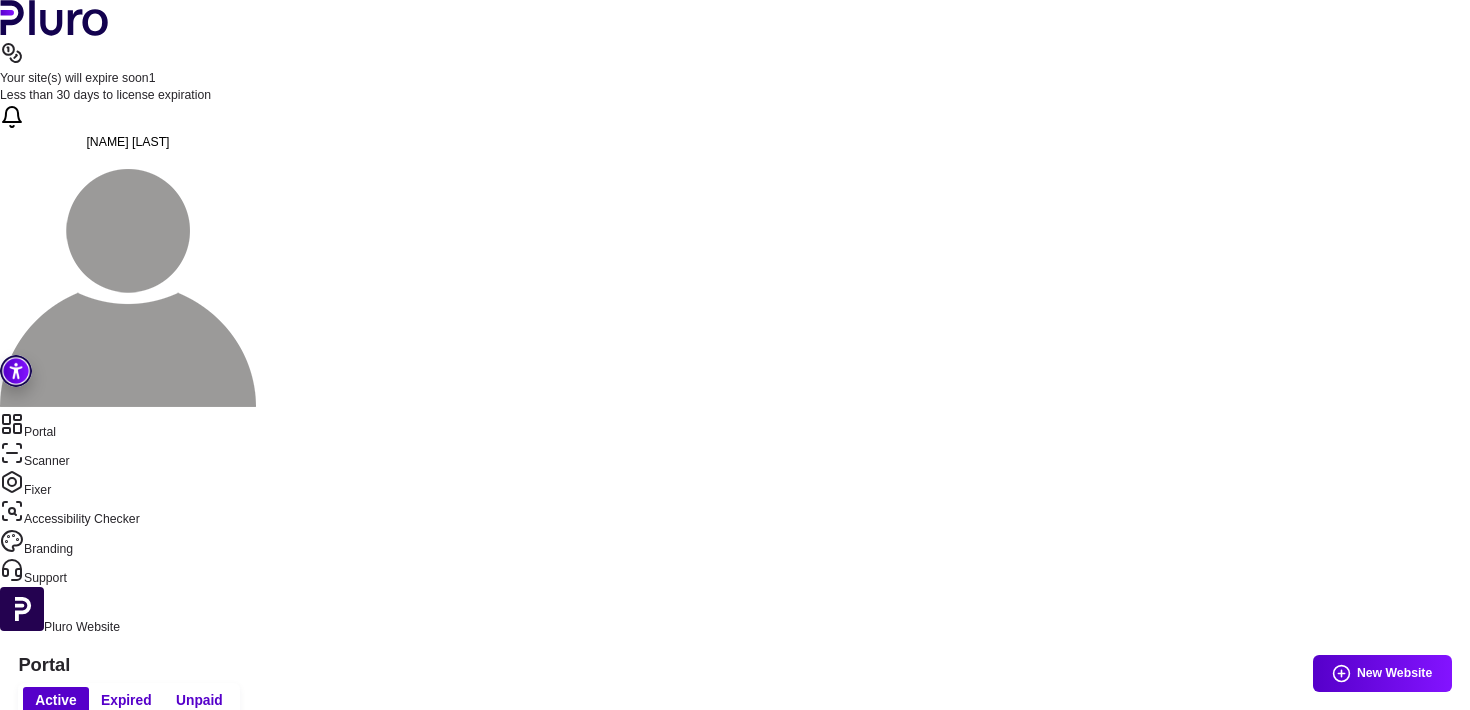 click on "Portal Scanner Fixer Accessibility Checker Branding Support" at bounding box center [735, 499] 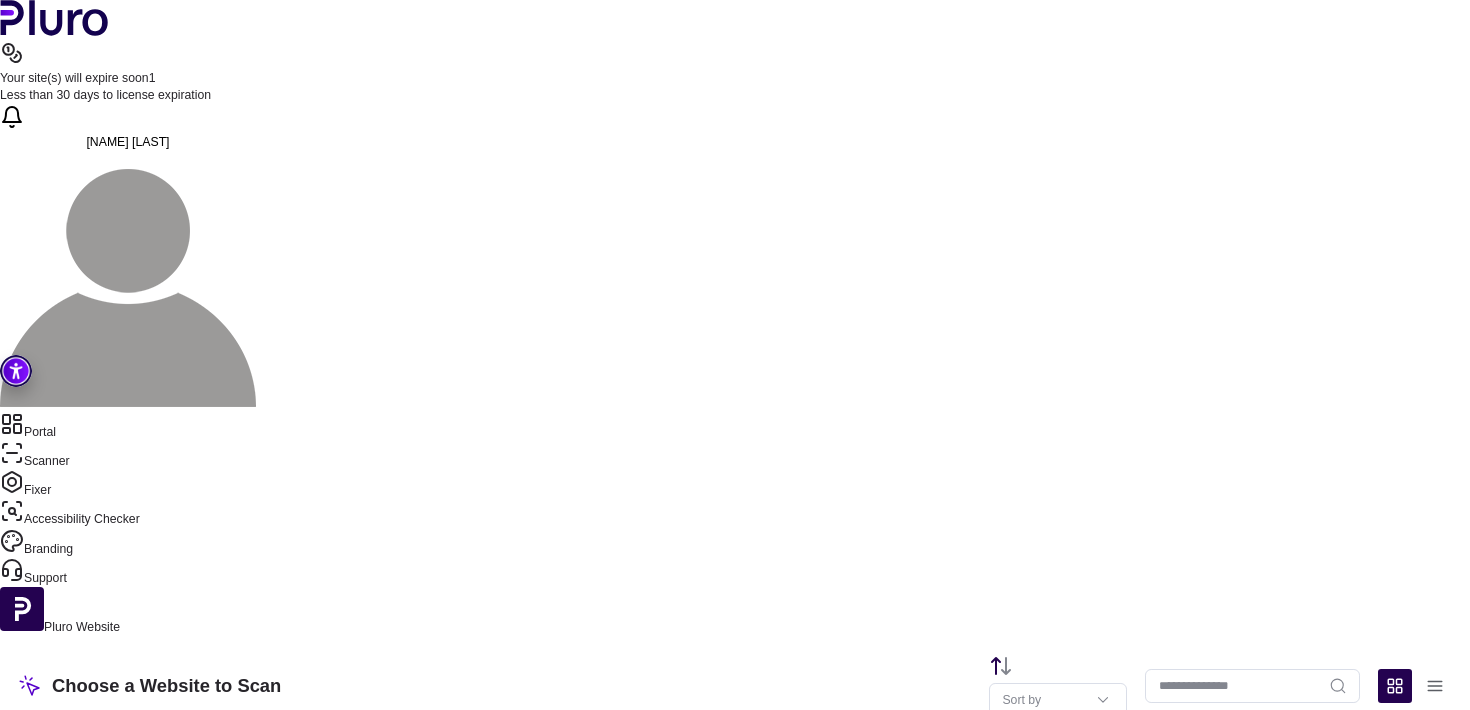 click at bounding box center (25, 744) 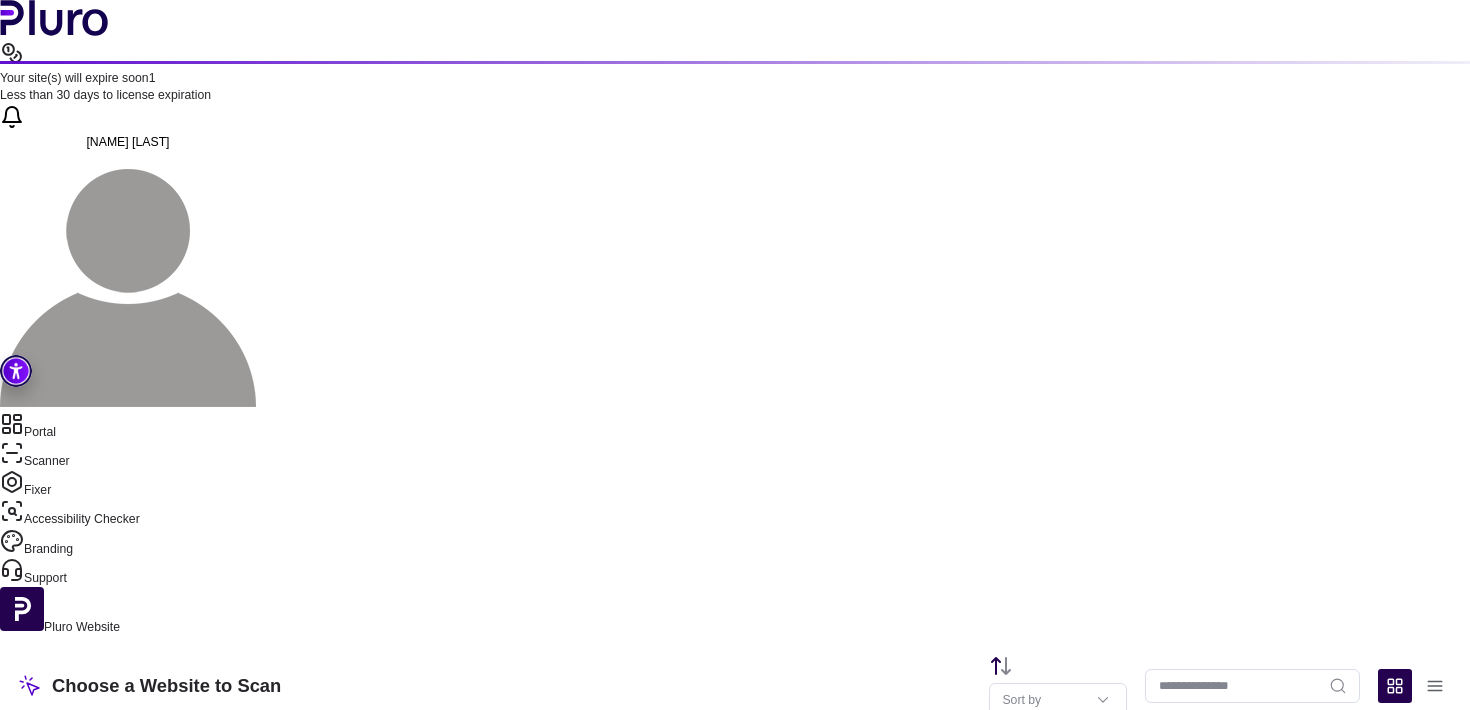 click 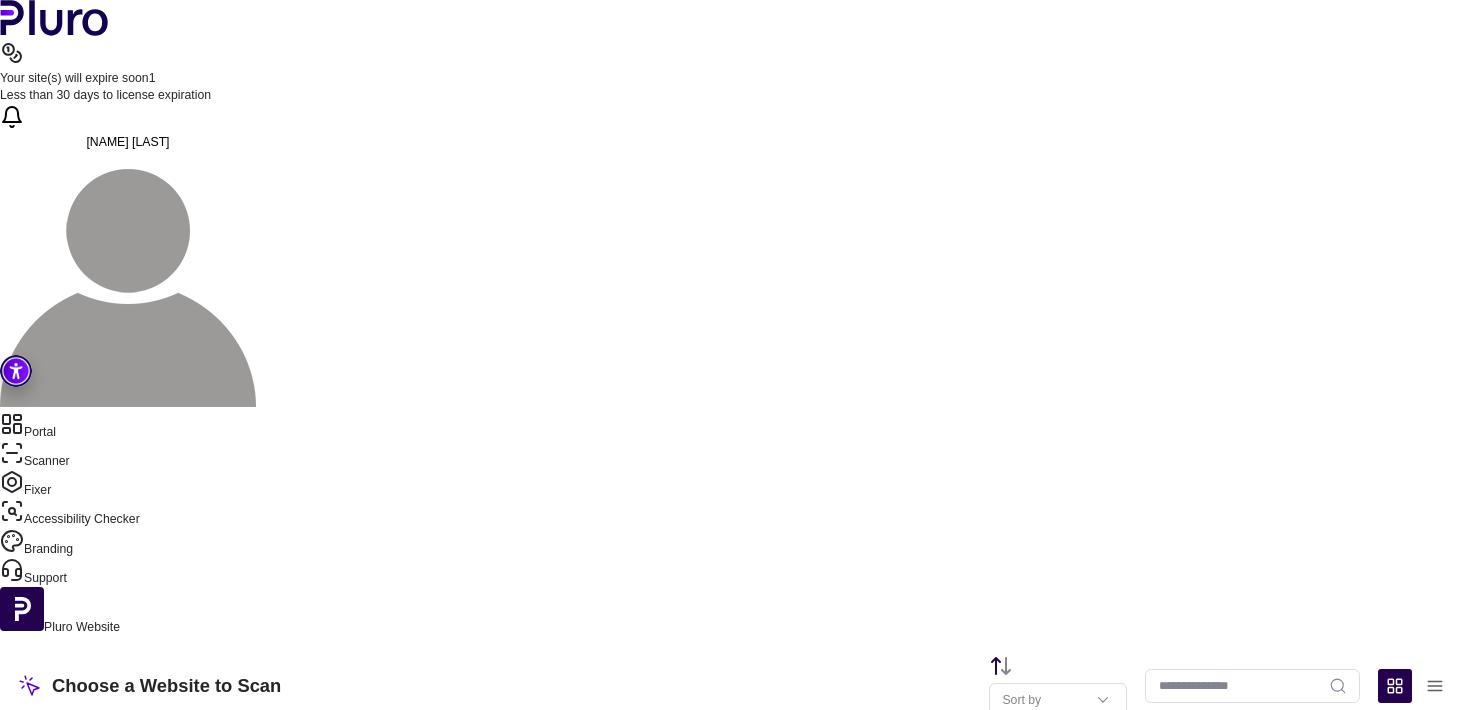 click 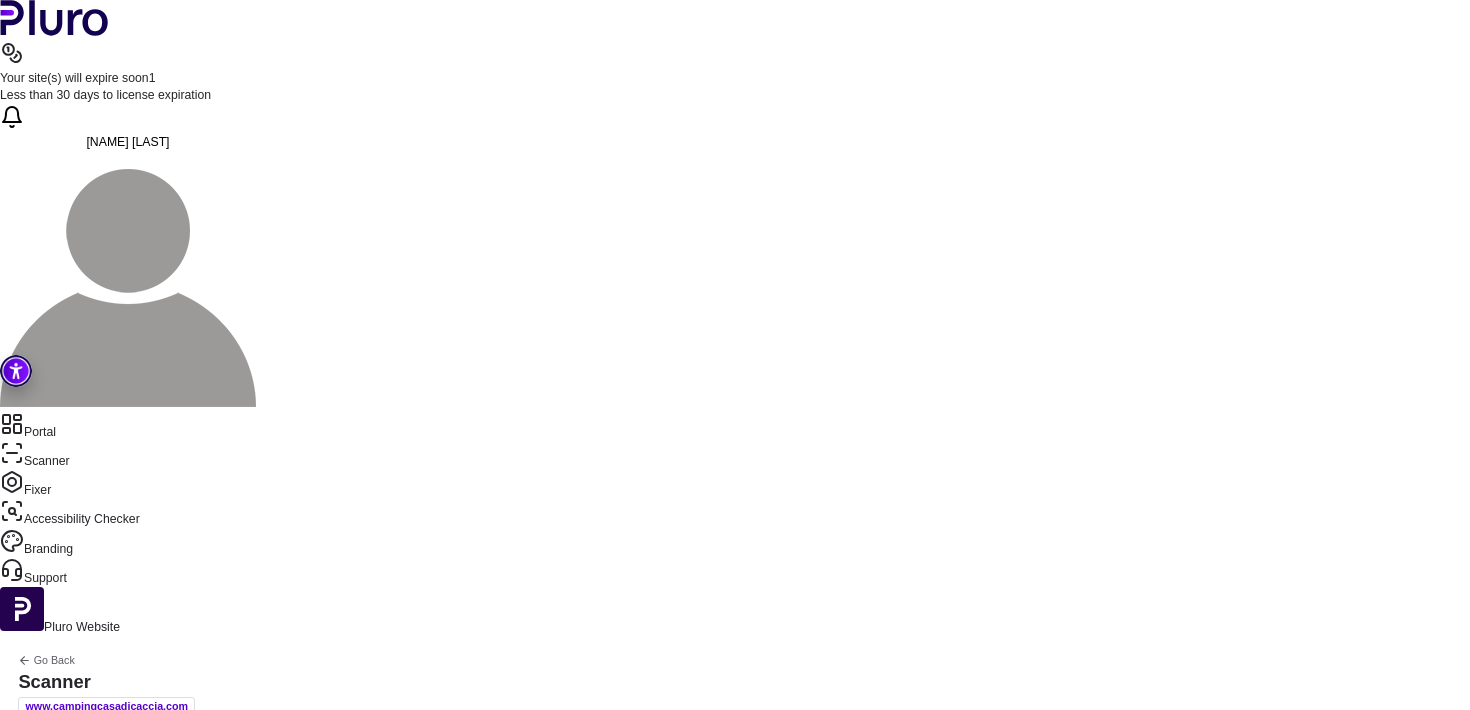 click on "Auto-Scanner" at bounding box center (80, 753) 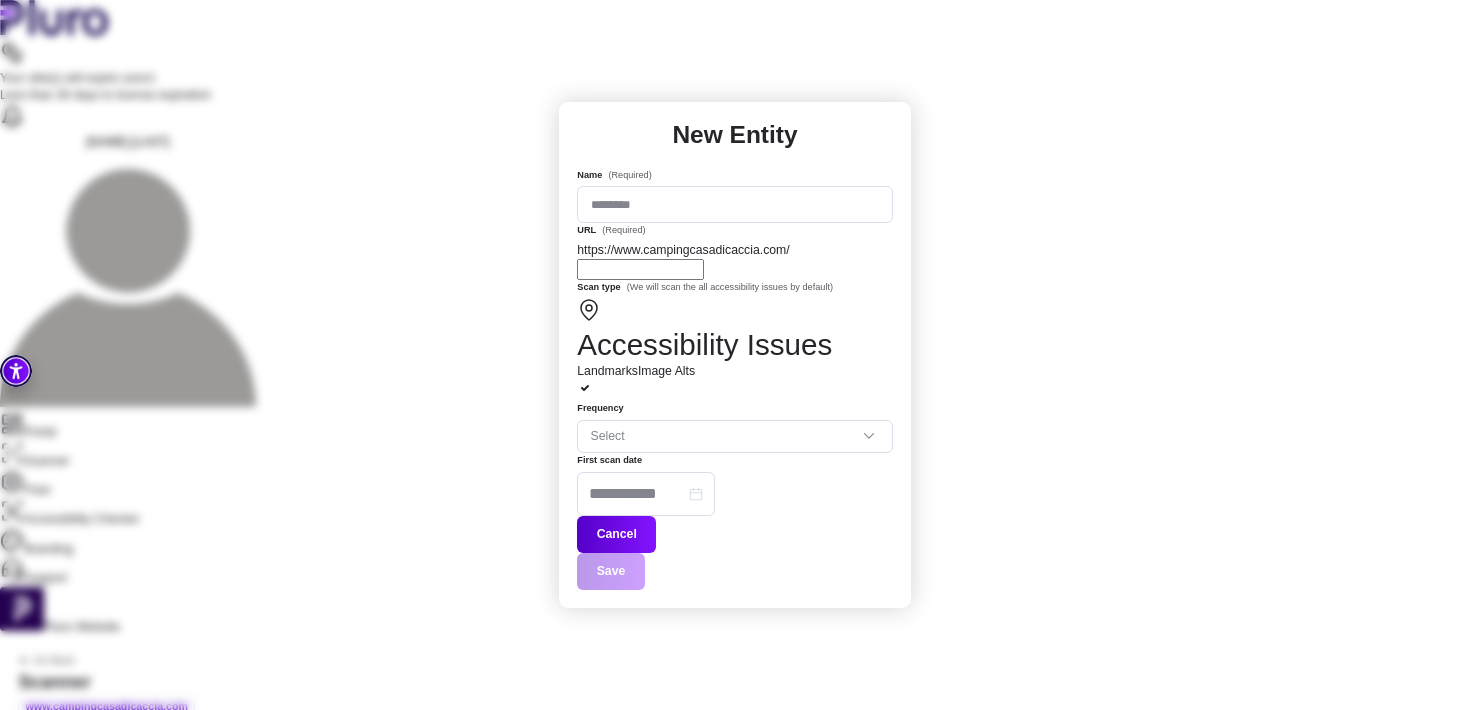 click on "https://www.campingcasadicaccia.com/" at bounding box center [734, 261] 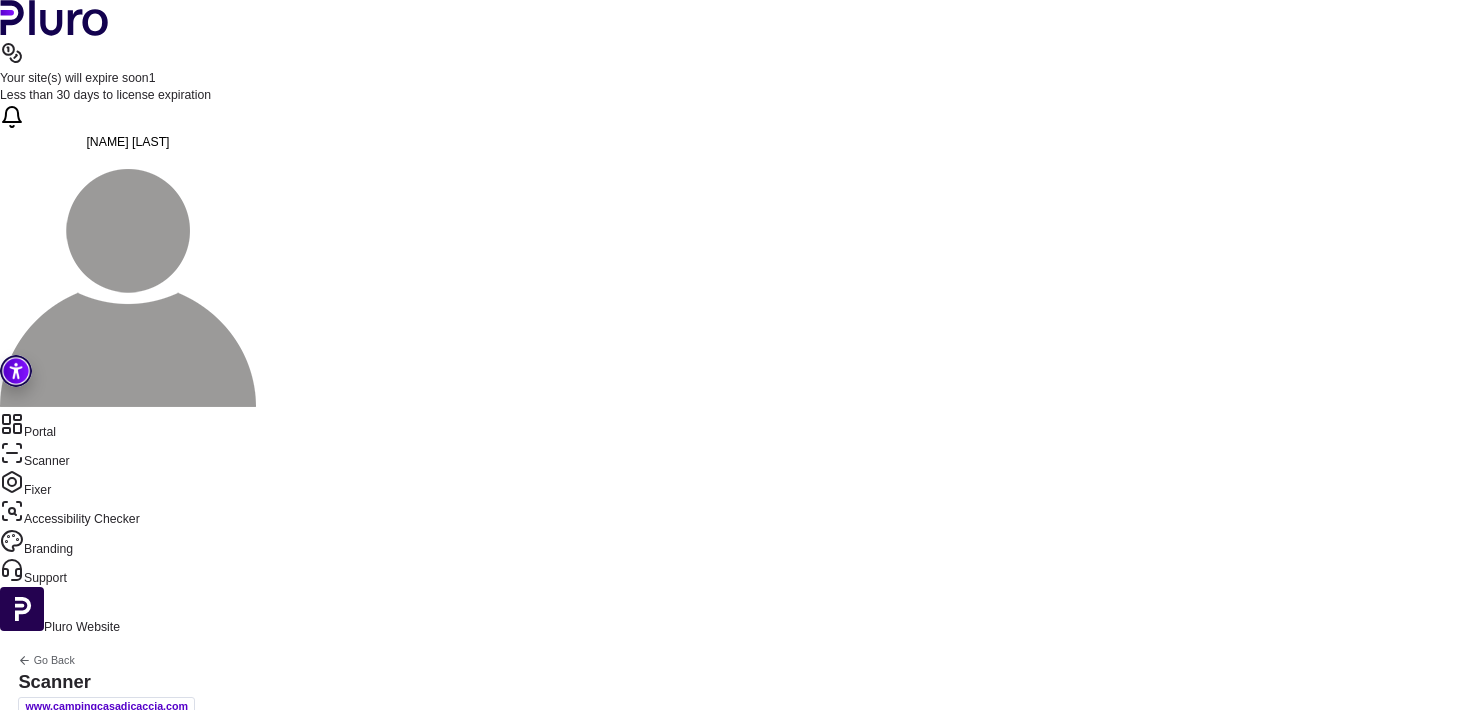 click 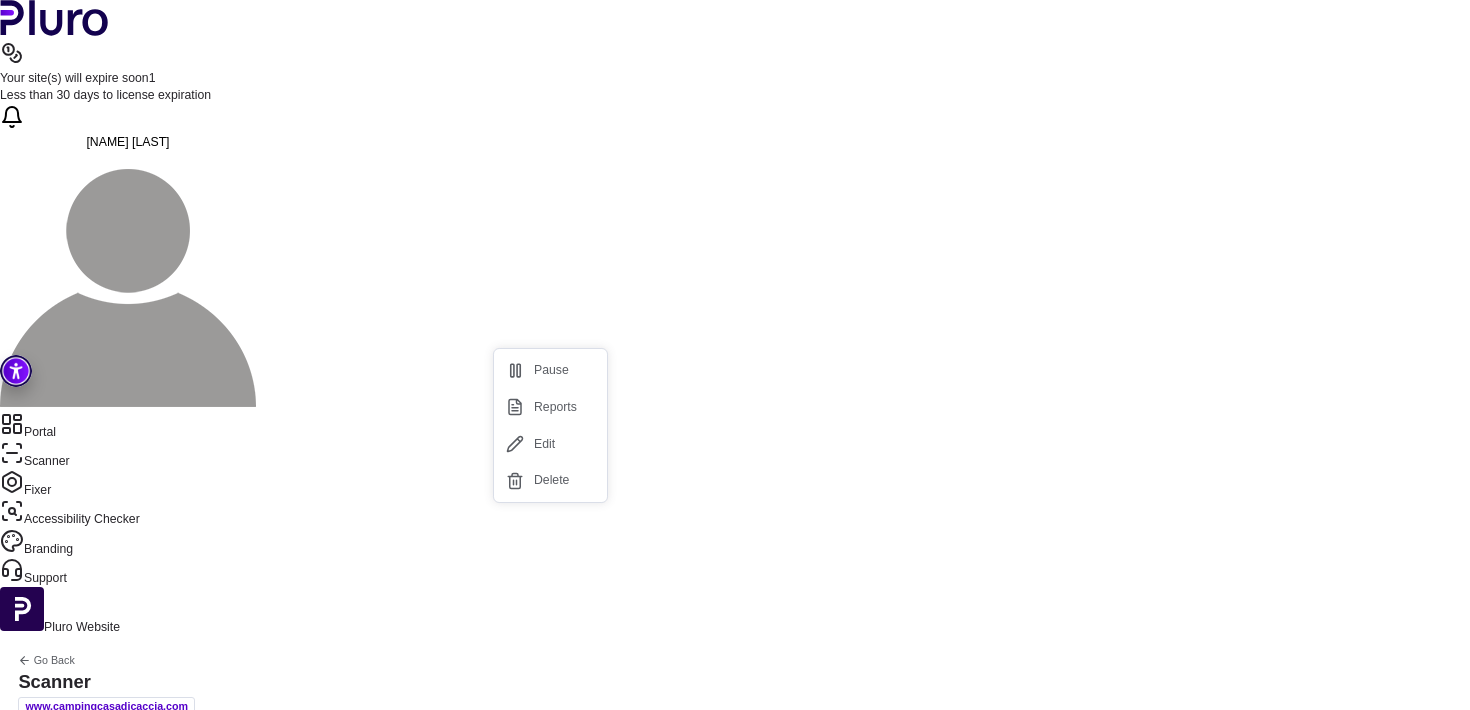 click on "Edit" at bounding box center (550, 444) 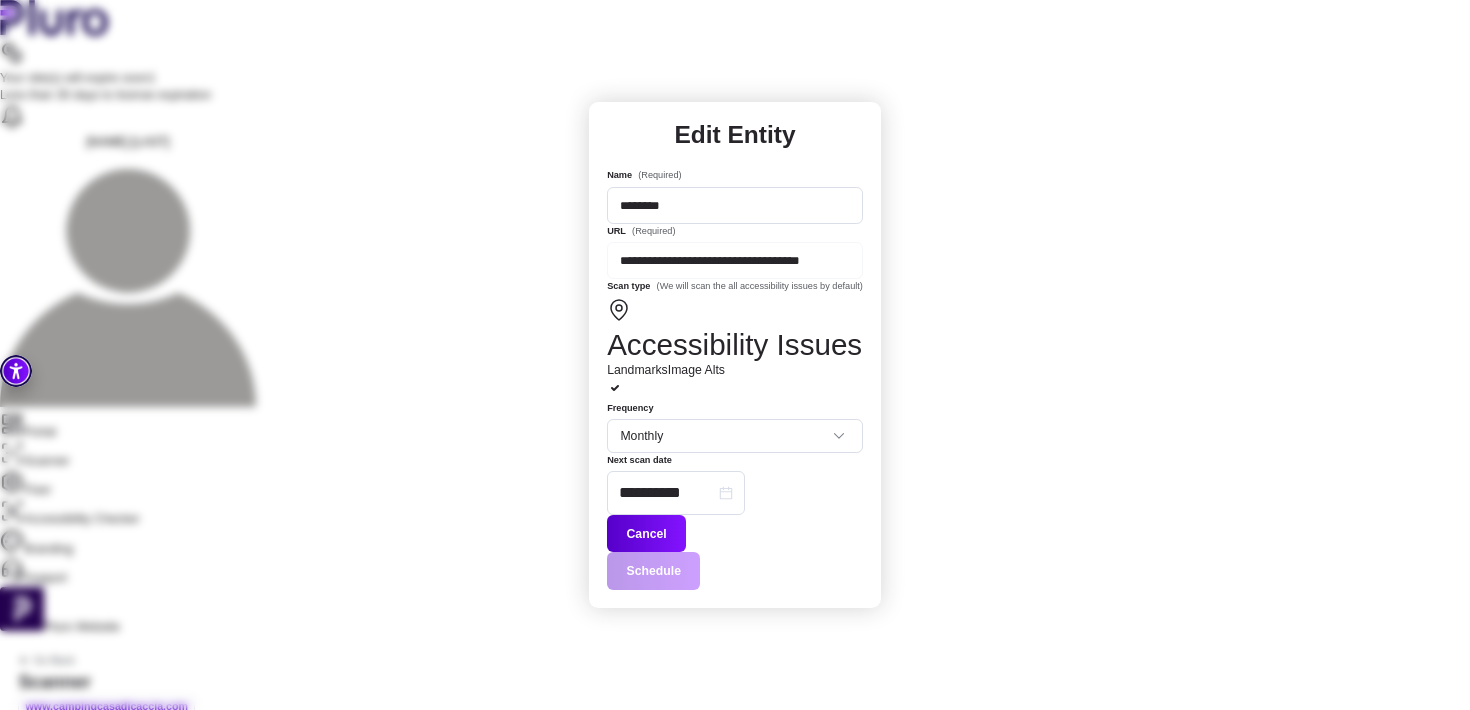click on "Cancel" at bounding box center (646, 533) 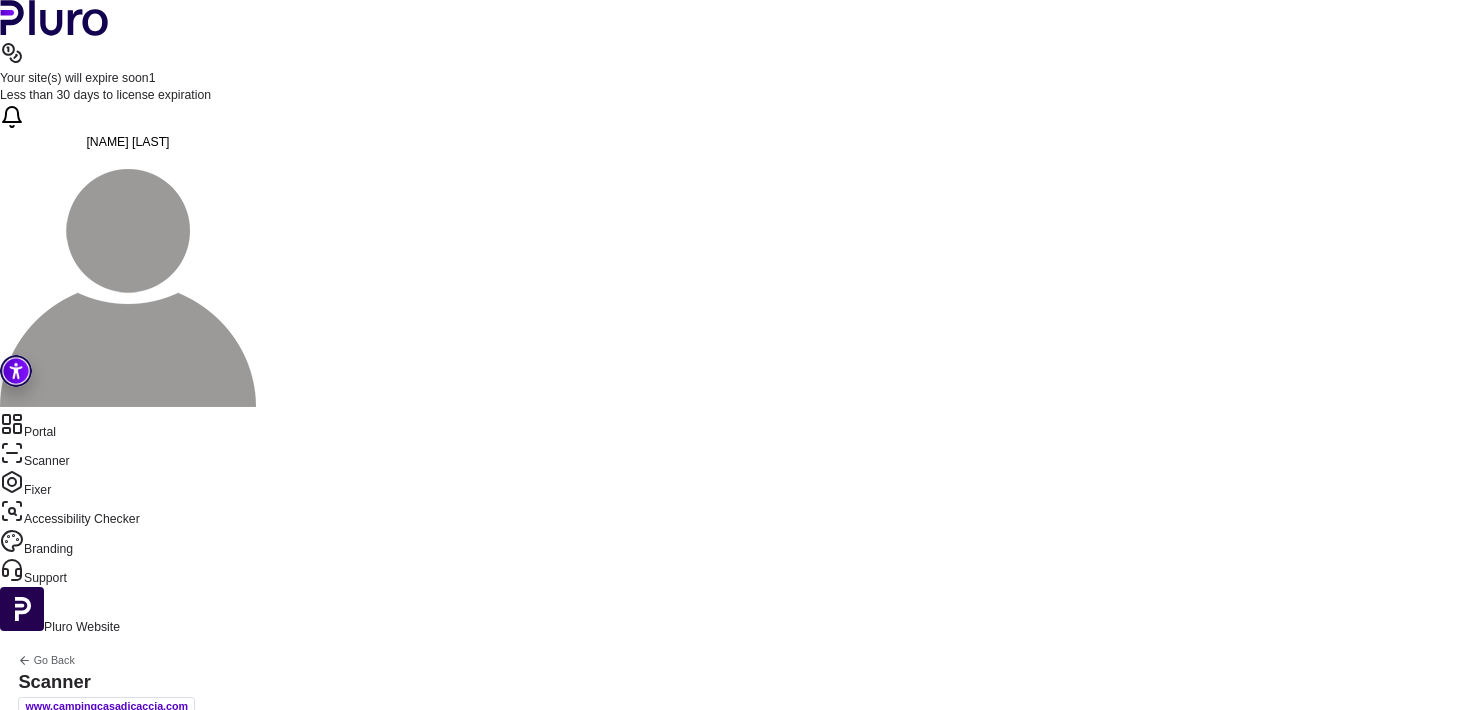 click 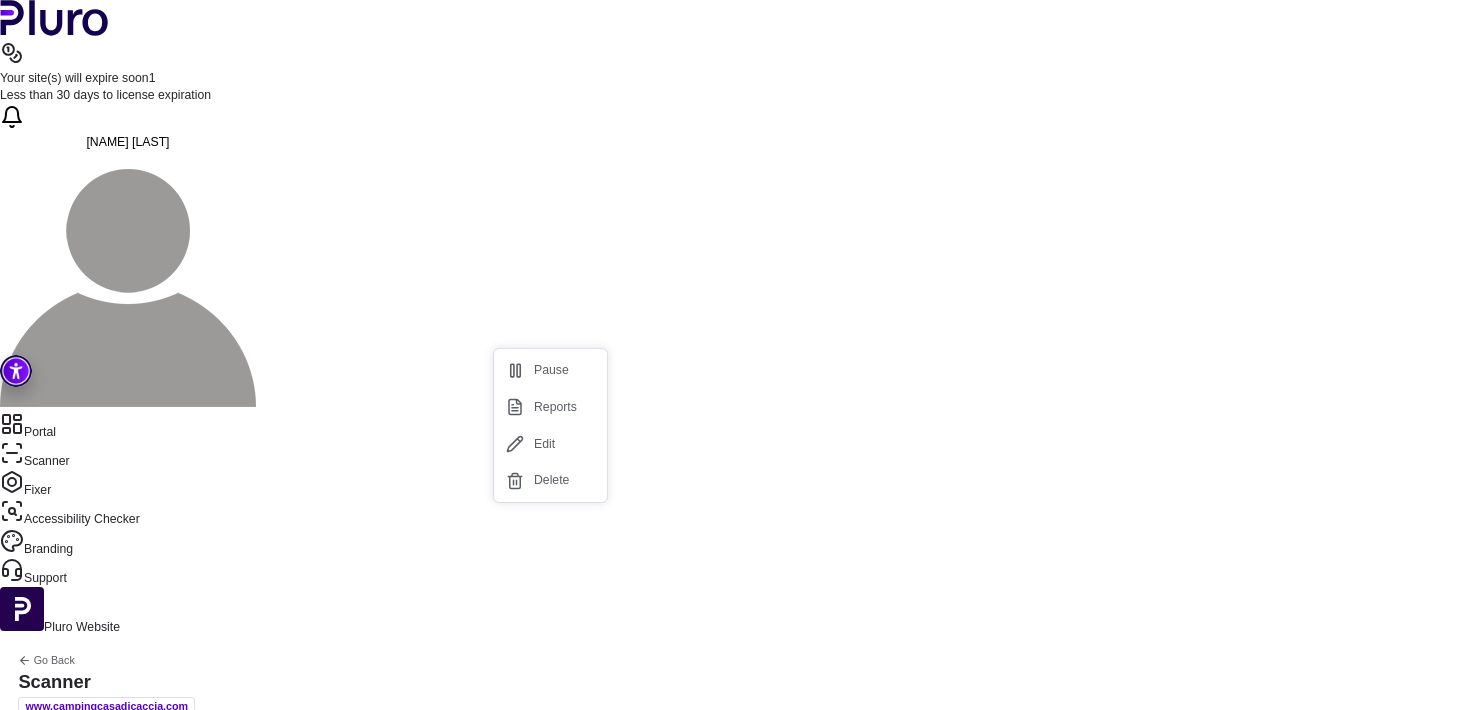 click on "Reports" at bounding box center (550, 407) 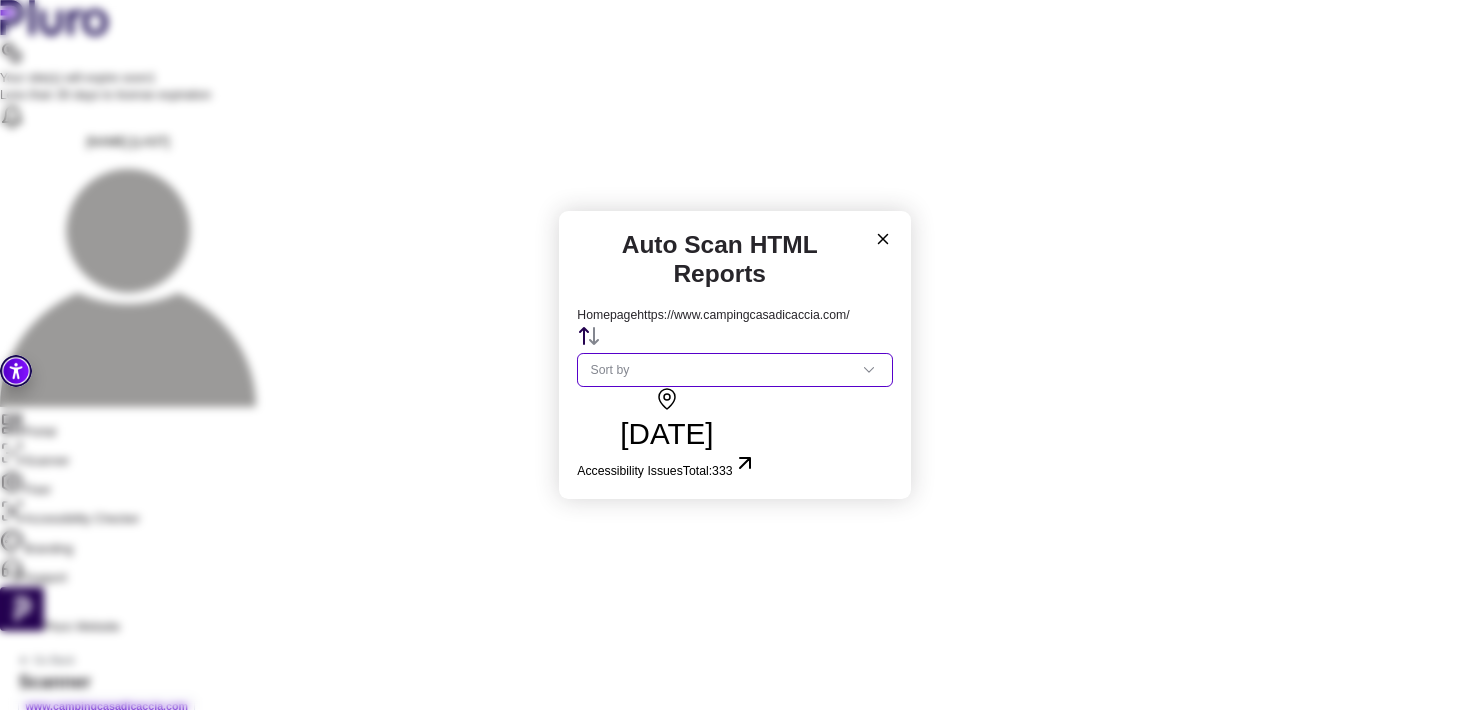 click on "Sort by" at bounding box center (734, 370) 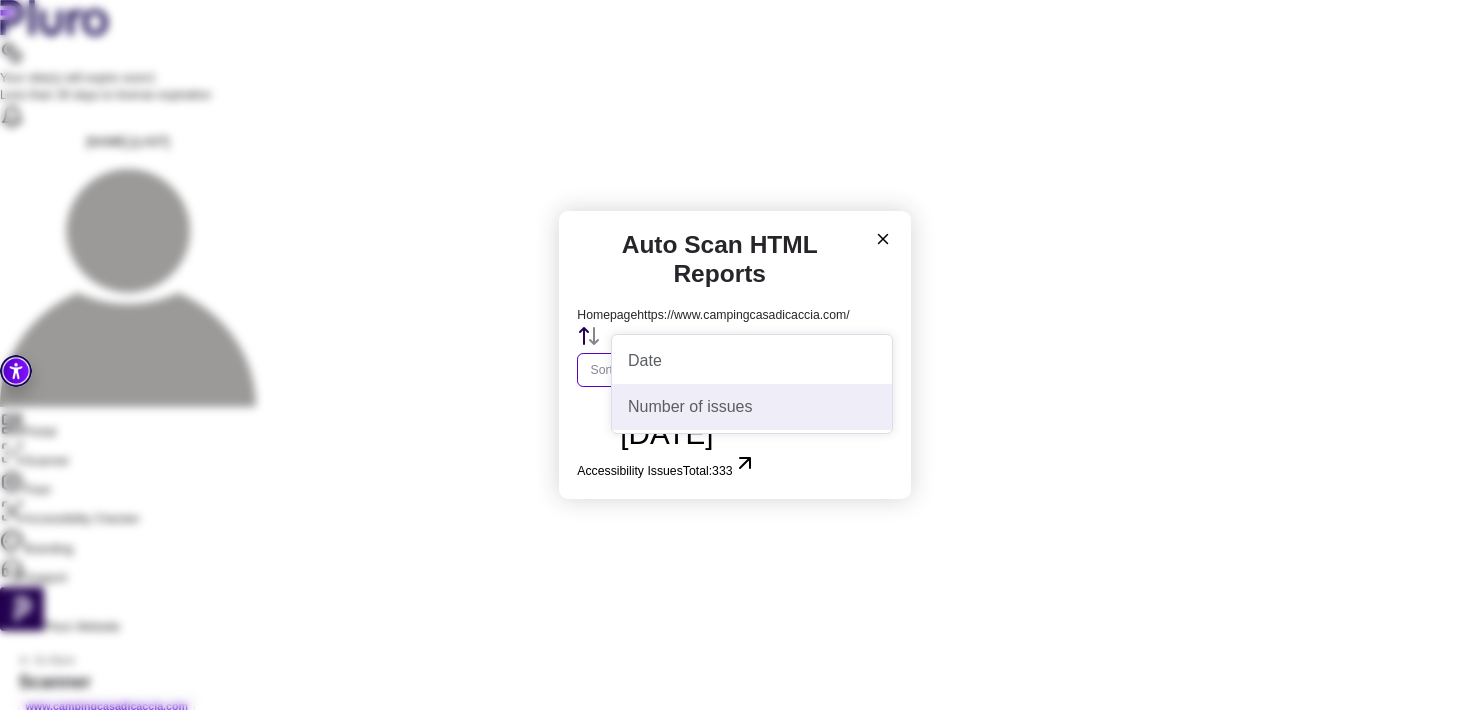 click on "22.07.2025 Accessibility Issues Total:  333" at bounding box center (734, 434) 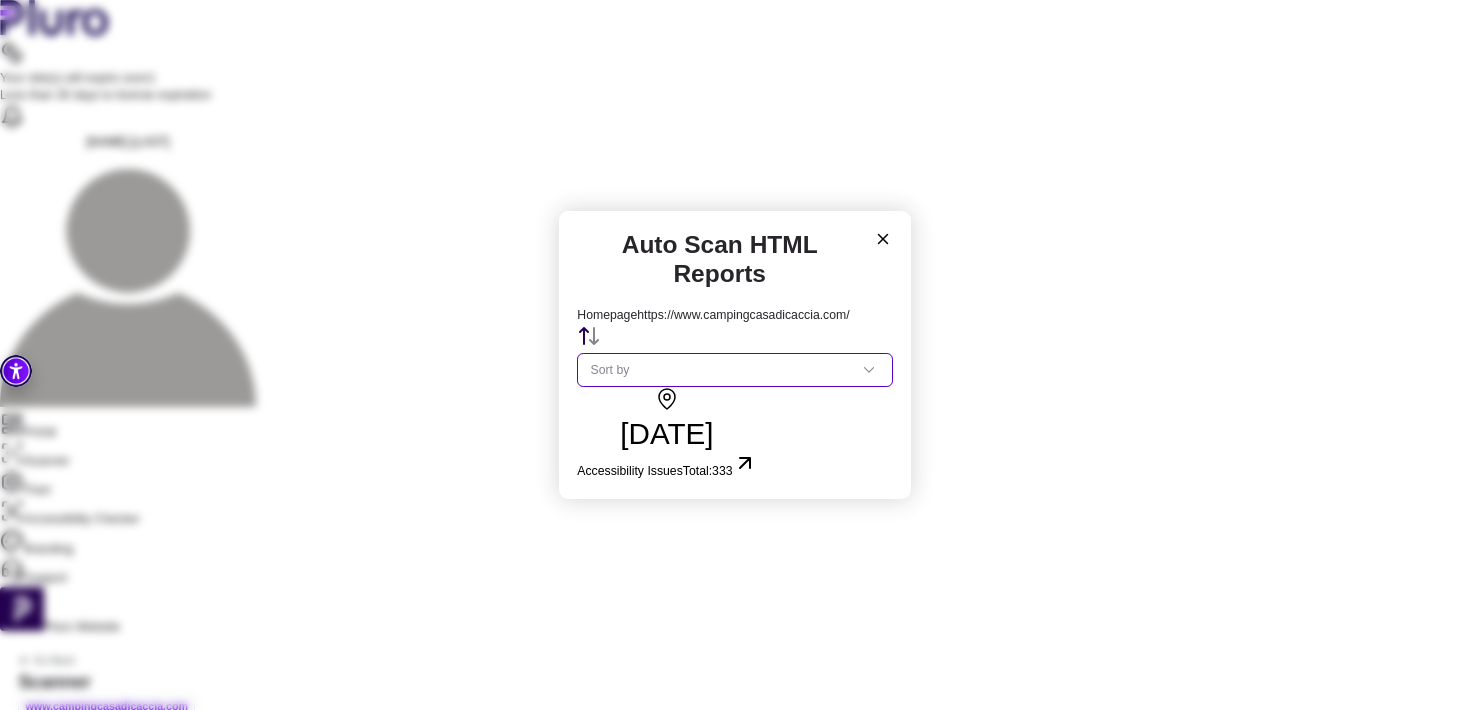 click on "22.07.2025" at bounding box center (666, 434) 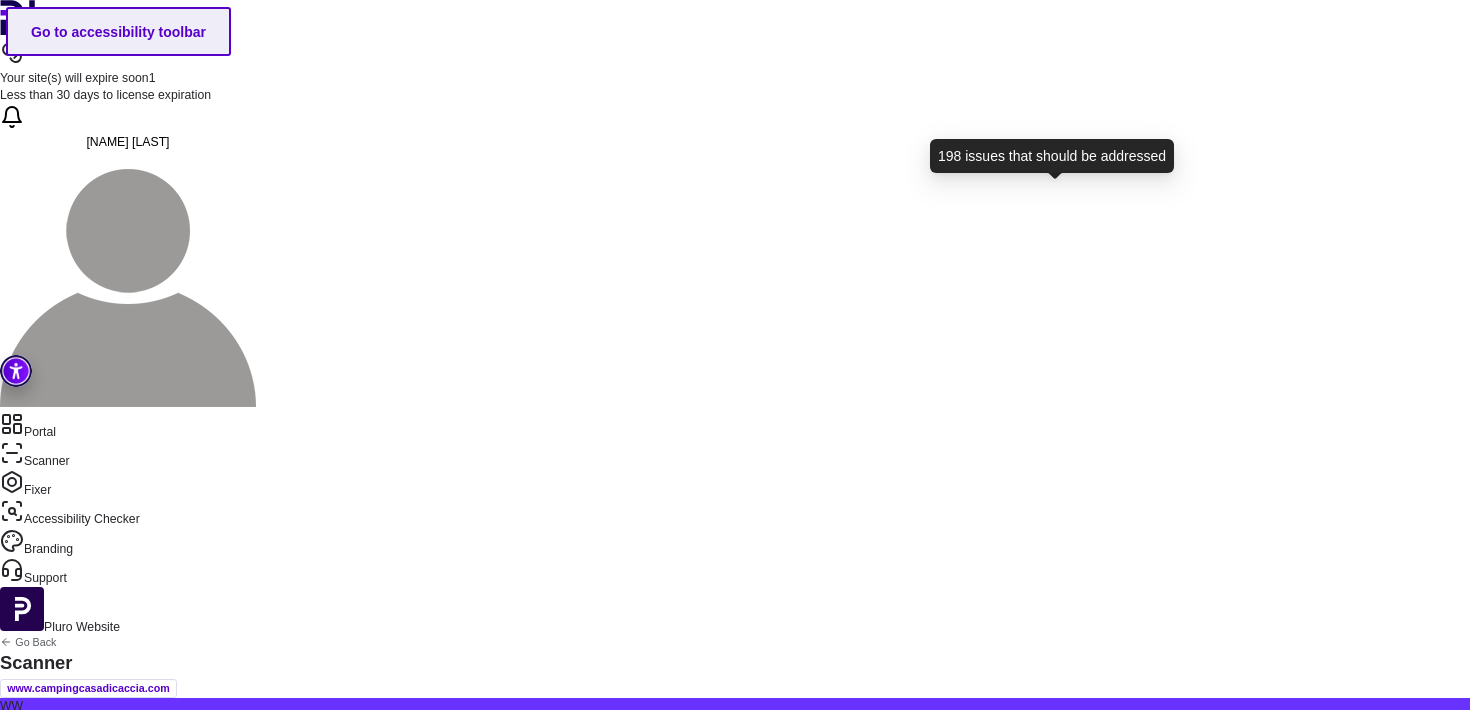 scroll, scrollTop: 14, scrollLeft: 49, axis: both 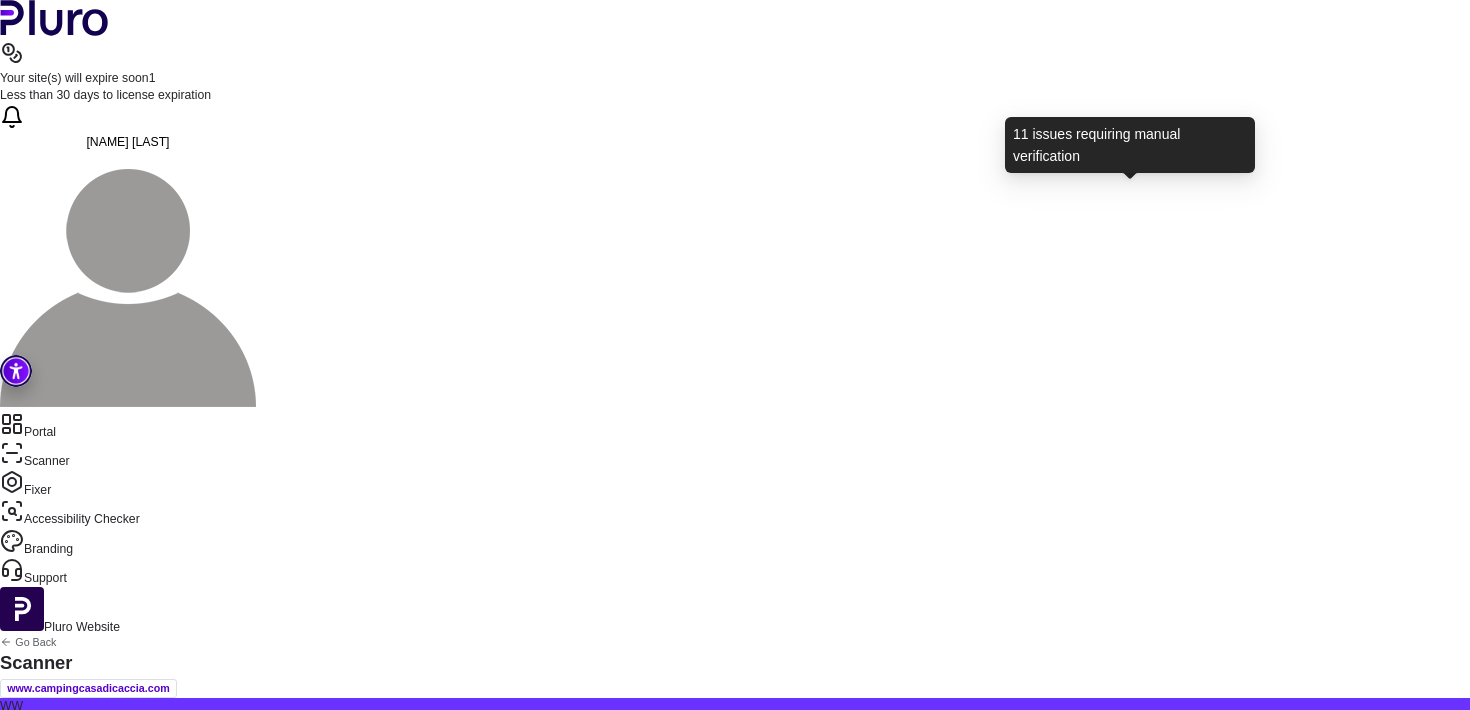 click on "11" at bounding box center (239, 817) 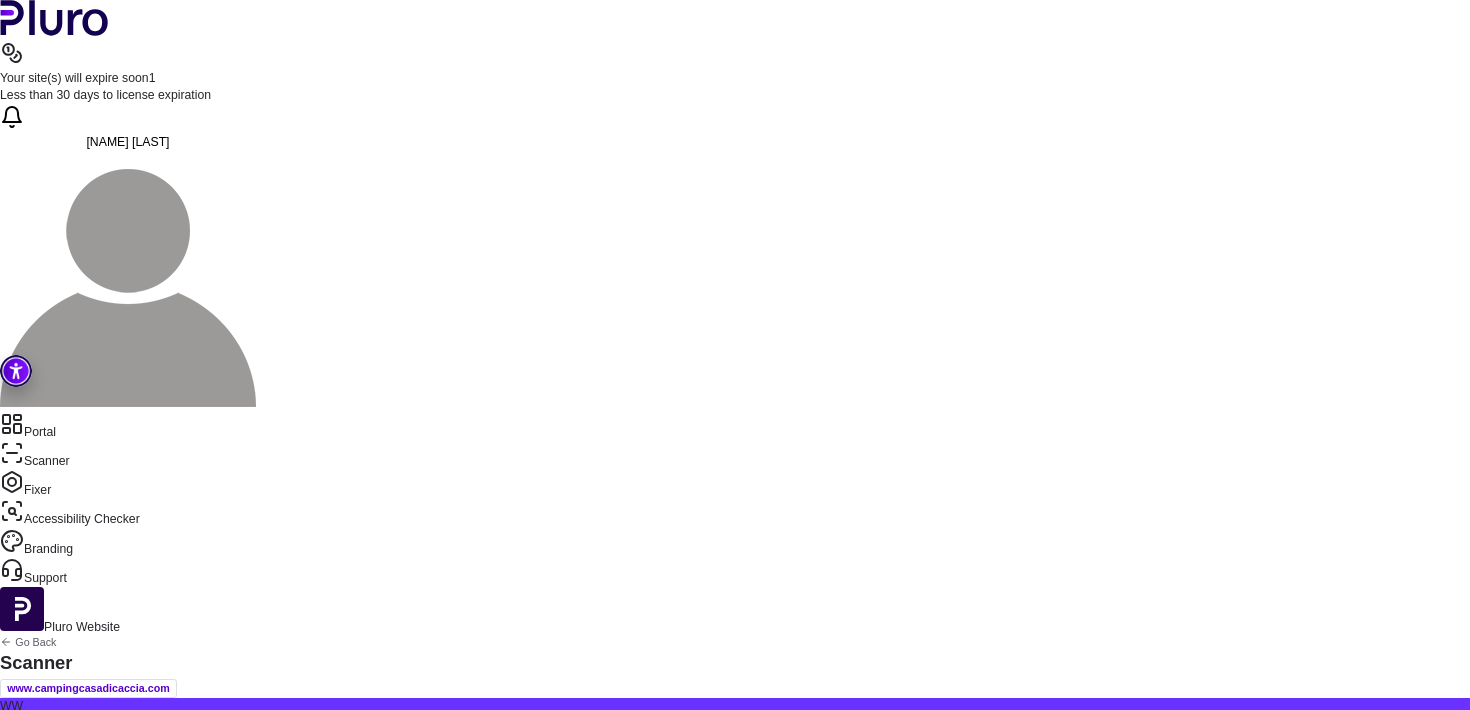 scroll, scrollTop: 56, scrollLeft: 162, axis: both 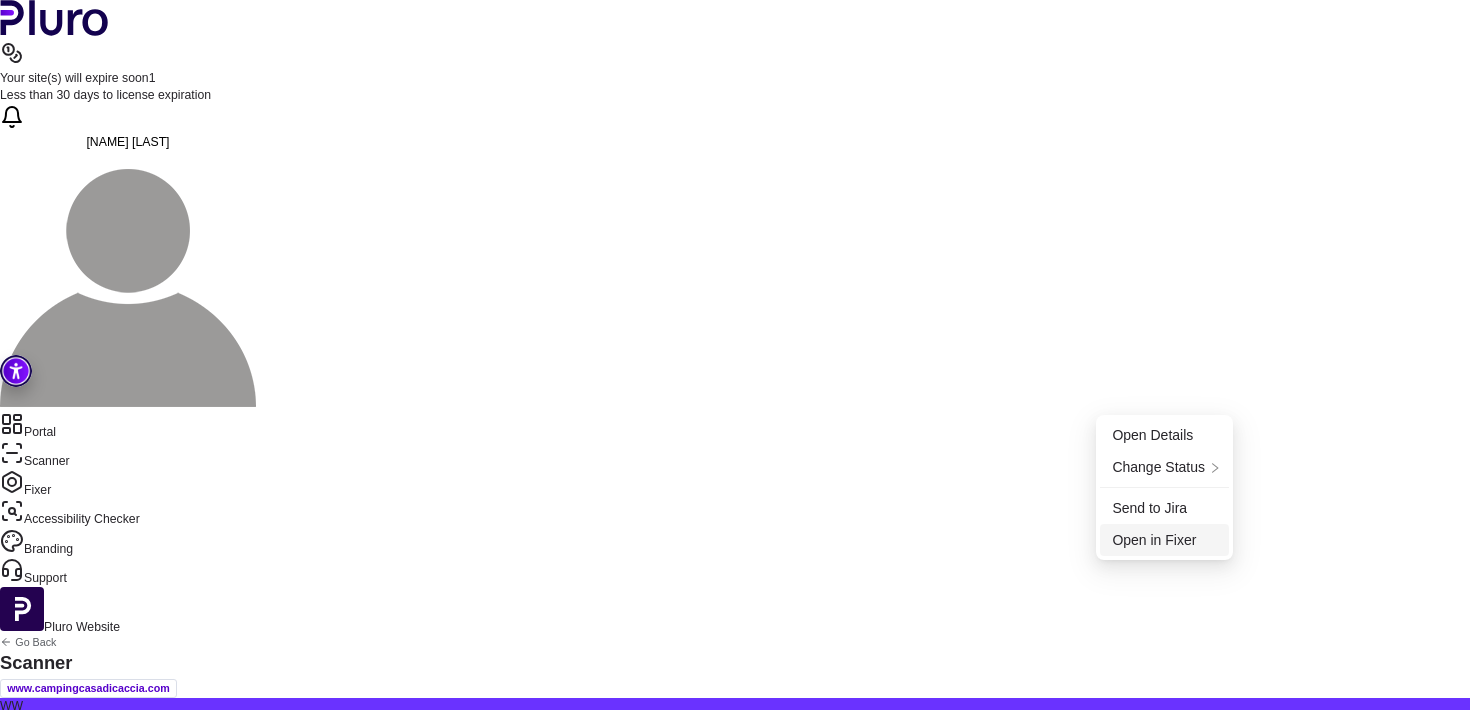 click on "Open in Fixer" at bounding box center [1164, 540] 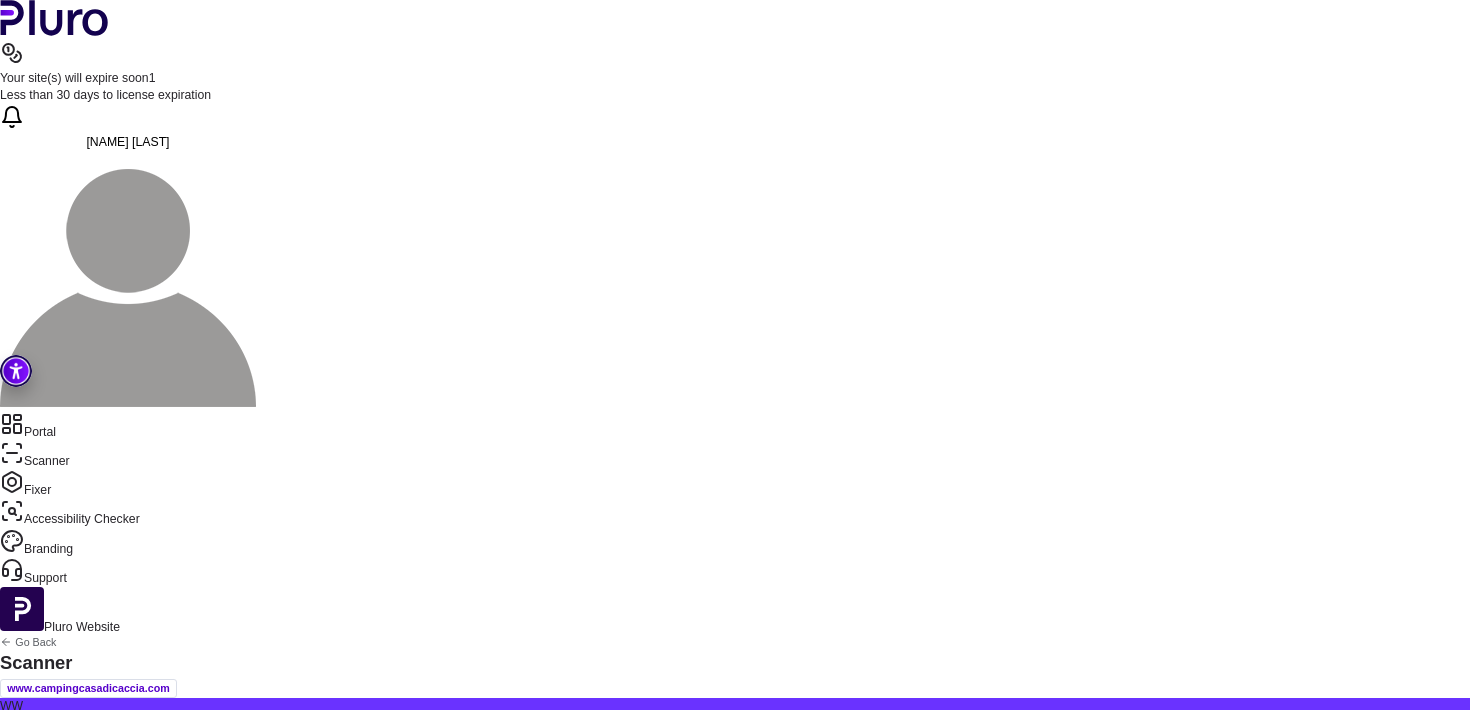 scroll, scrollTop: 0, scrollLeft: 0, axis: both 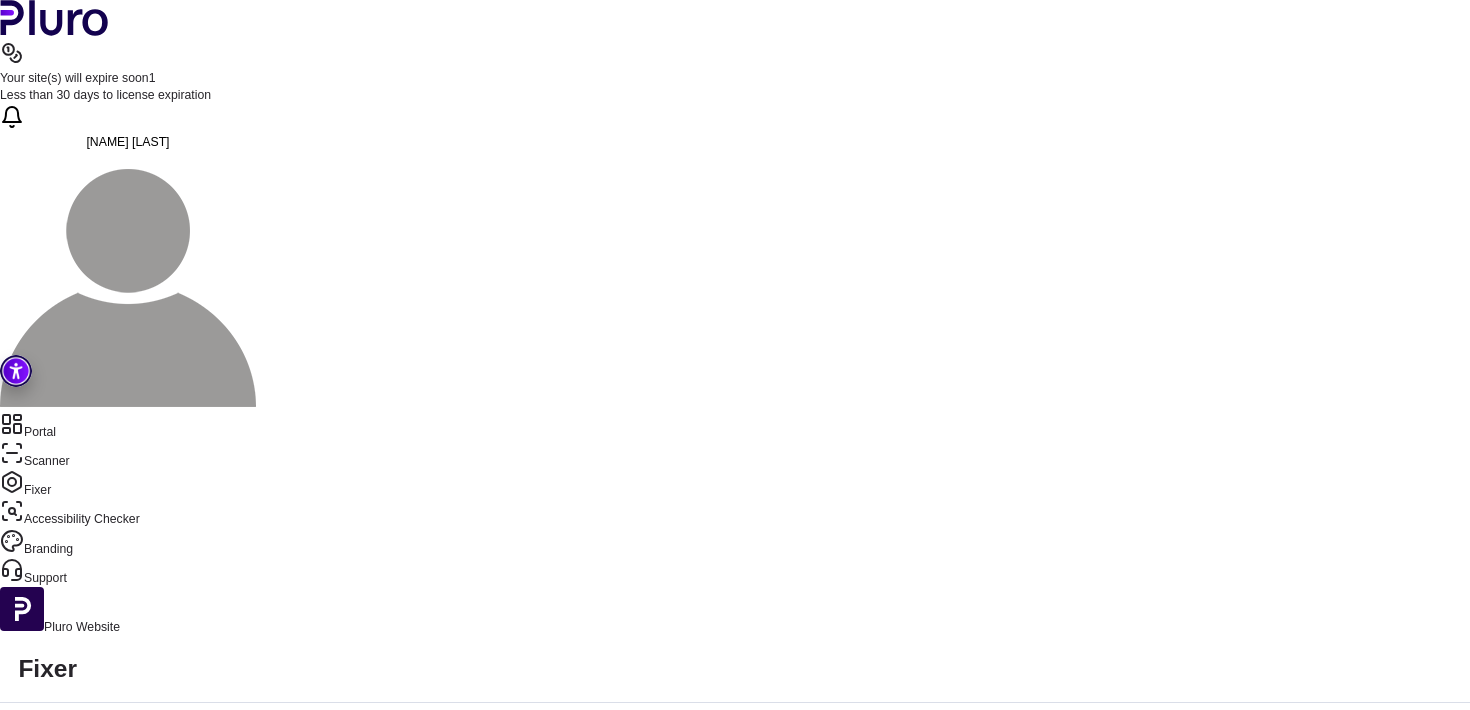click on "Accessibility Checker" at bounding box center (735, 513) 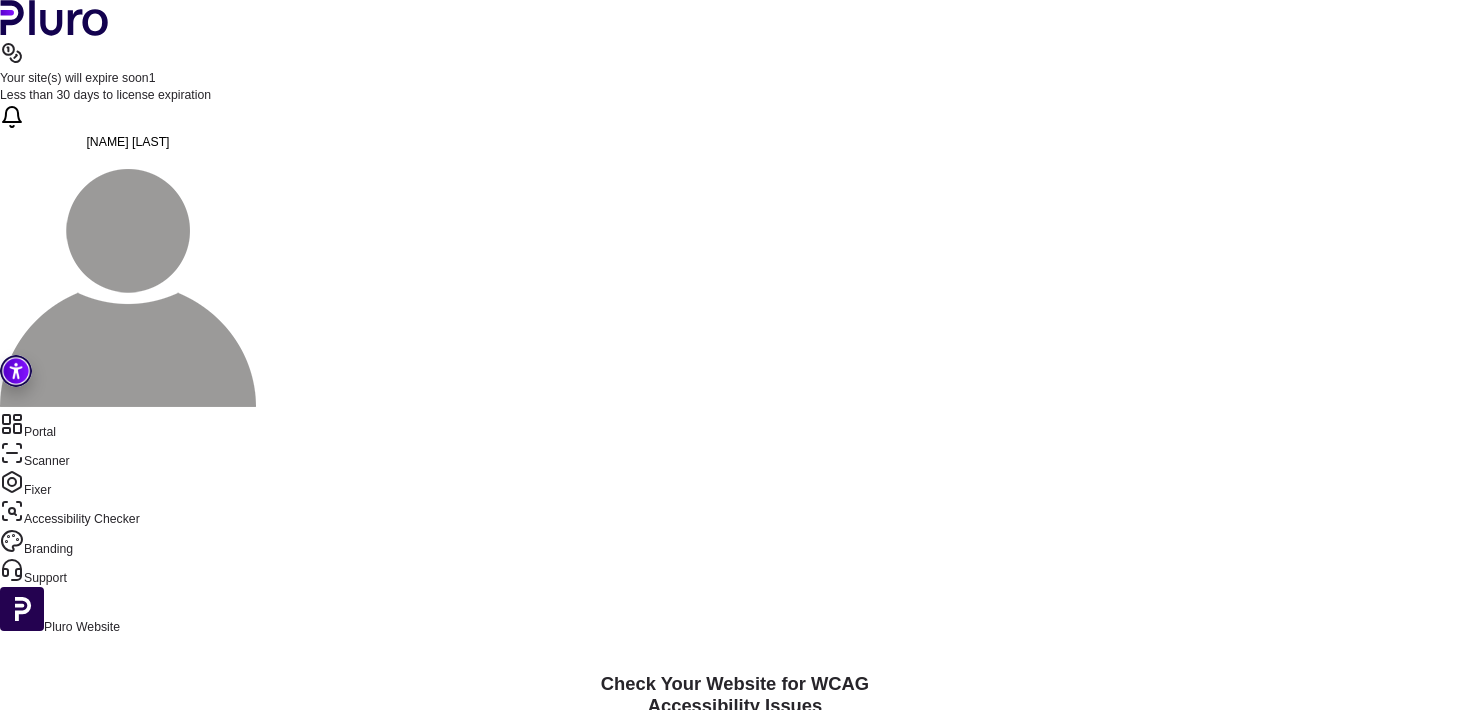click on "Branding" at bounding box center (735, 543) 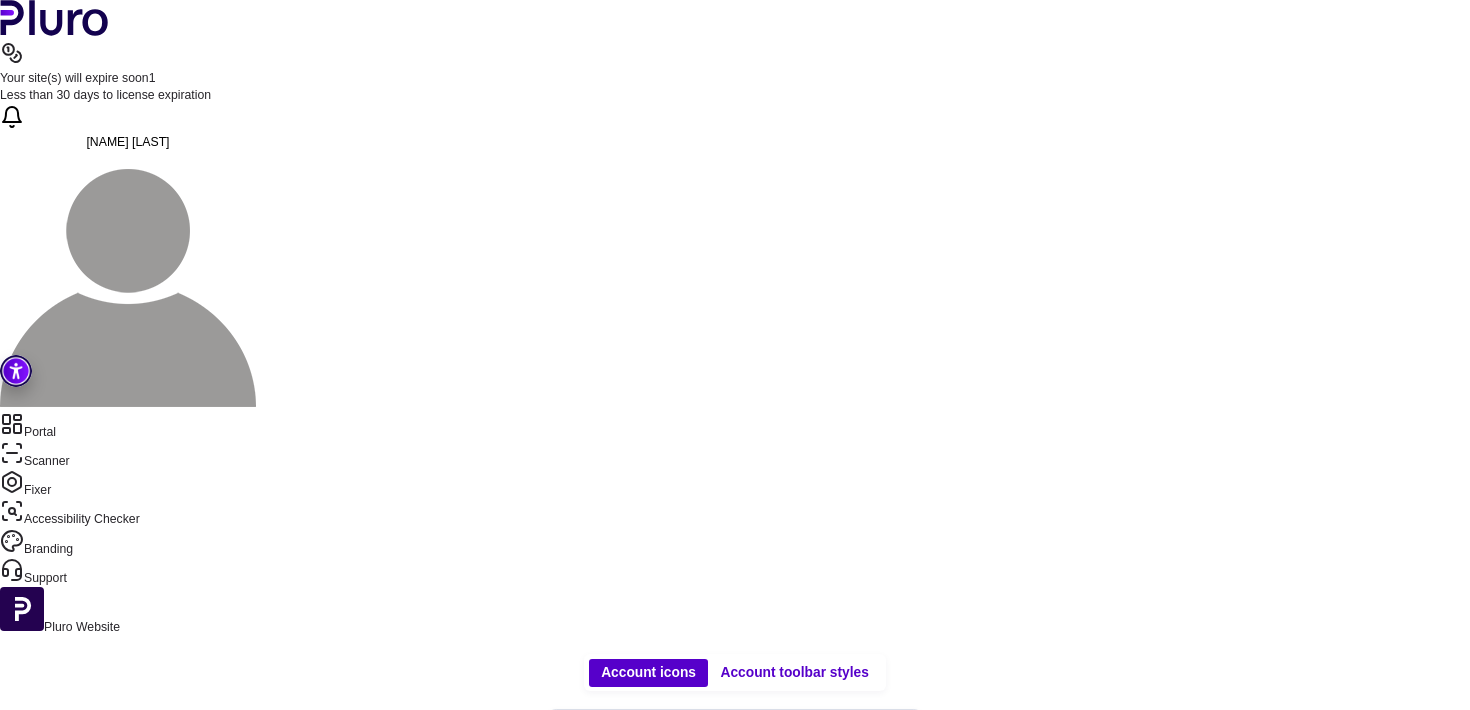 click on "Portal" at bounding box center (735, 426) 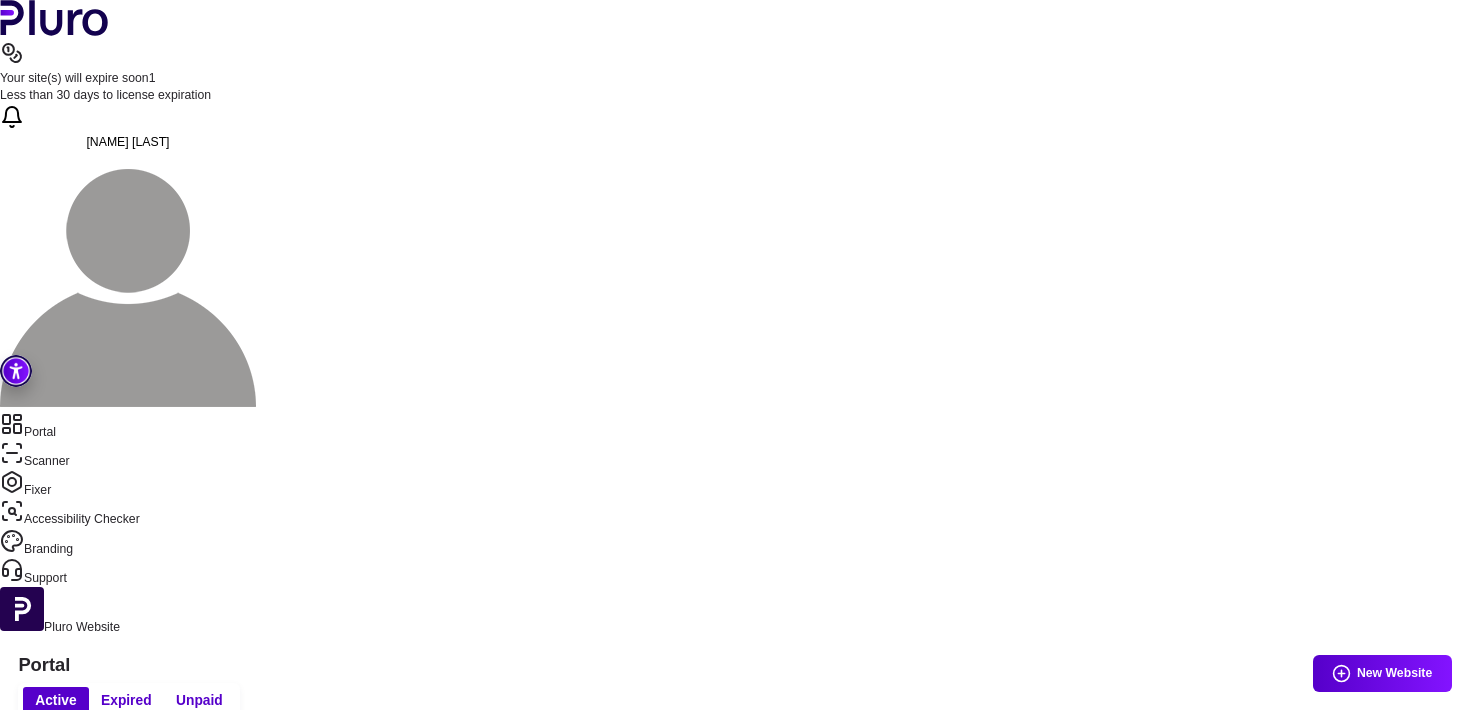 click on "Fix Now" at bounding box center [1386, 964] 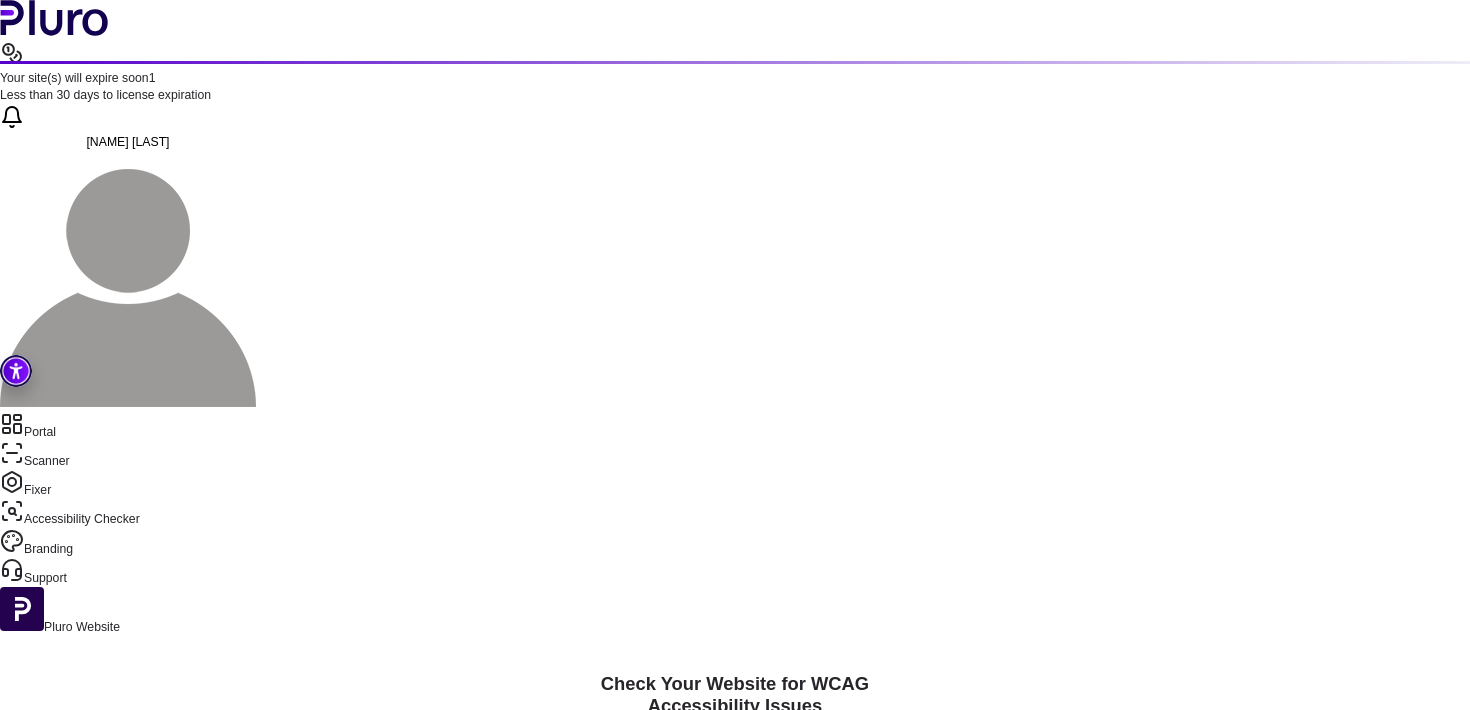 click on "Branding" at bounding box center (735, 543) 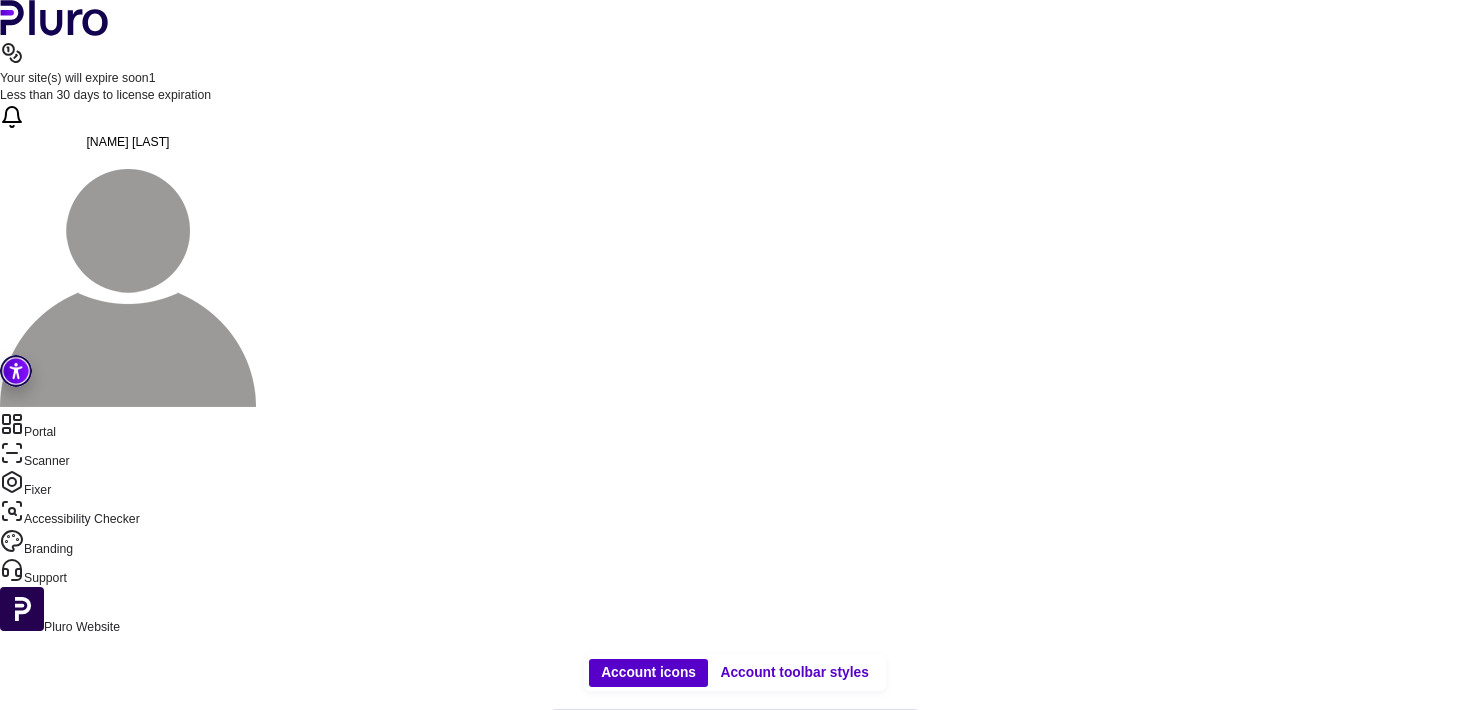 click on "Support" at bounding box center [735, 572] 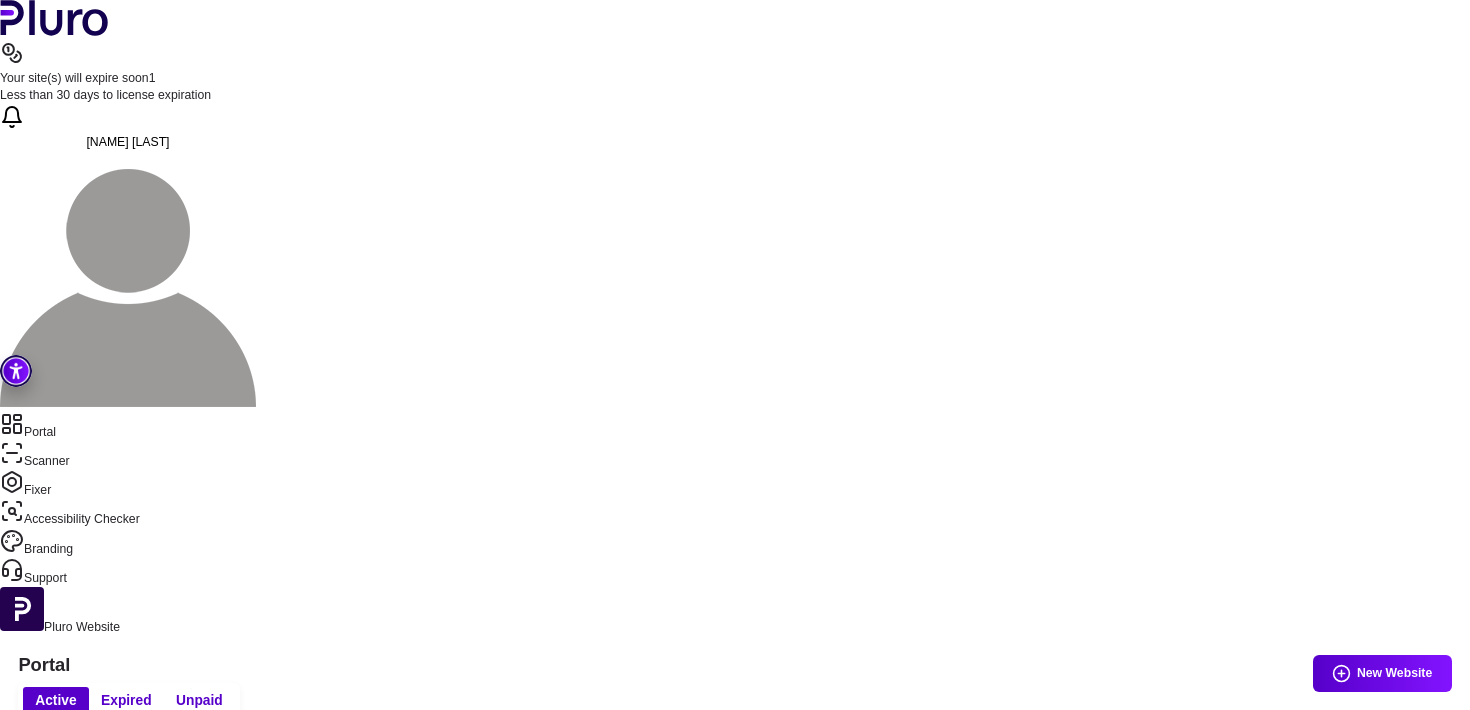 click on "Scanner" at bounding box center (735, 455) 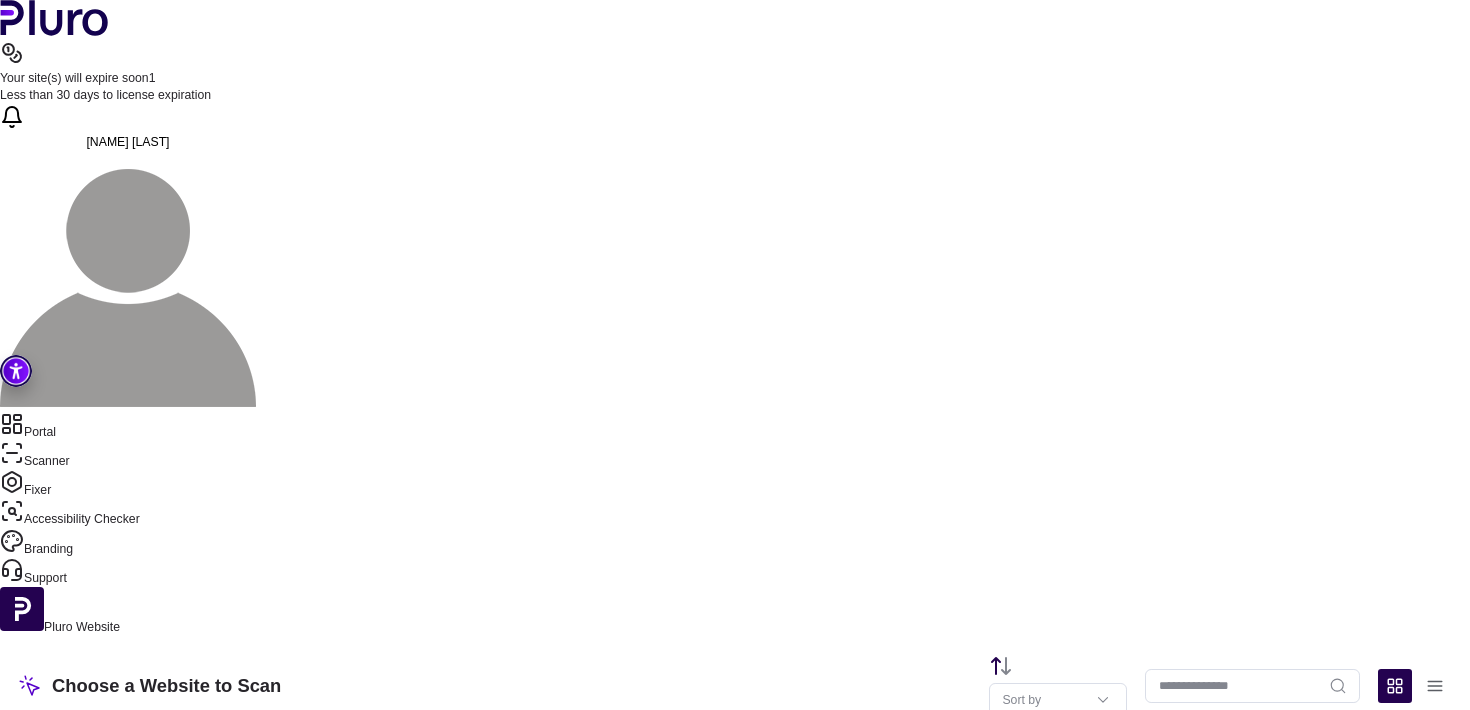 click on "Fixer" at bounding box center (735, 484) 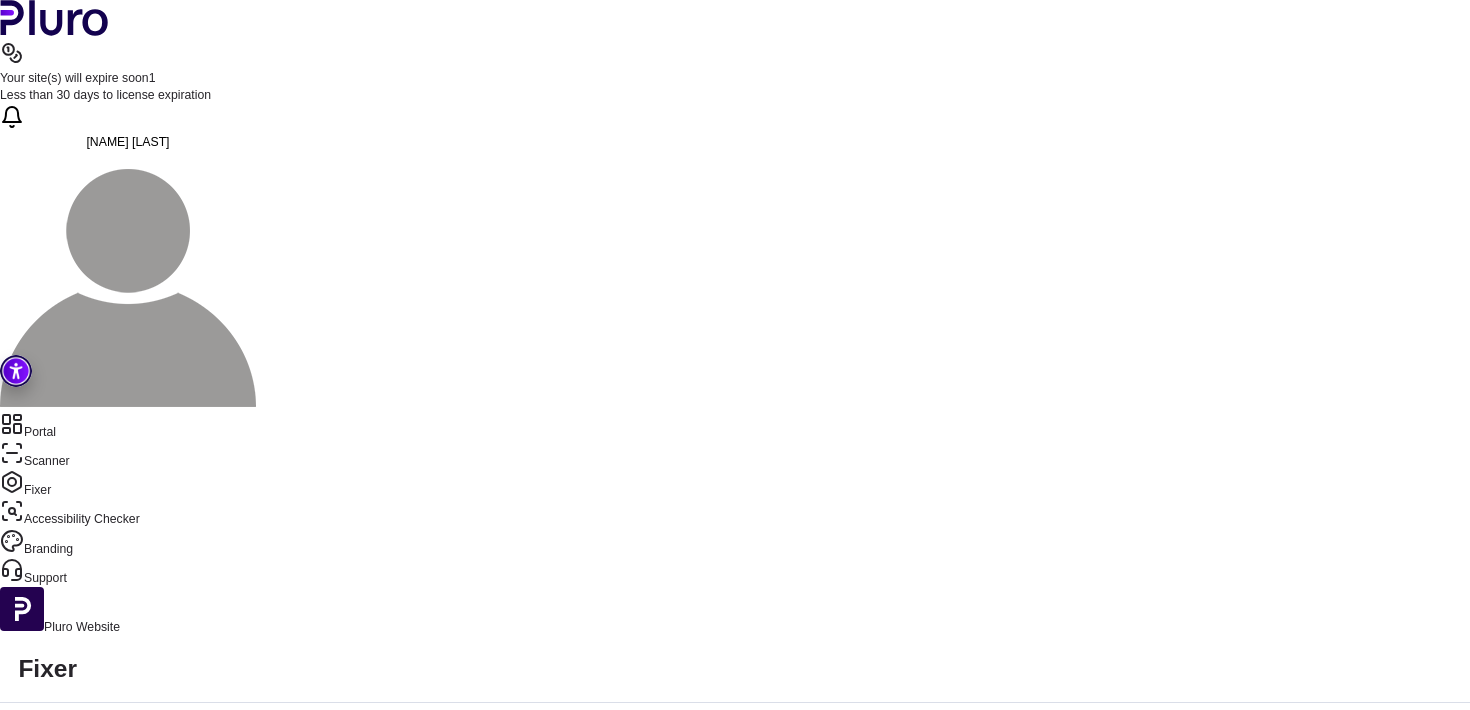 click 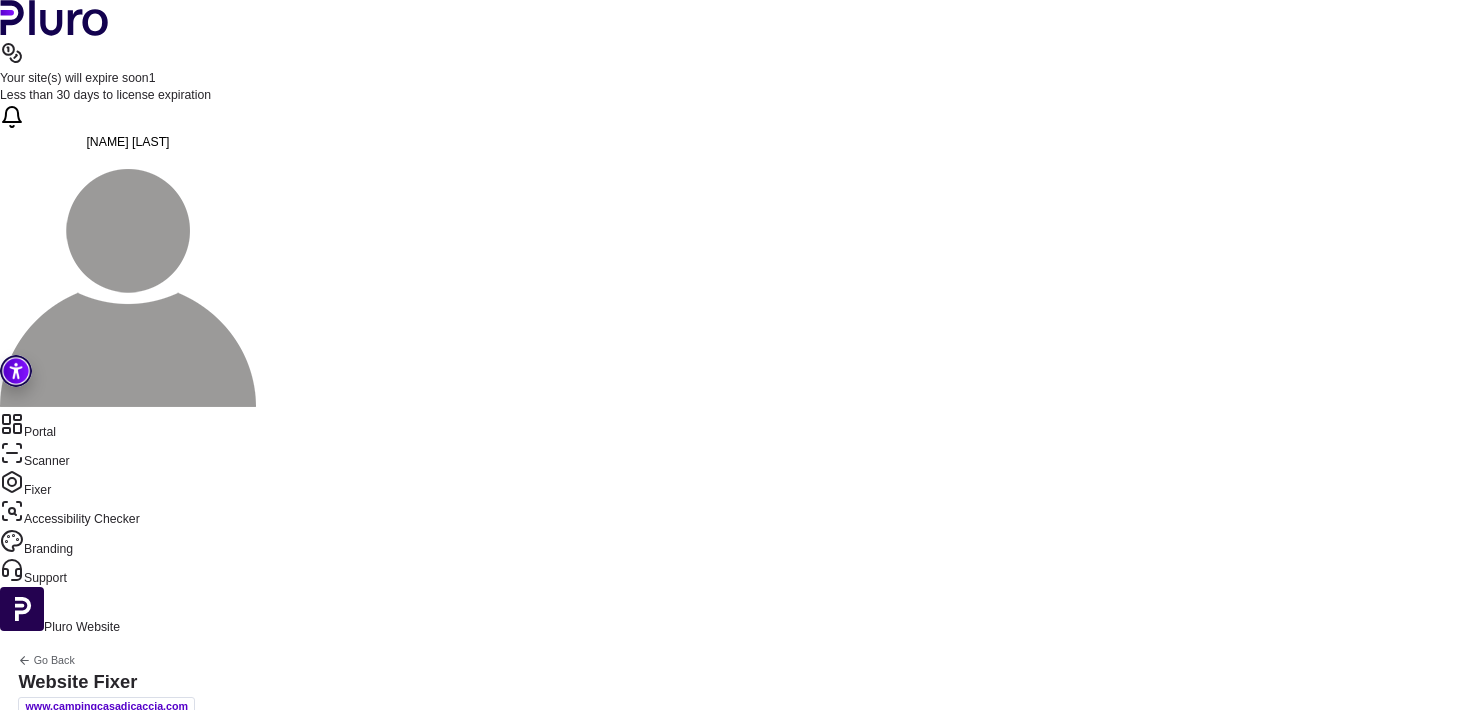 click on "Fix" at bounding box center (1396, 1069) 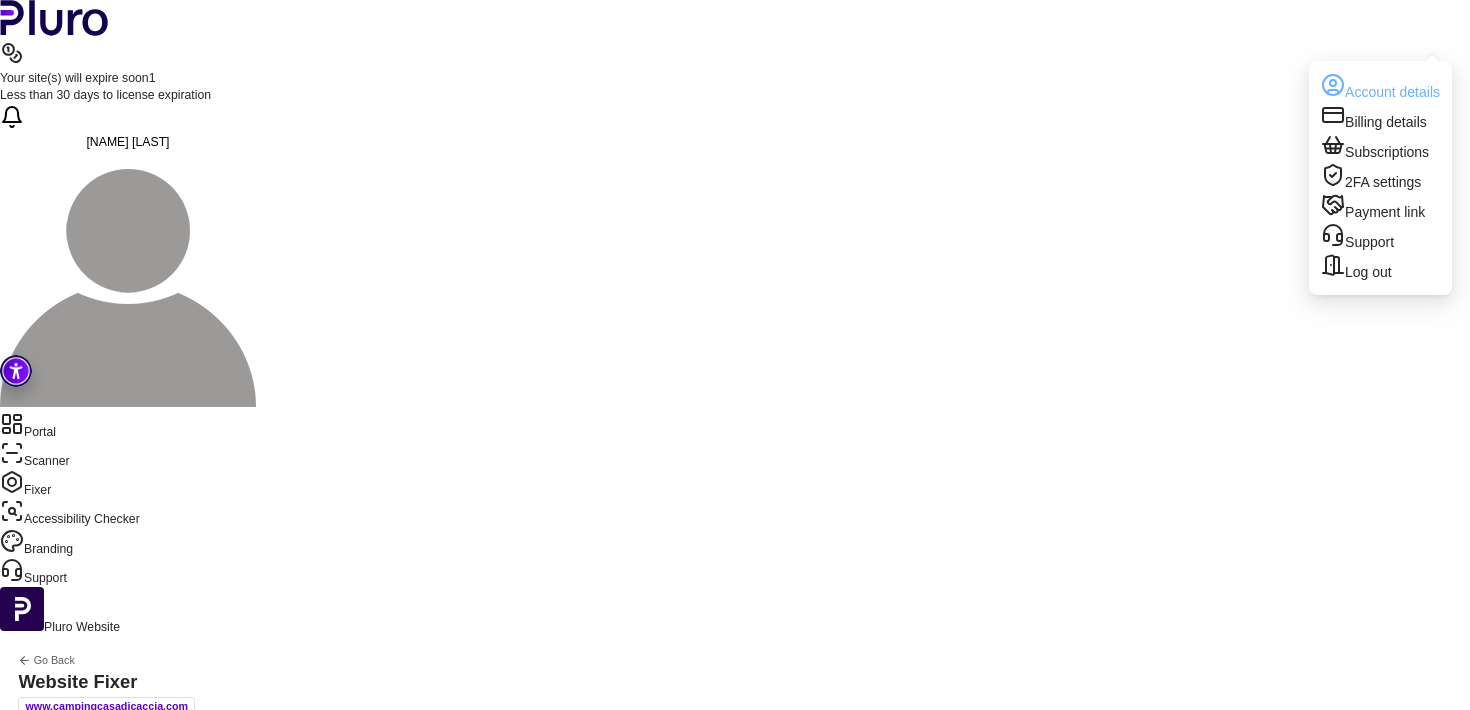click on "Account details" at bounding box center (1380, 88) 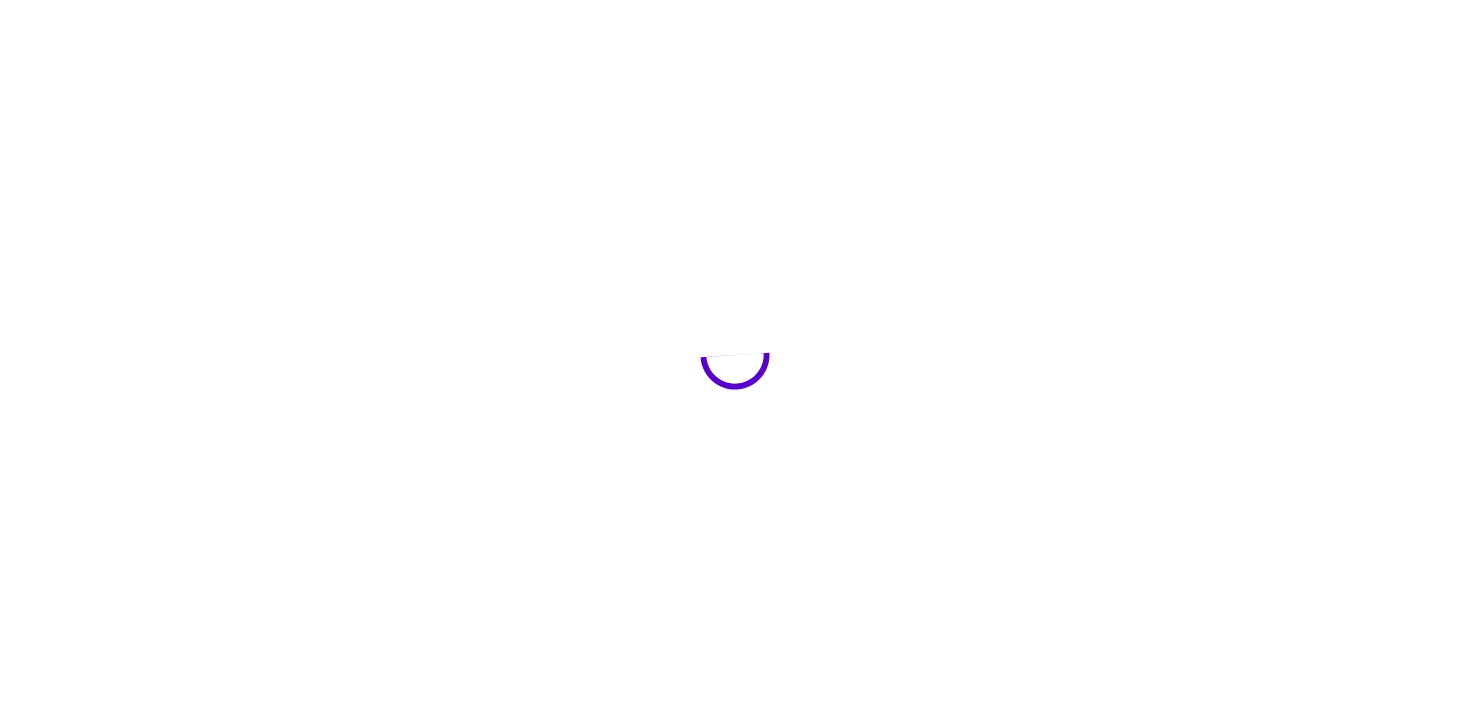 scroll, scrollTop: 0, scrollLeft: 0, axis: both 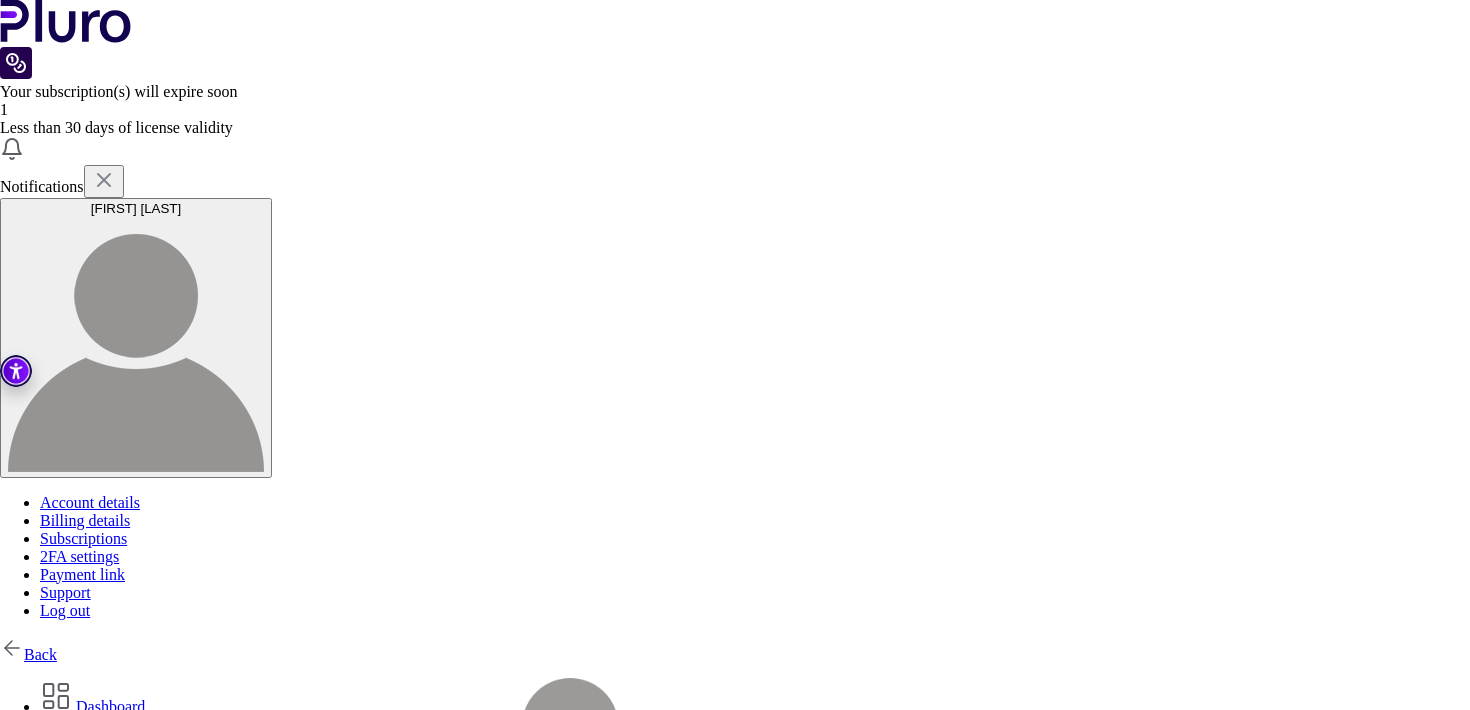 click on "Billing details" at bounding box center (103, 778) 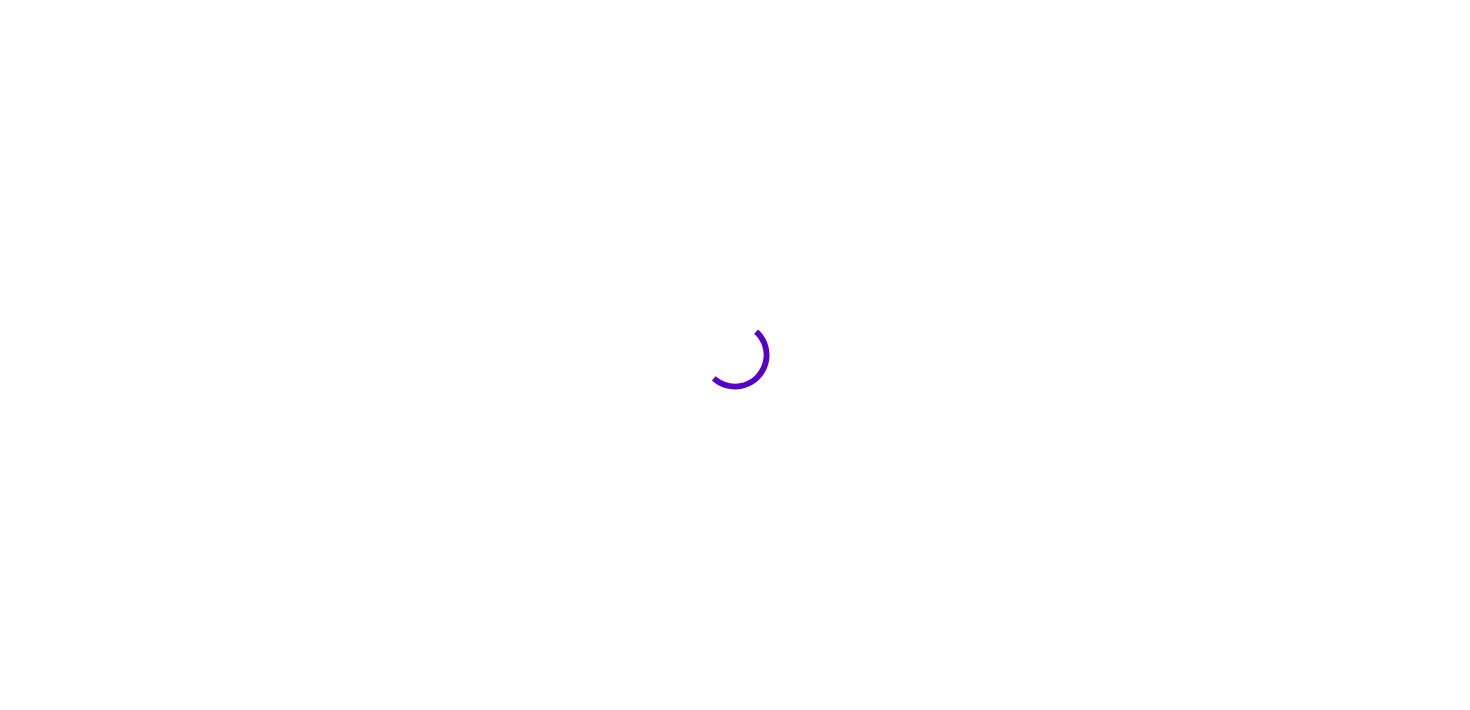 scroll, scrollTop: 0, scrollLeft: 0, axis: both 